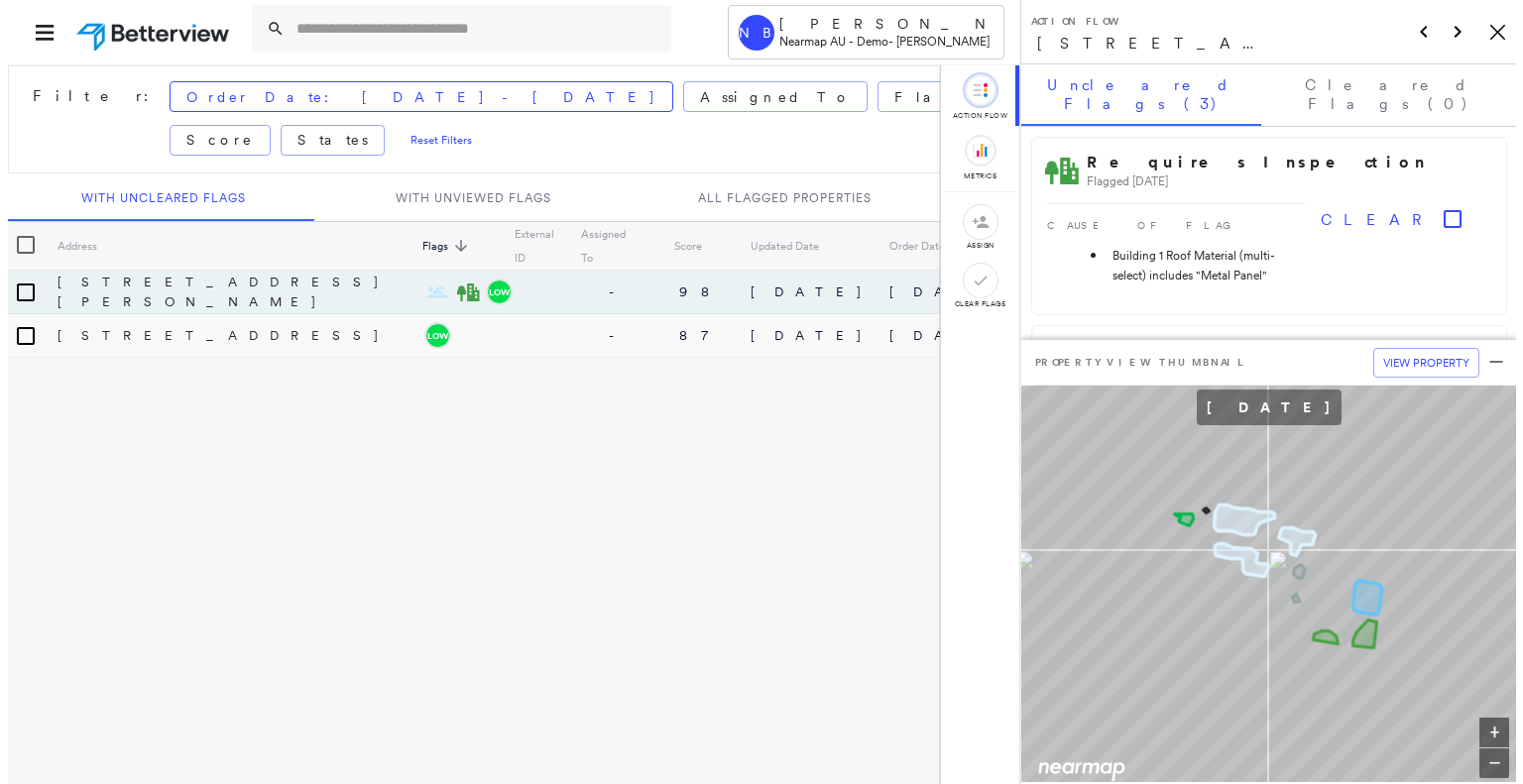 scroll, scrollTop: 0, scrollLeft: 0, axis: both 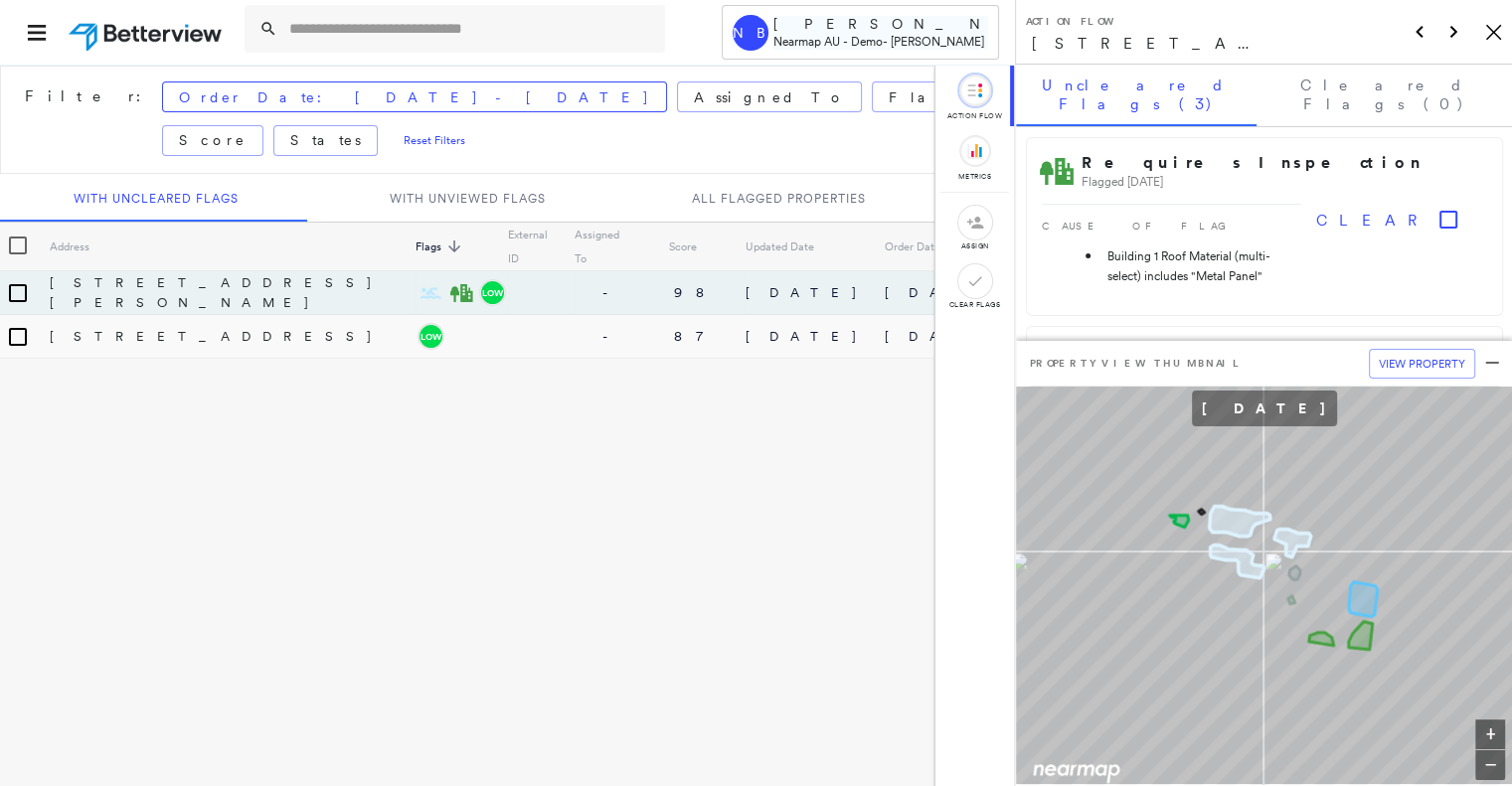 click on "Nearmap AU - Demo" at bounding box center [828, 41] 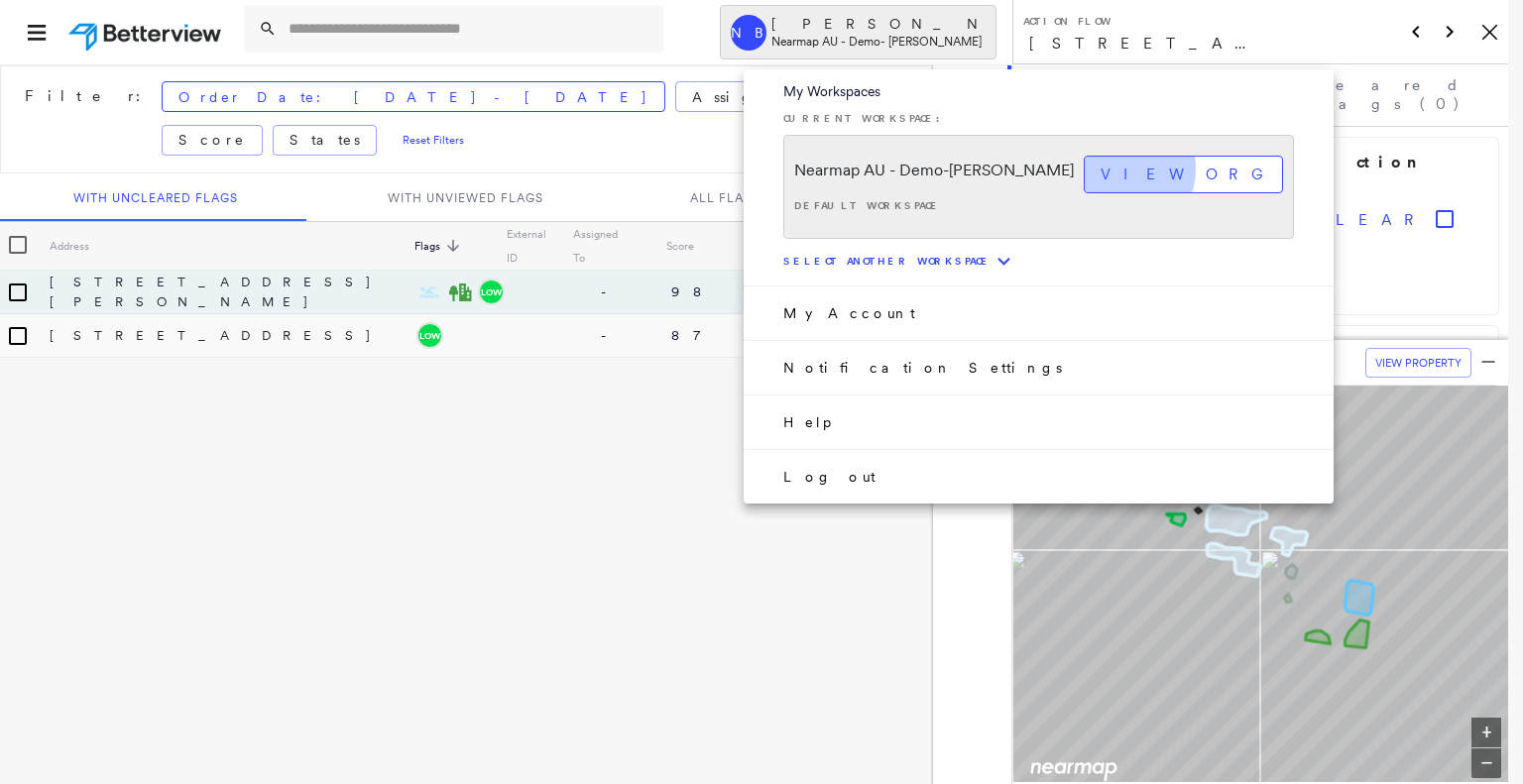 click on "view org" at bounding box center [1183, 174] 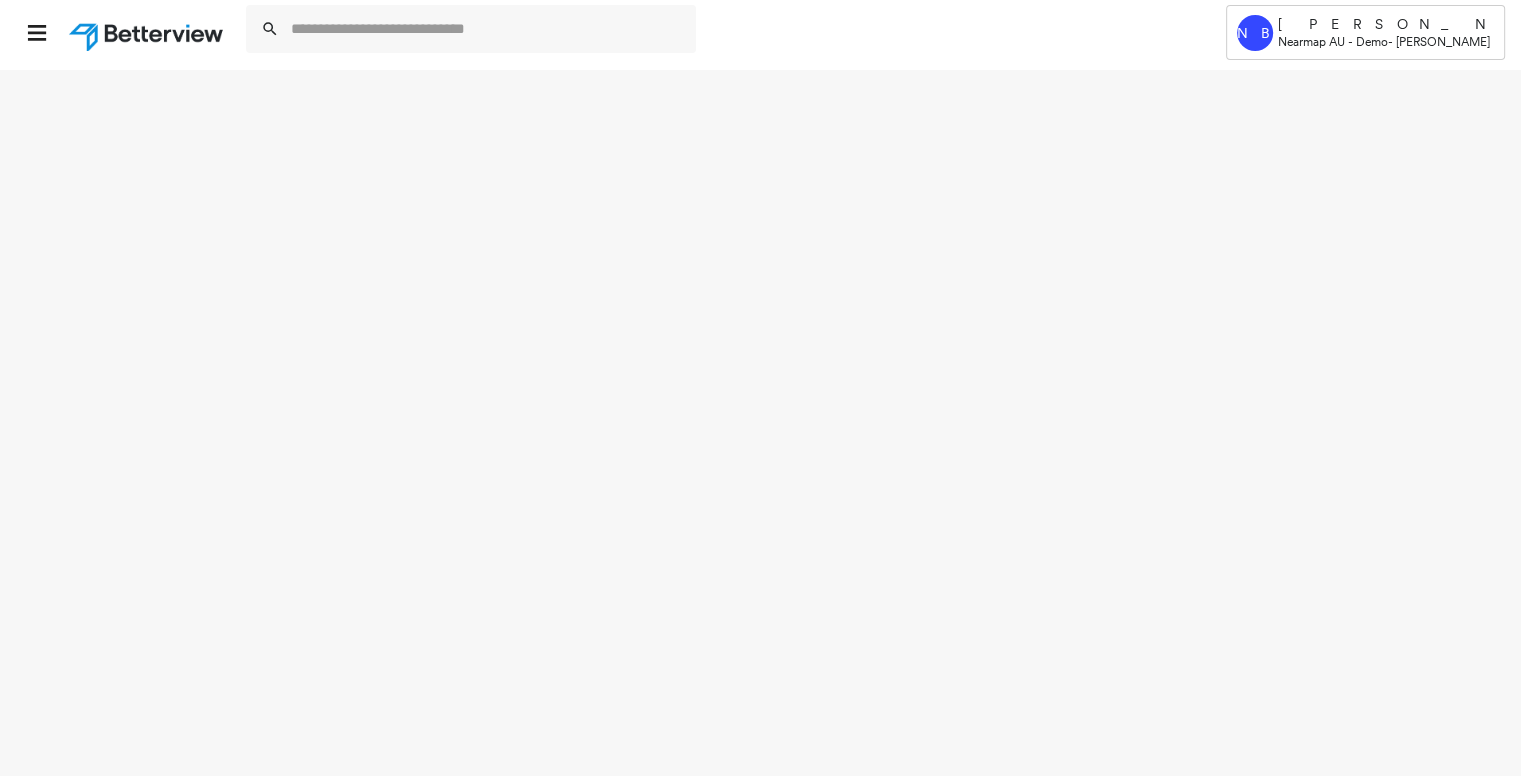 select on "*" 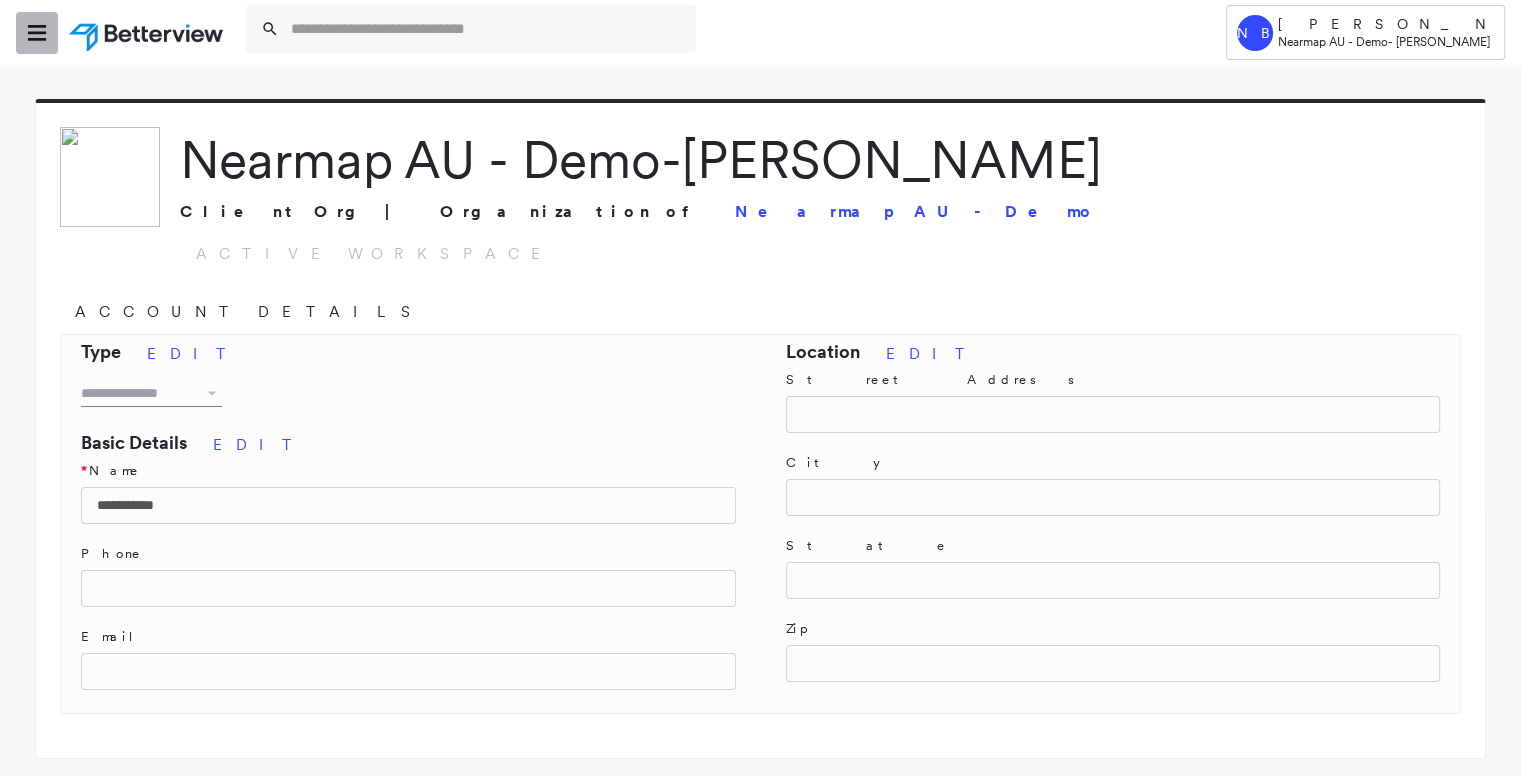 click at bounding box center [37, 33] 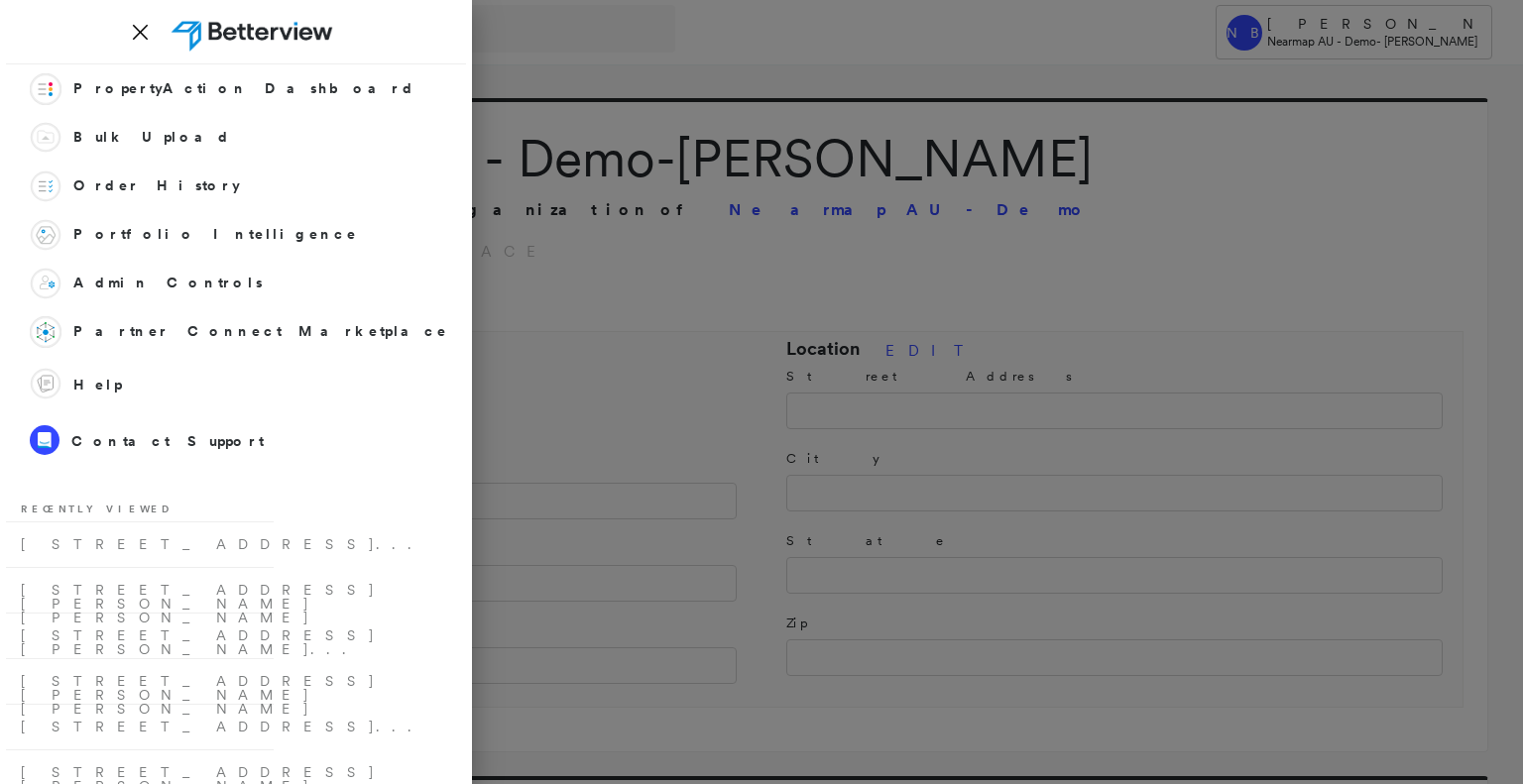 click at bounding box center [762, 392] 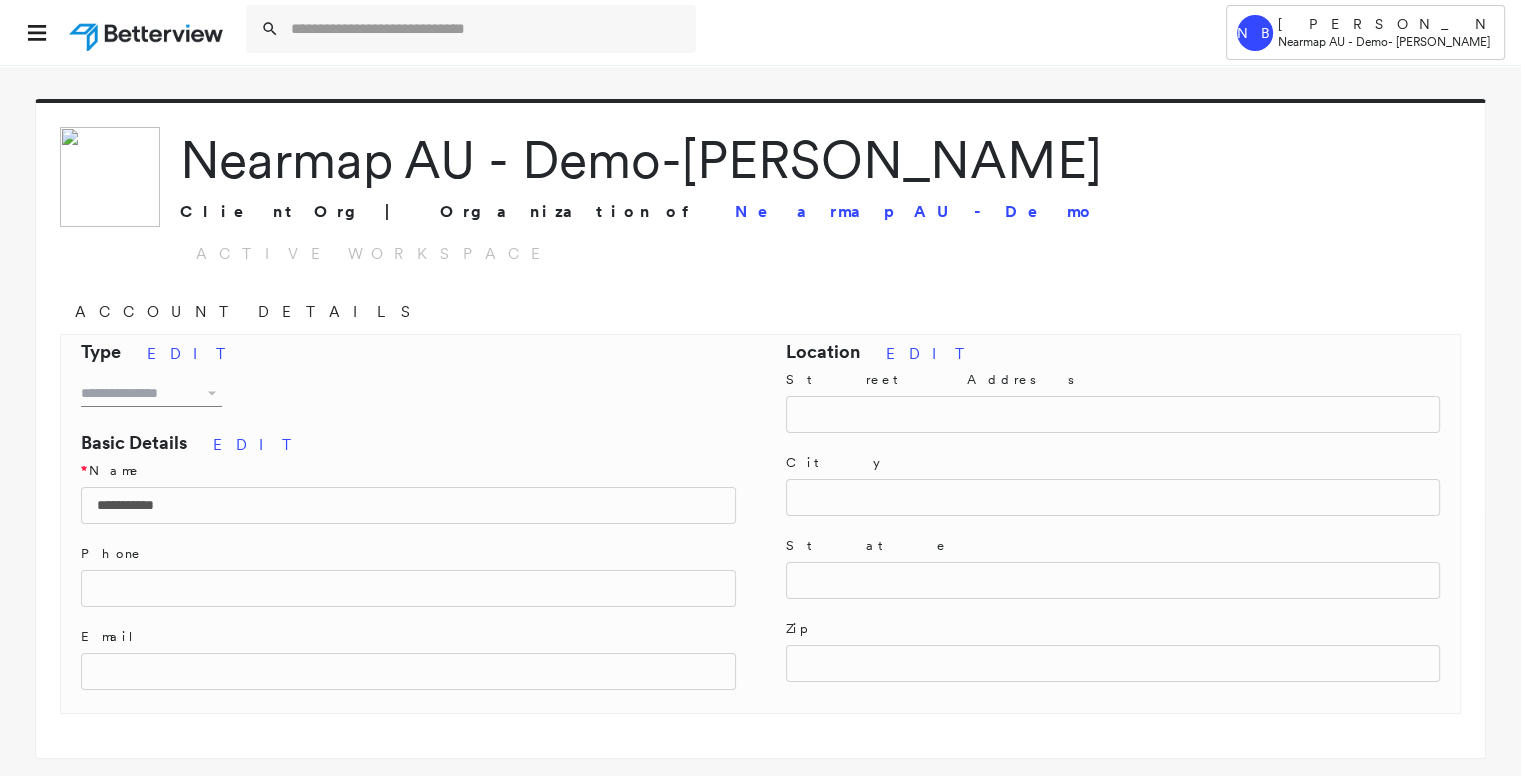 click on "Nearmap AU - Demo" at bounding box center [915, 211] 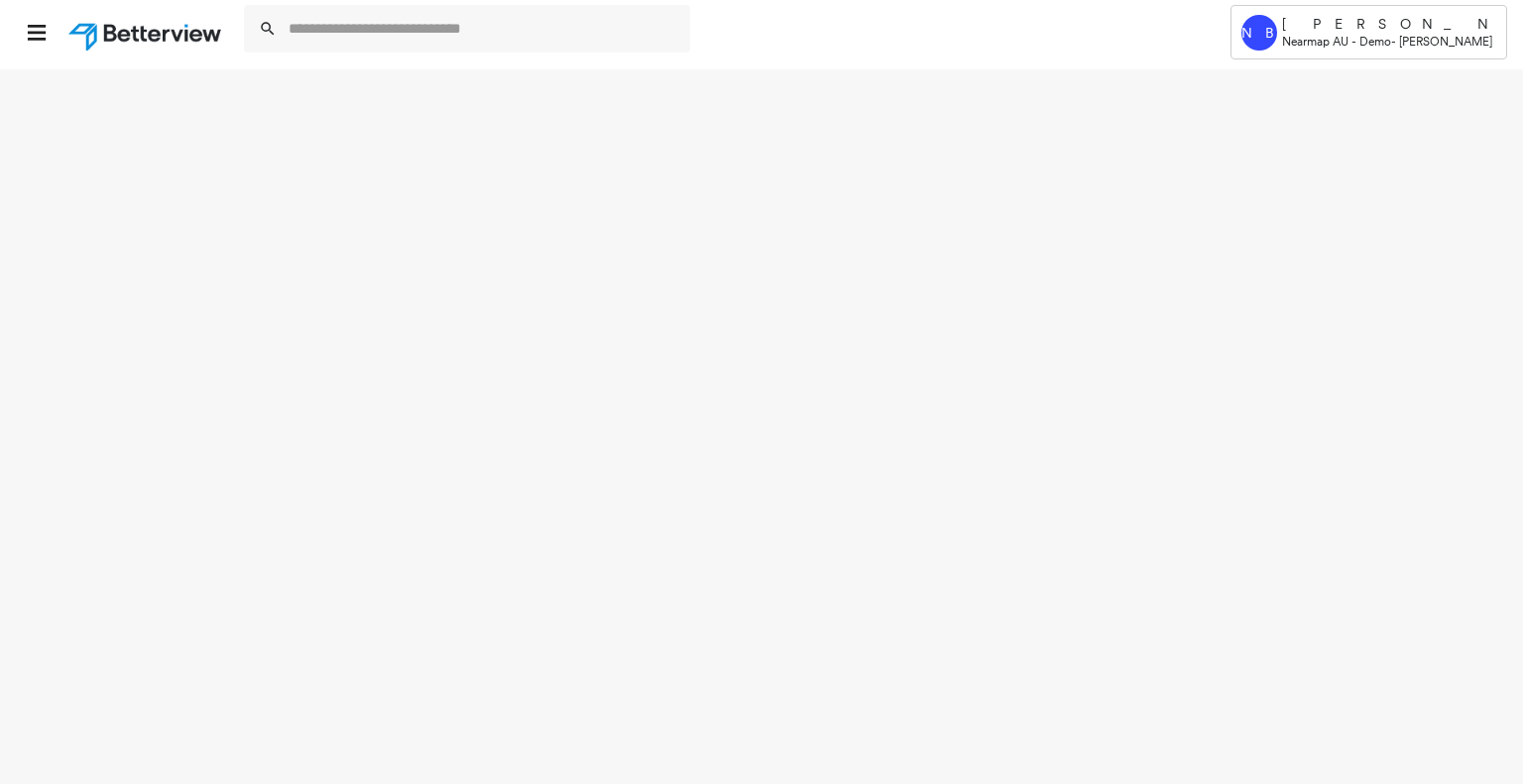 select on "*" 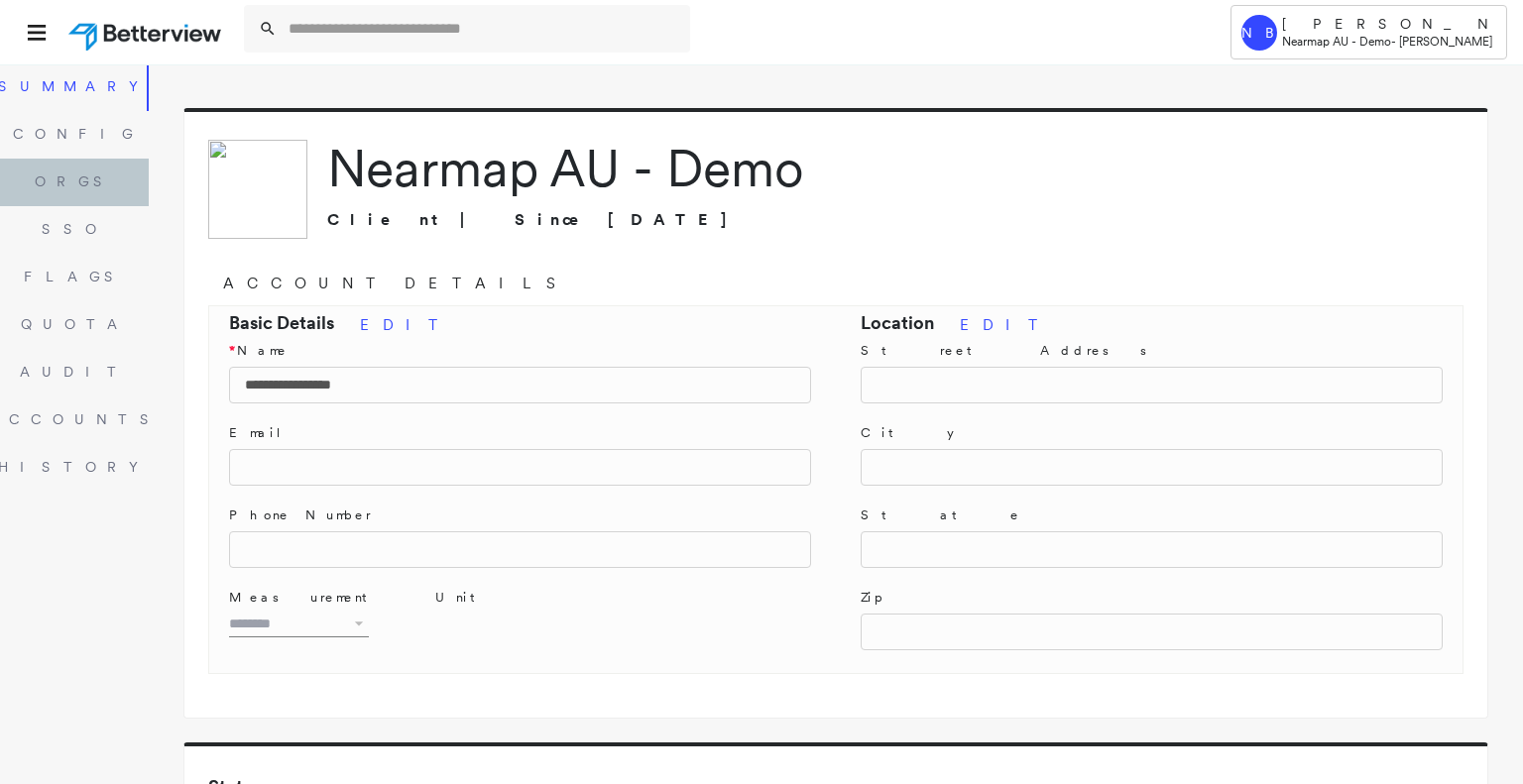 click on "Orgs" at bounding box center (74, 182) 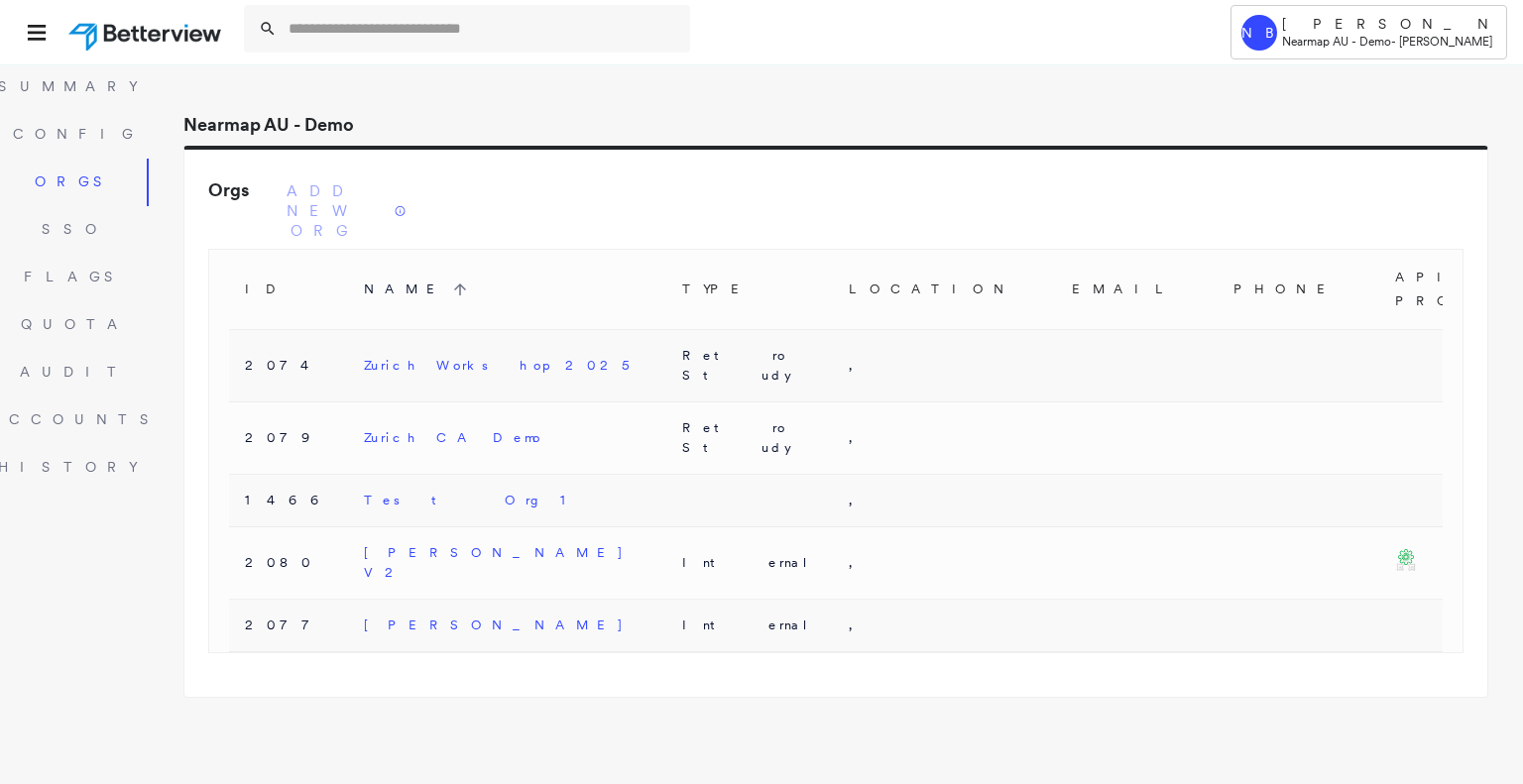 click on "Zurich Workshop 2025" at bounding box center (504, 365) 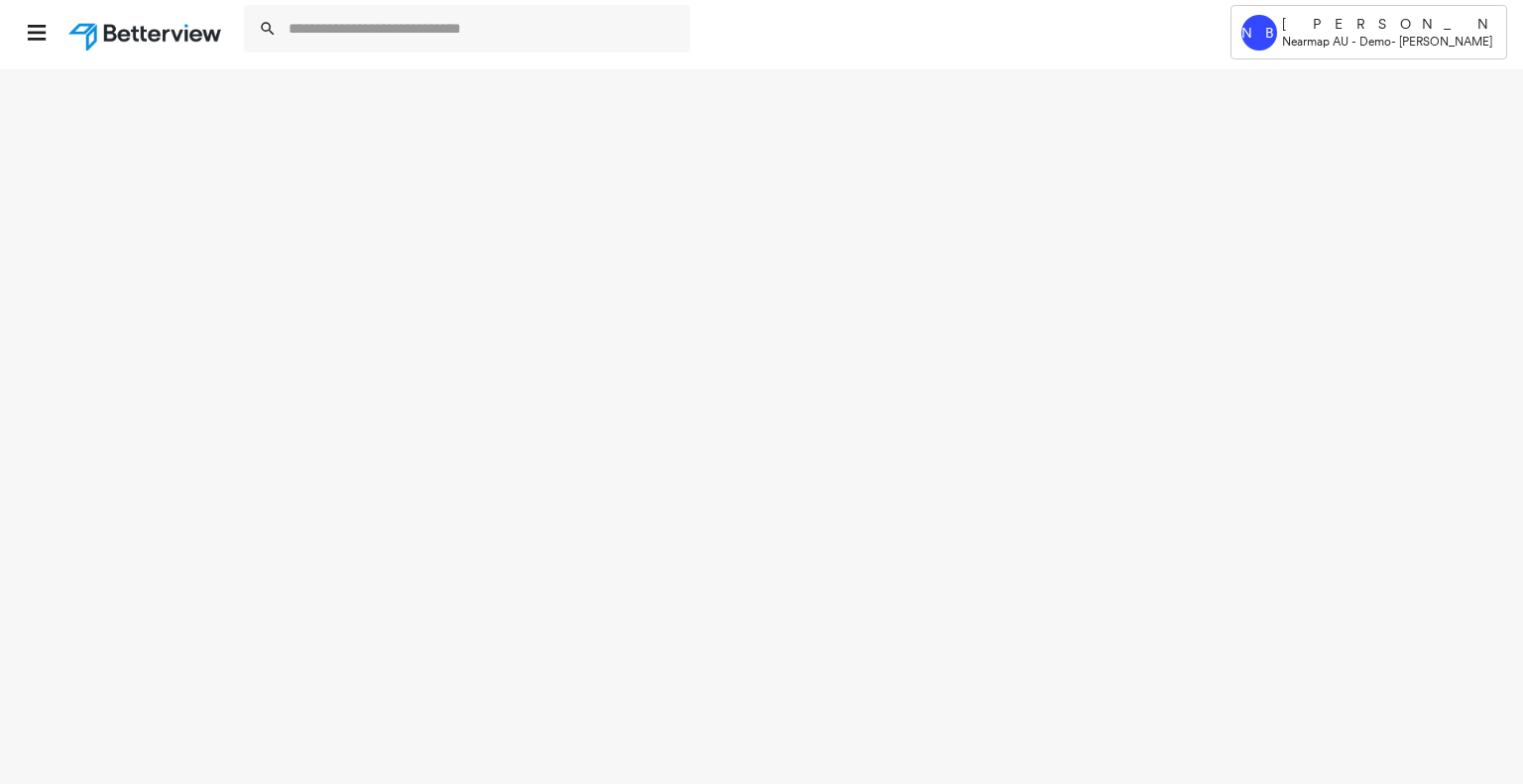 select on "*" 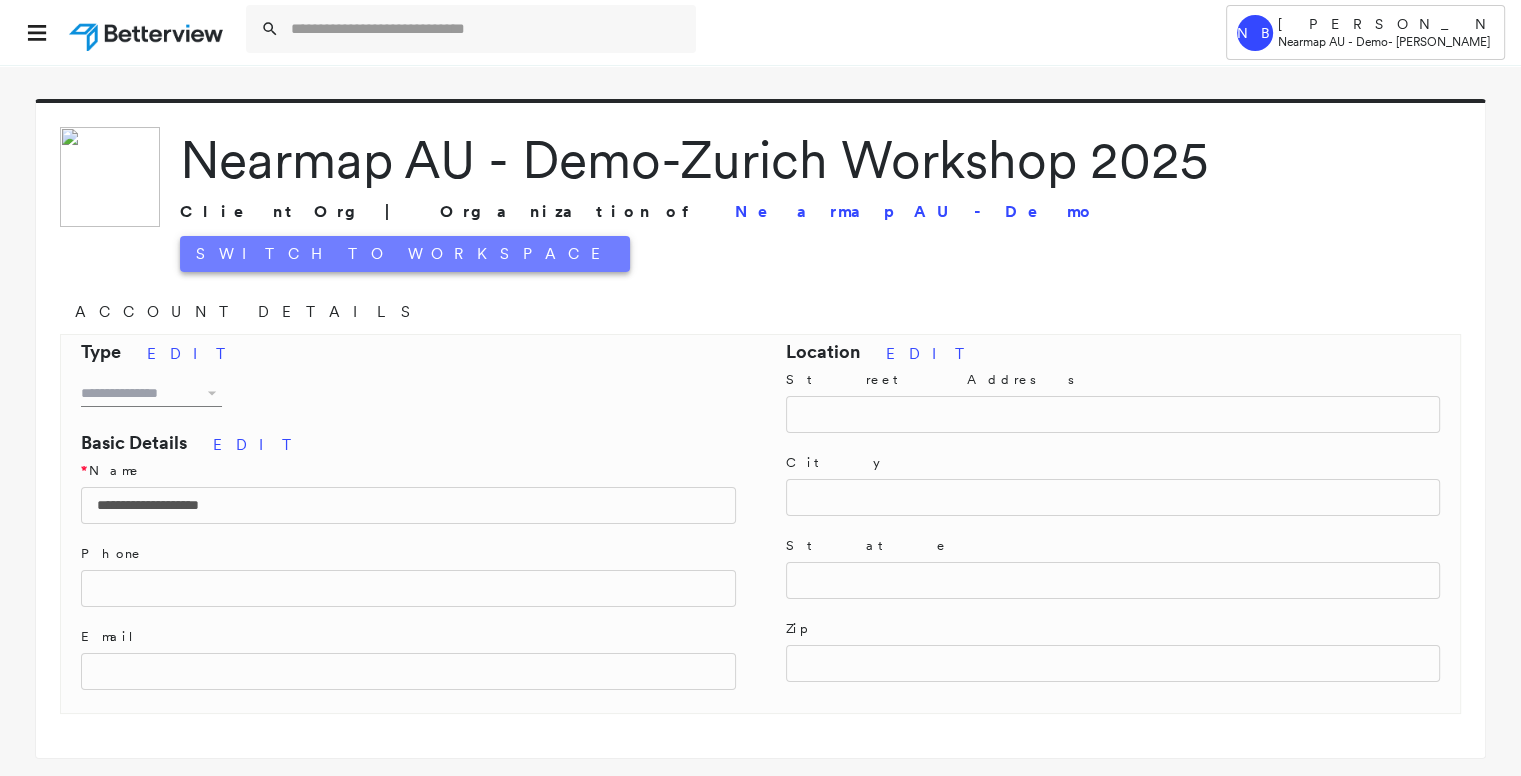 click on "Switch to Workspace" at bounding box center (405, 254) 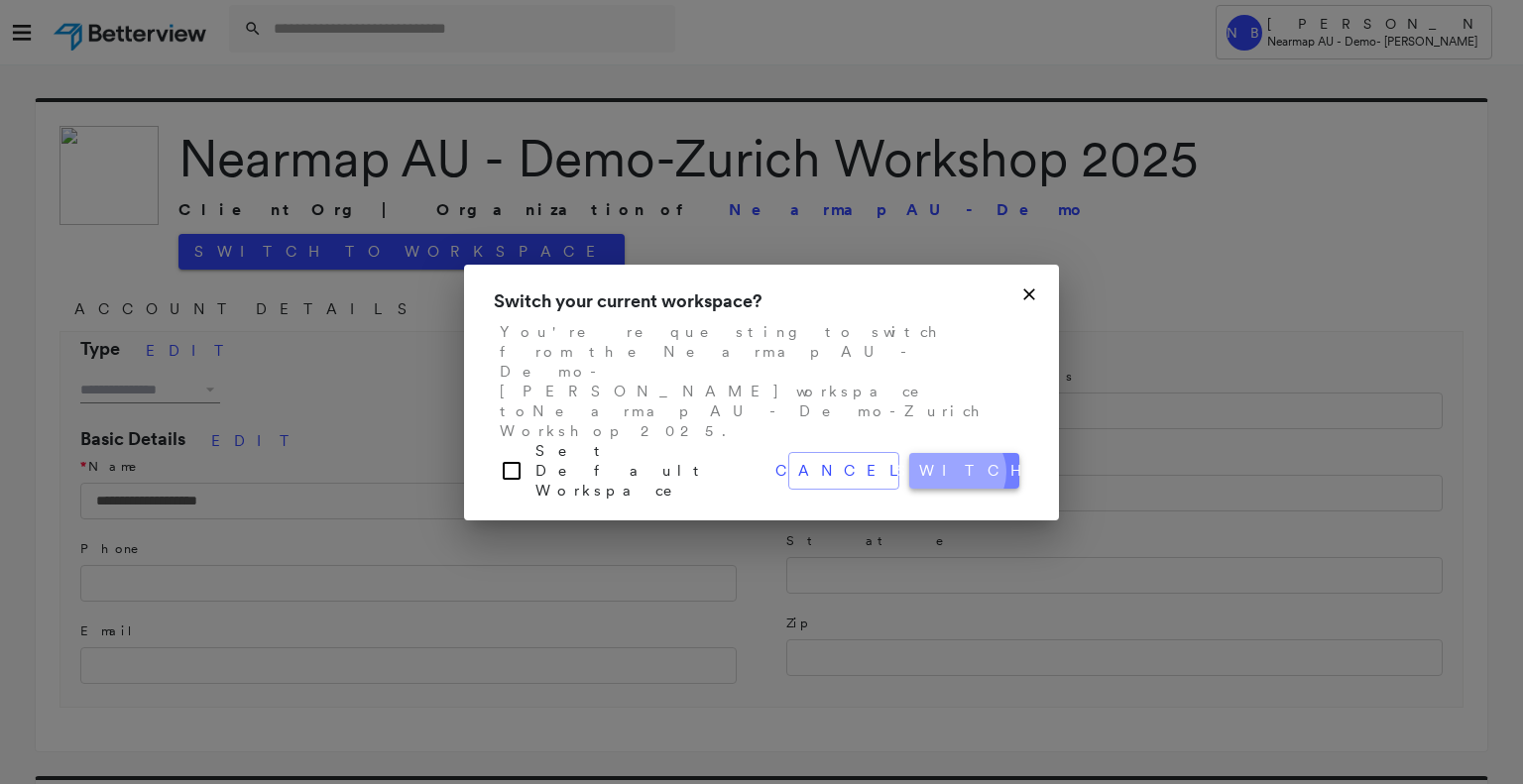 click on "switch" at bounding box center (965, 471) 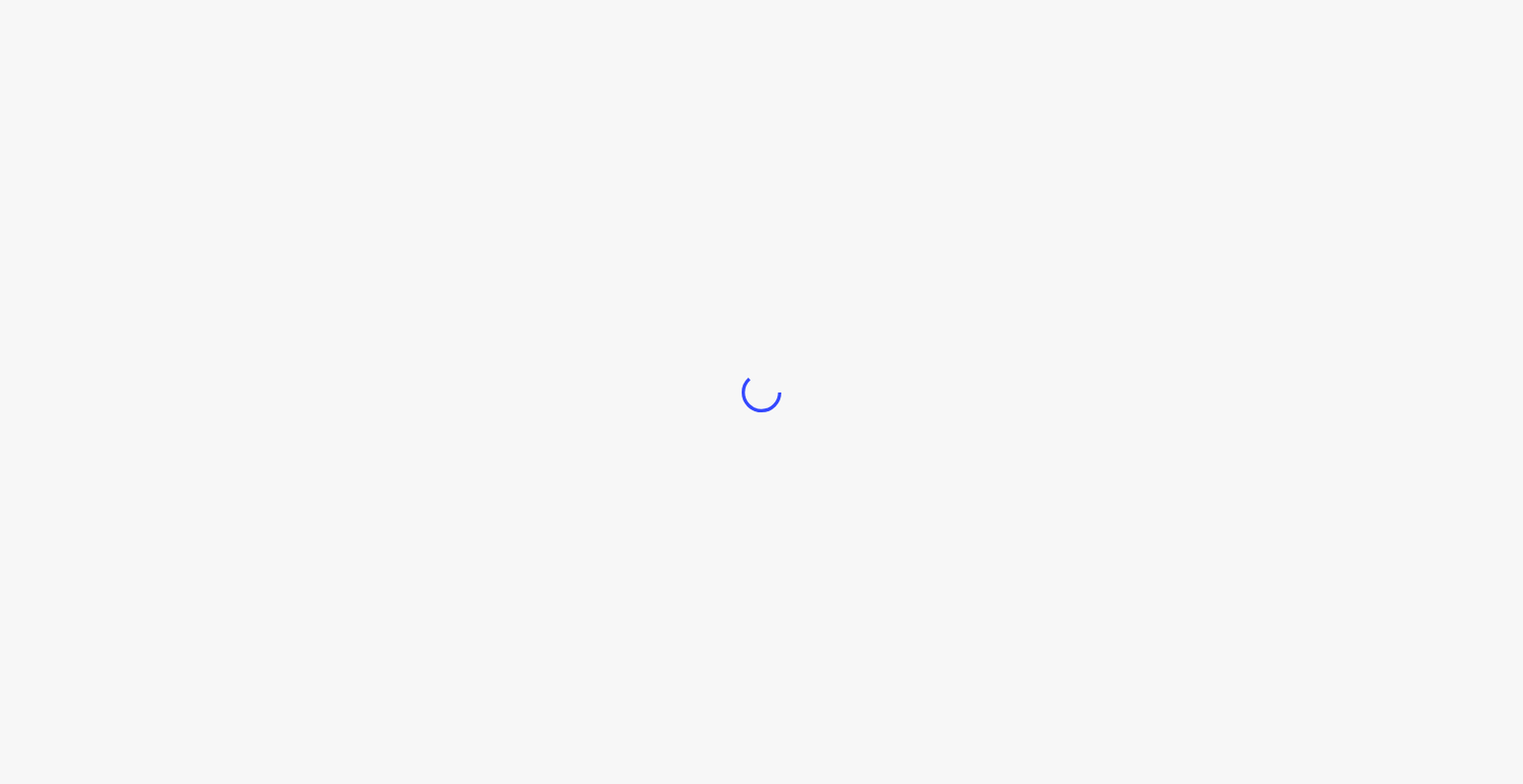 scroll, scrollTop: 0, scrollLeft: 0, axis: both 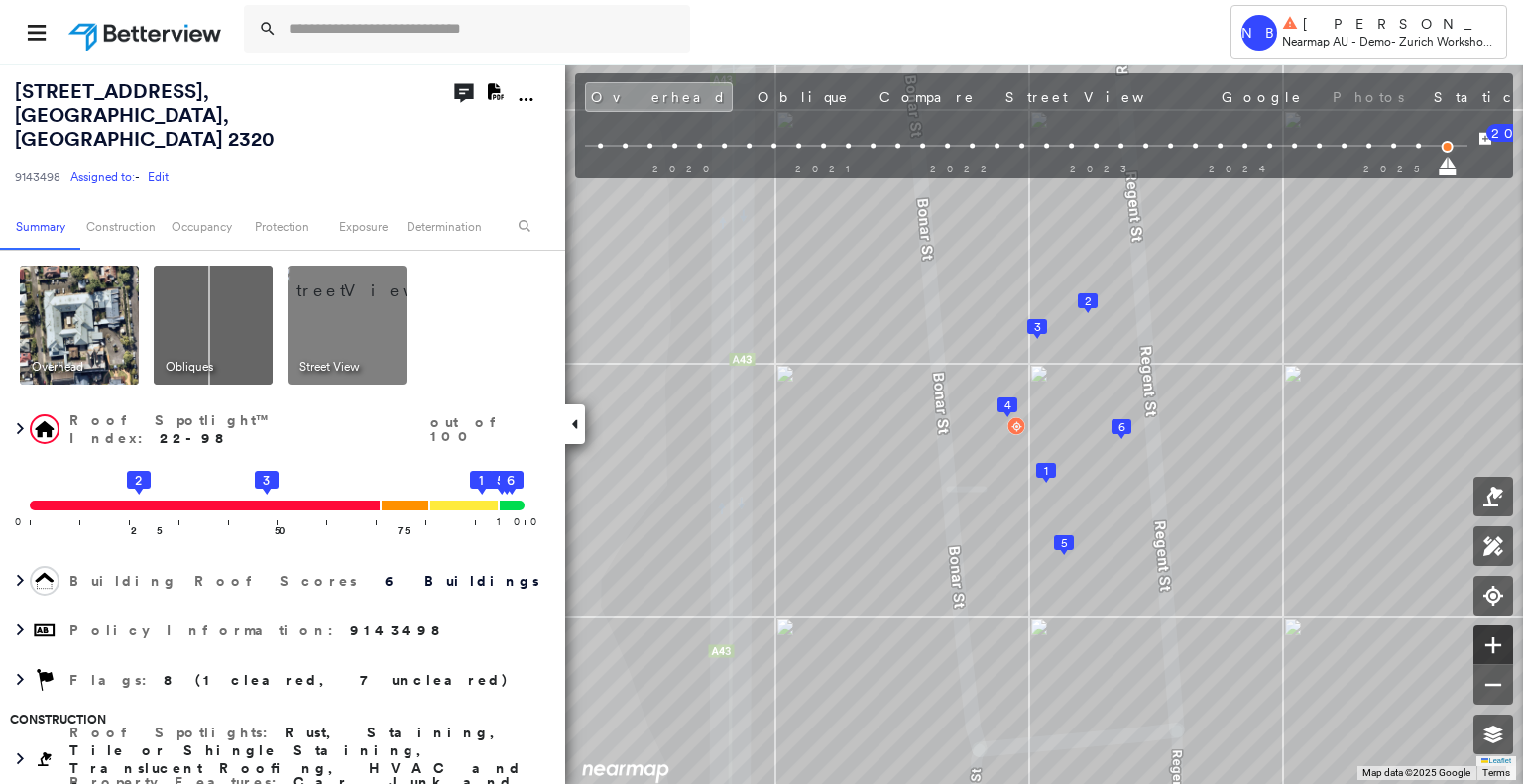 click 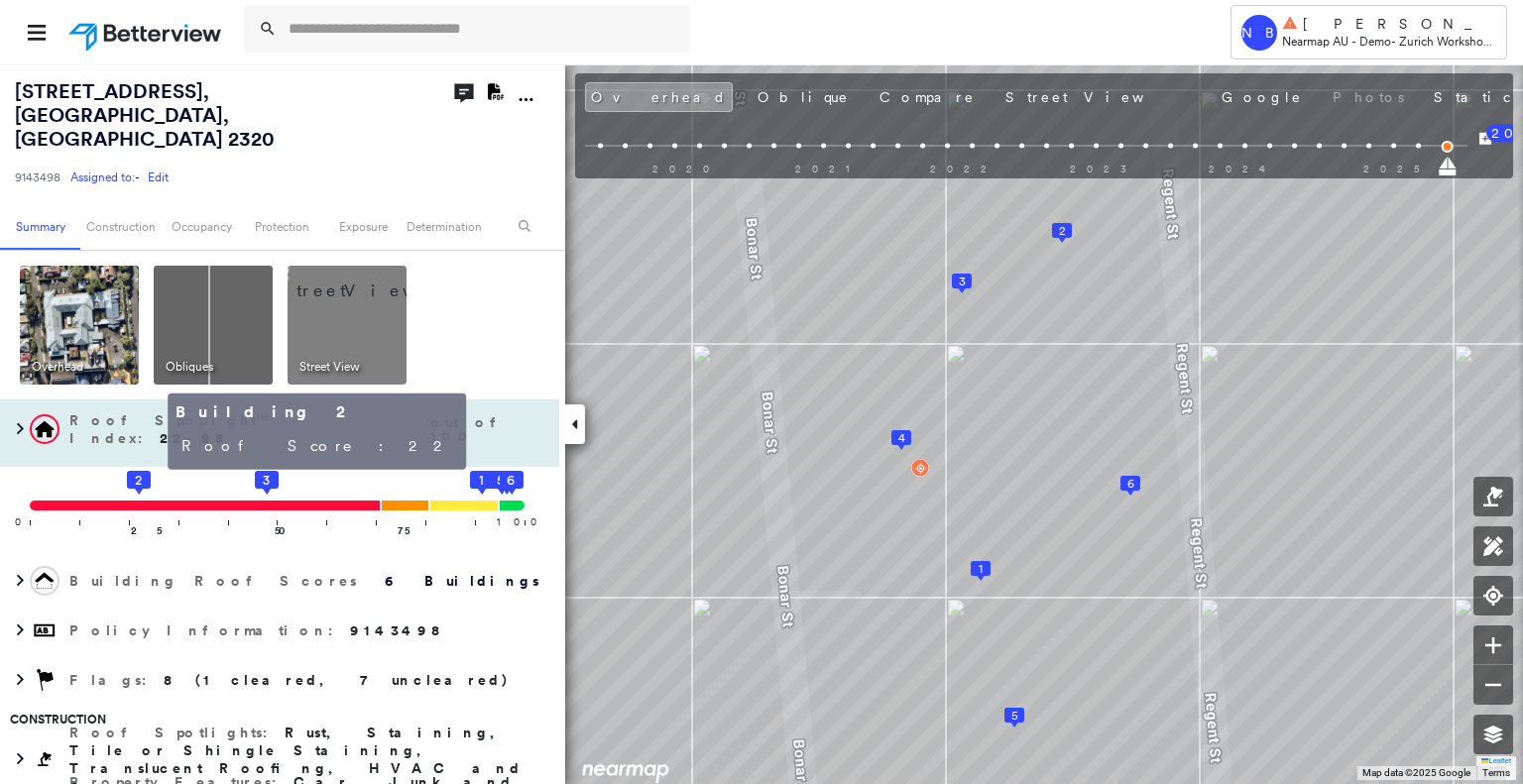 click on "2" 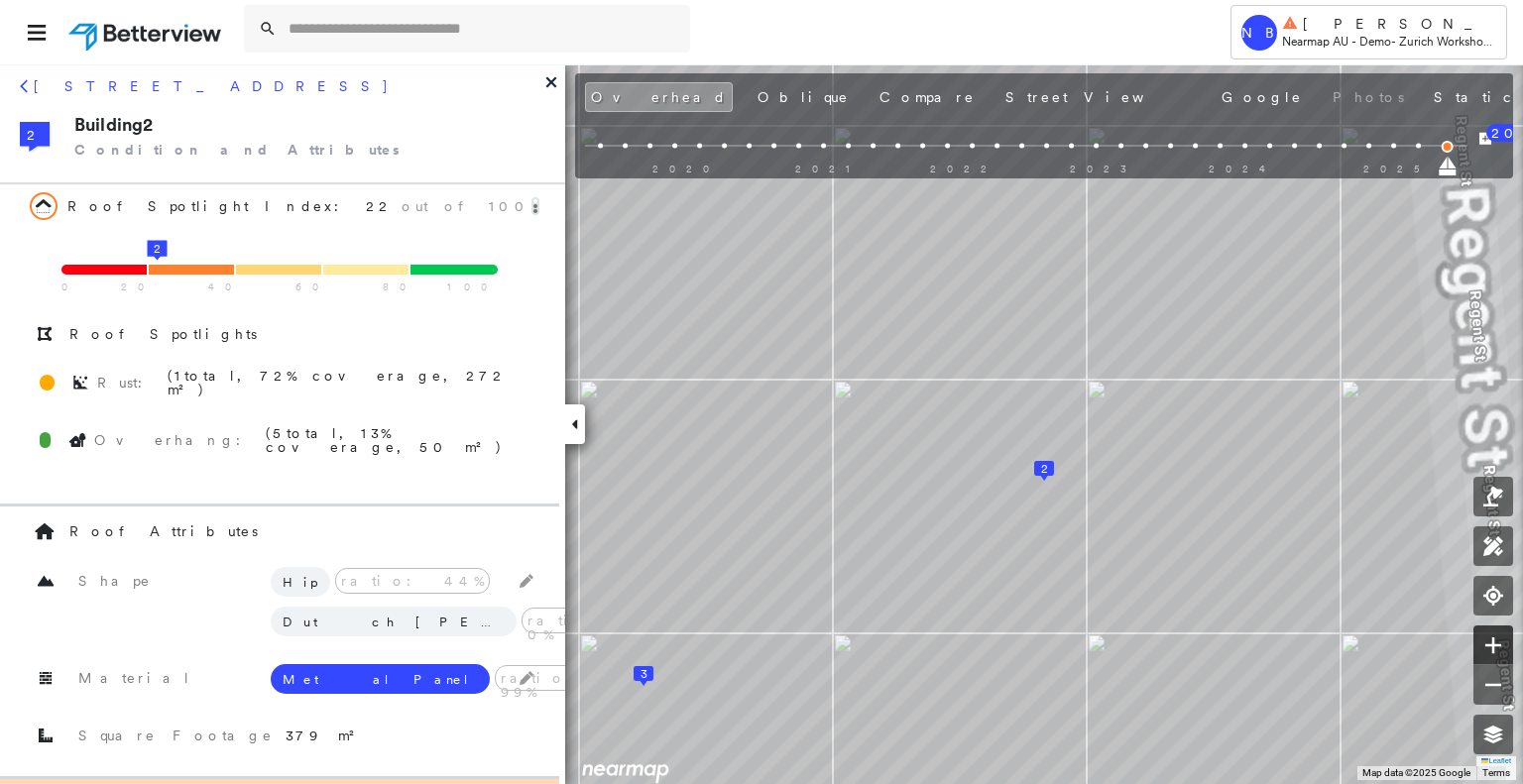 click at bounding box center [1493, 645] 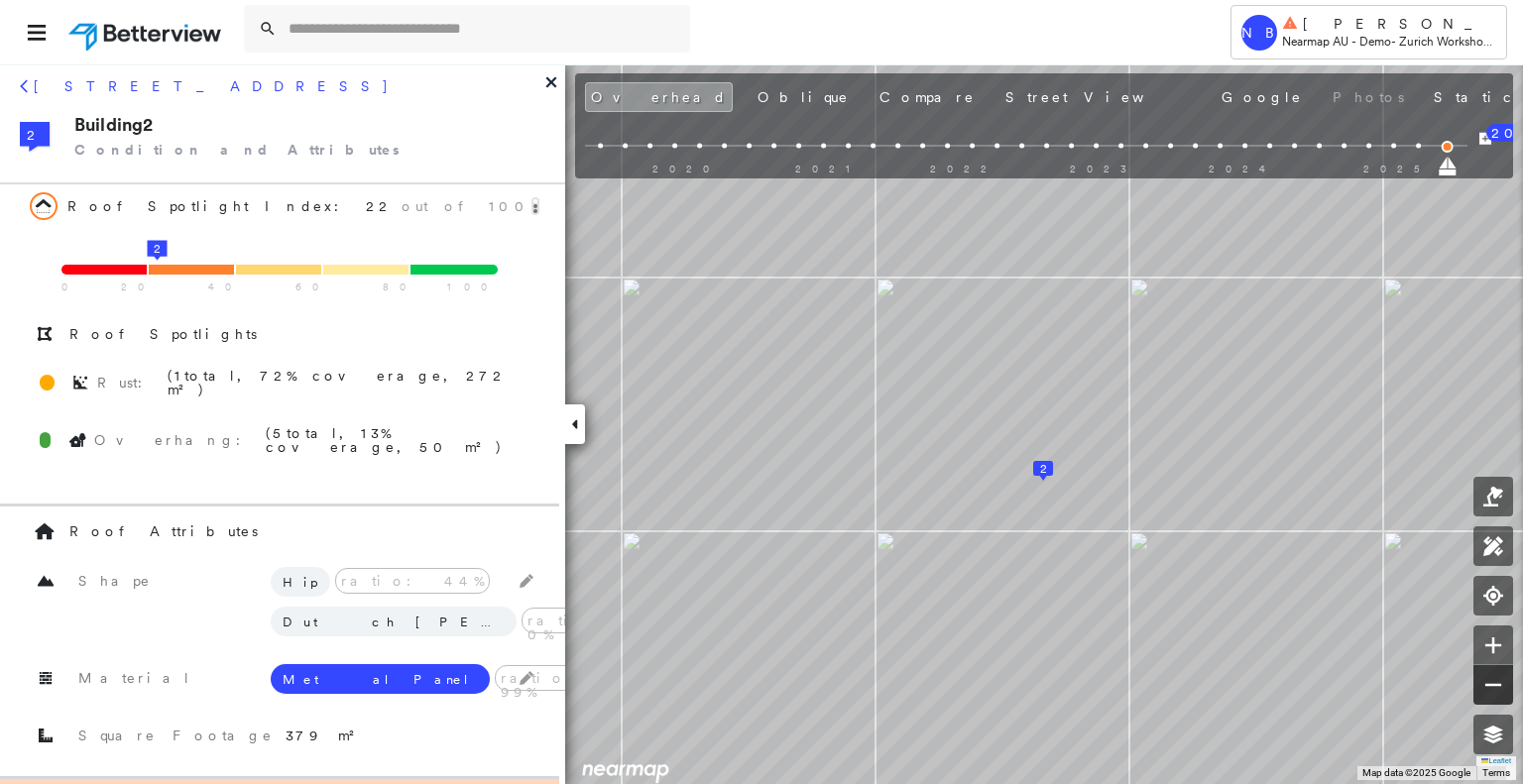 click 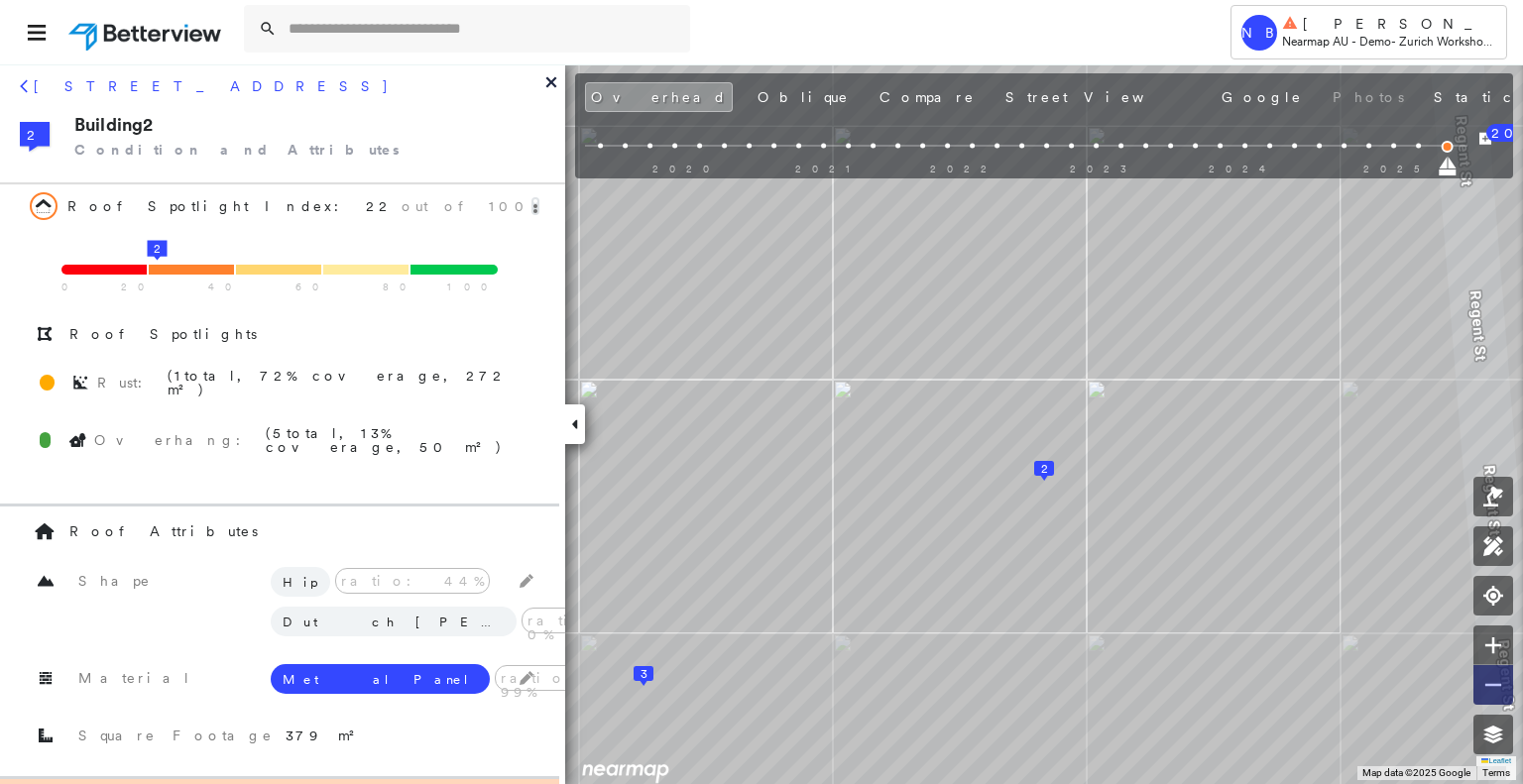 click 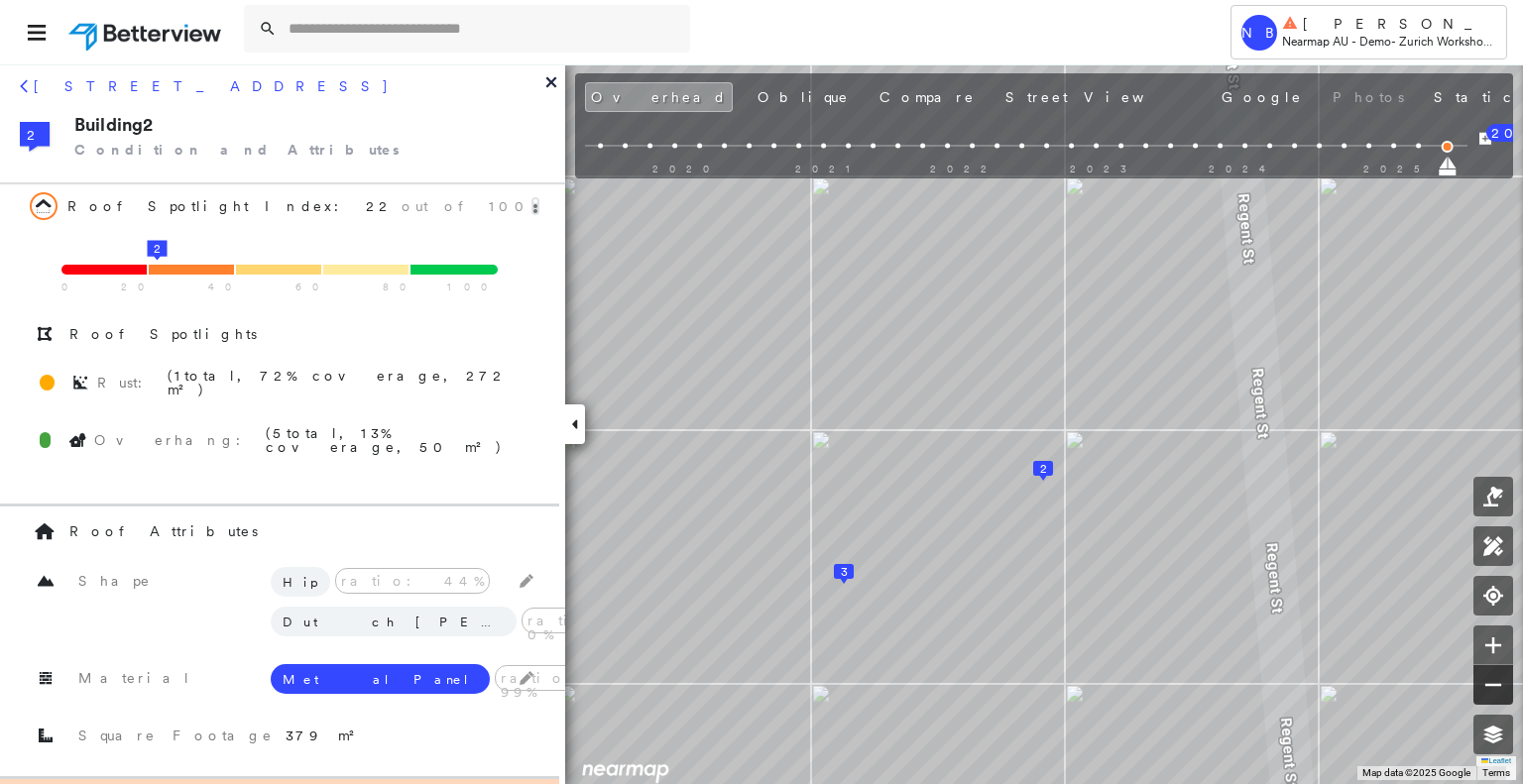 click 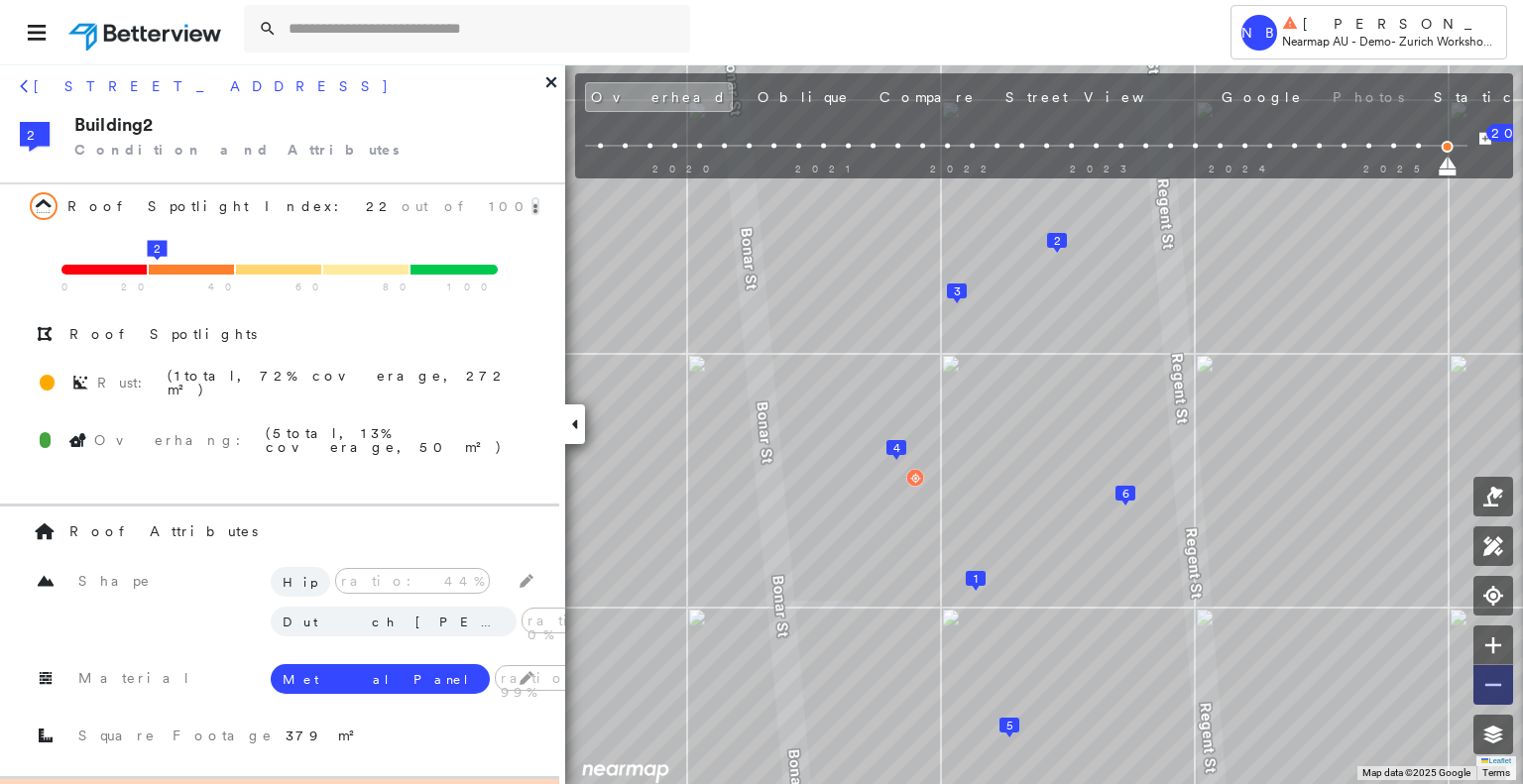 click 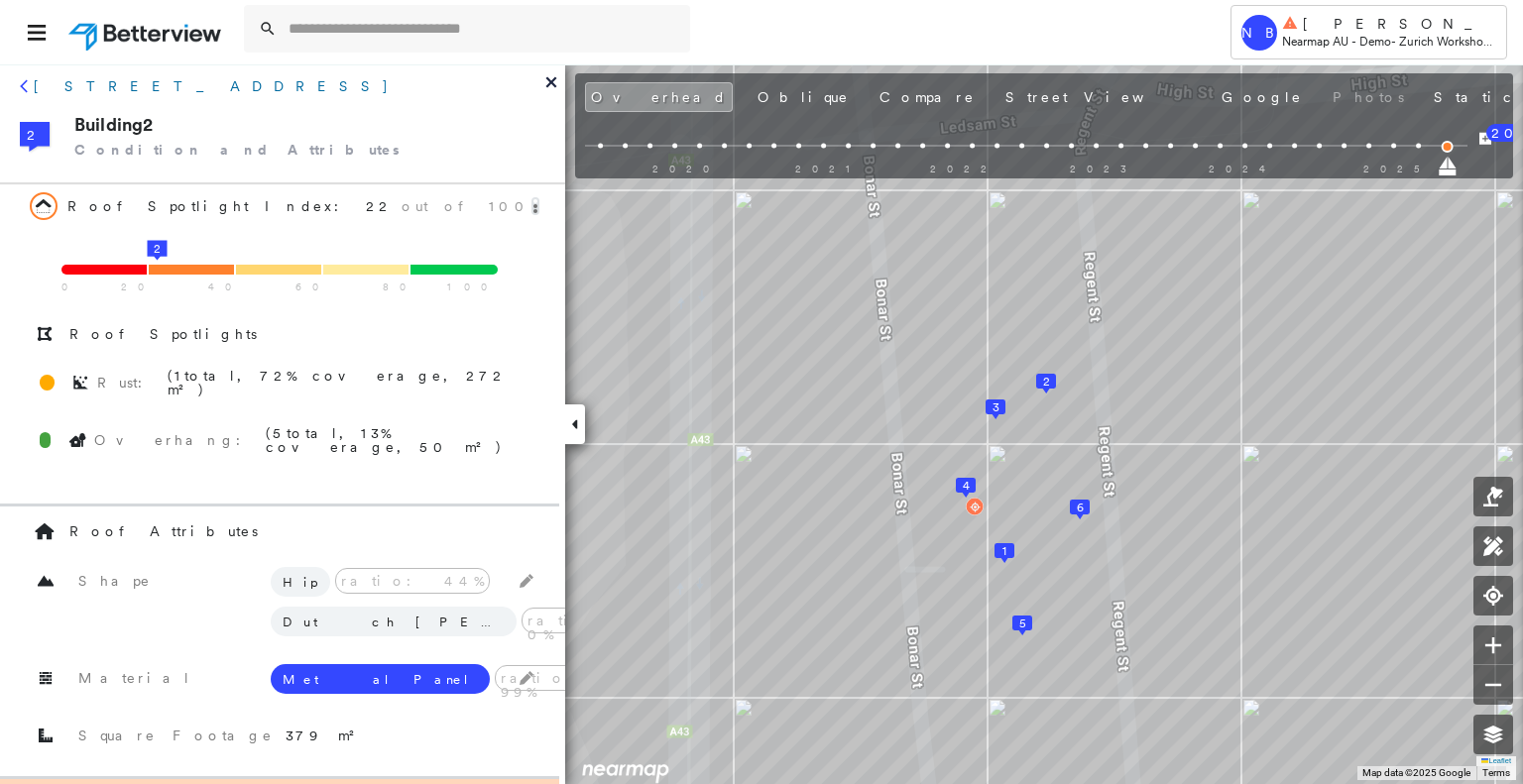 click on "30 Regent Street, MAITLAND, NSW 2320" at bounding box center (212, 86) 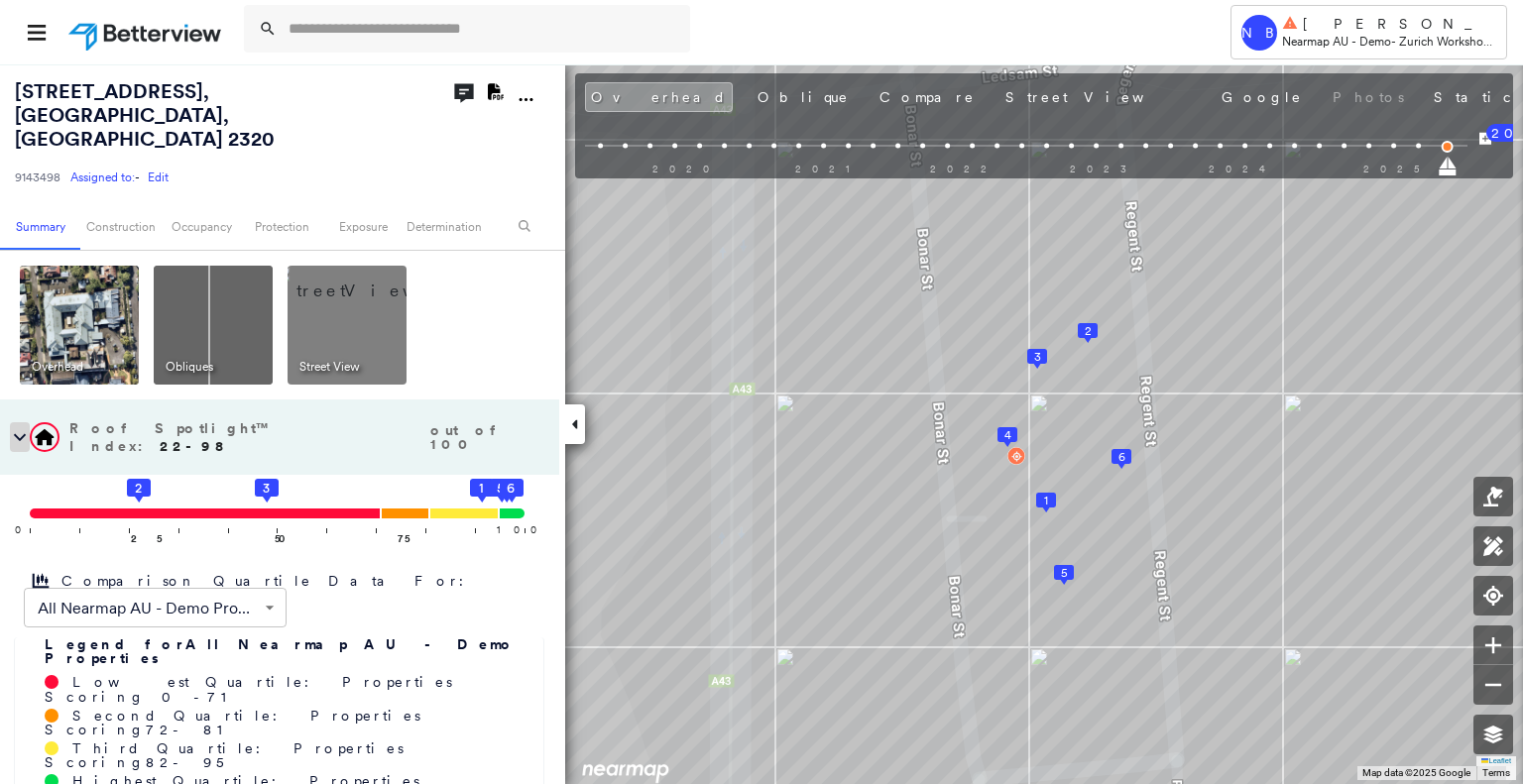 click at bounding box center (20, 437) 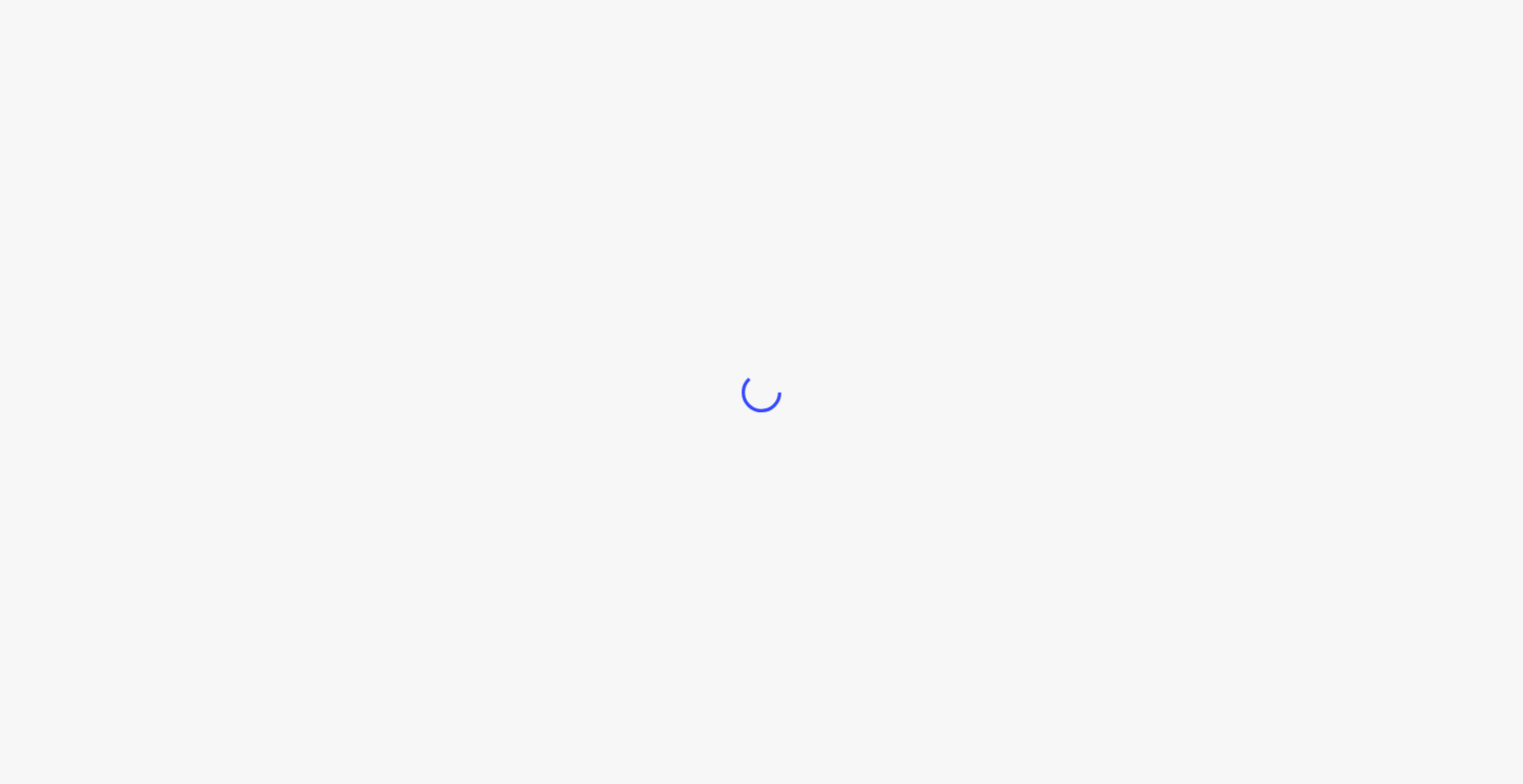 scroll, scrollTop: 0, scrollLeft: 0, axis: both 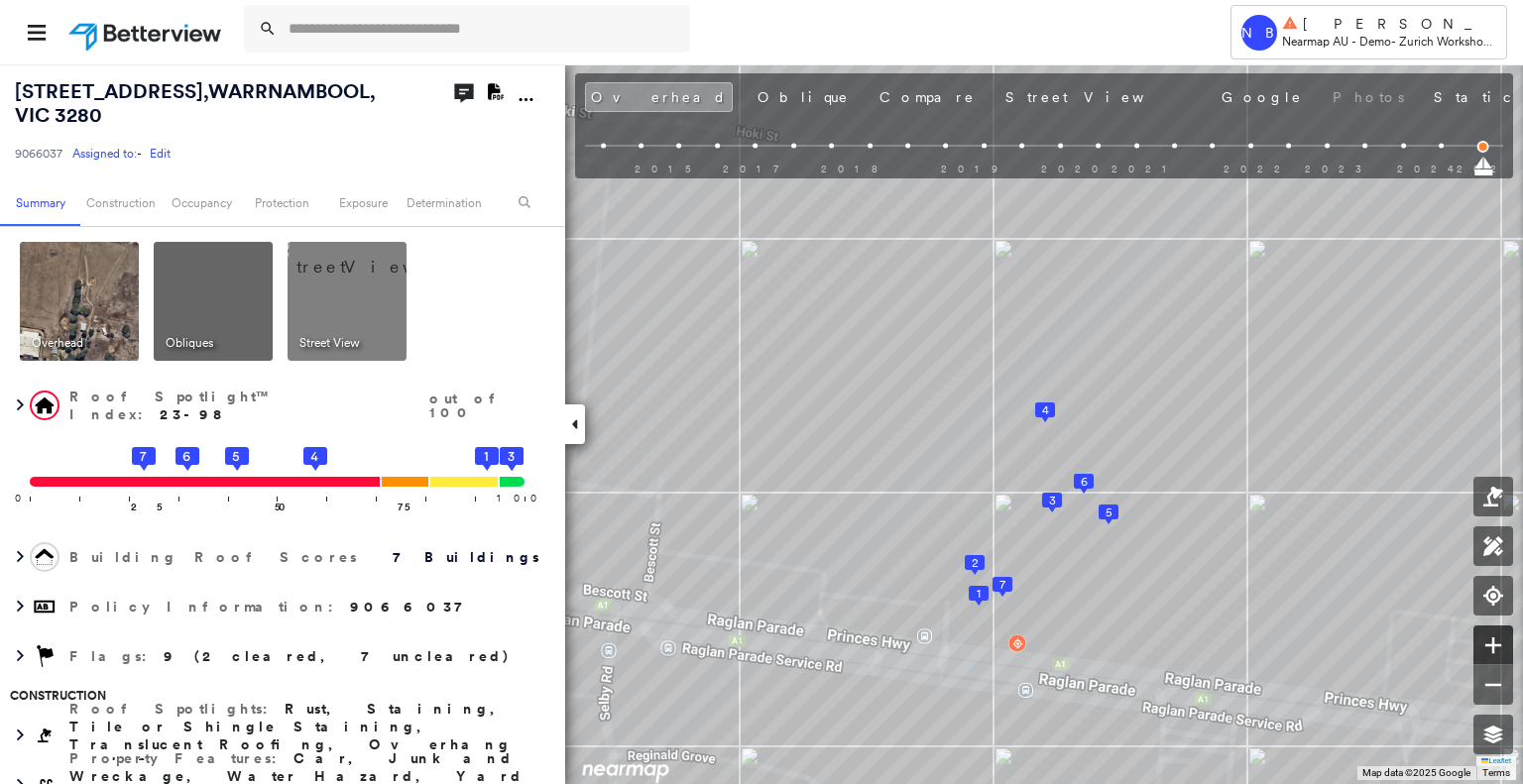 click 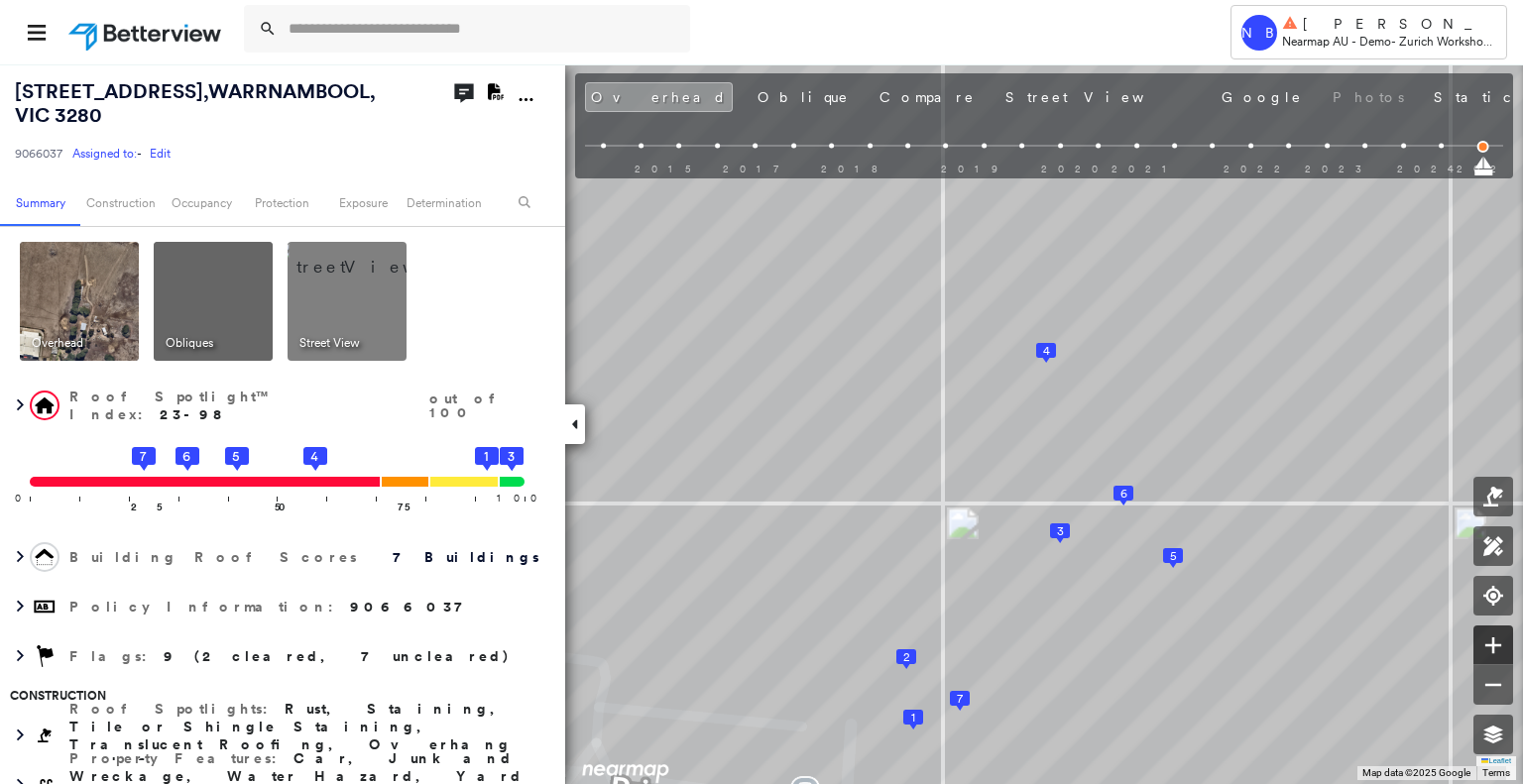 click 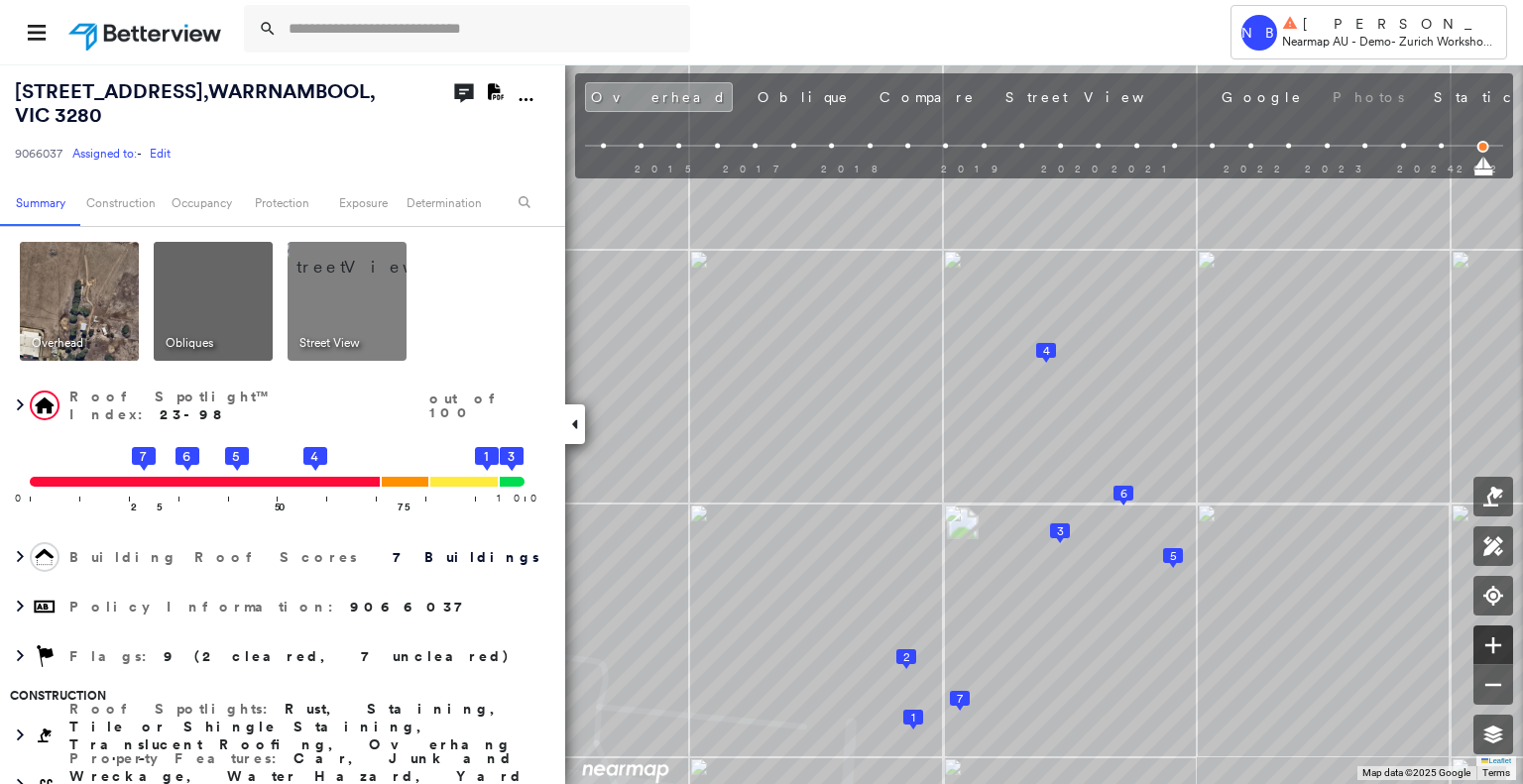 click 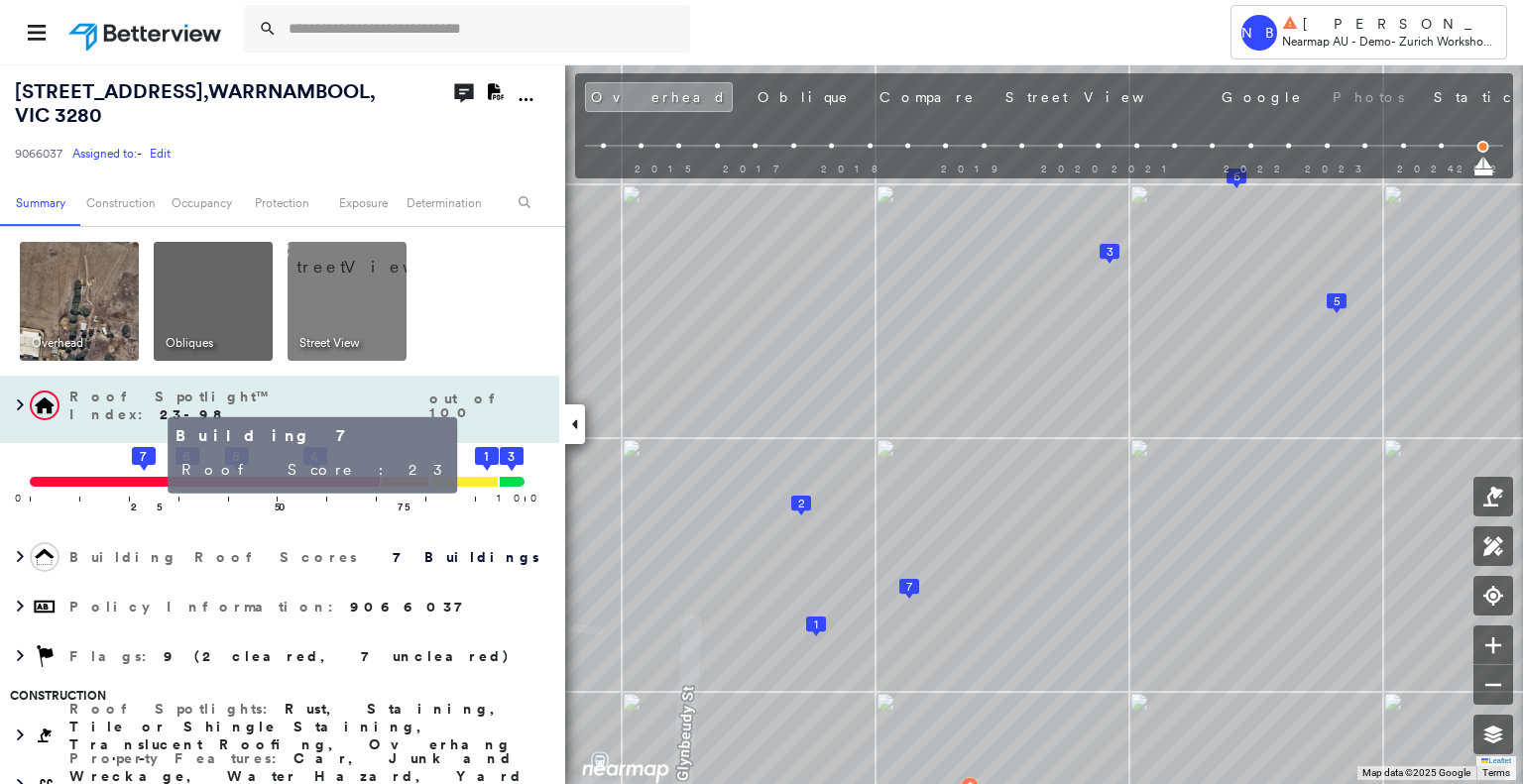 click on "7" 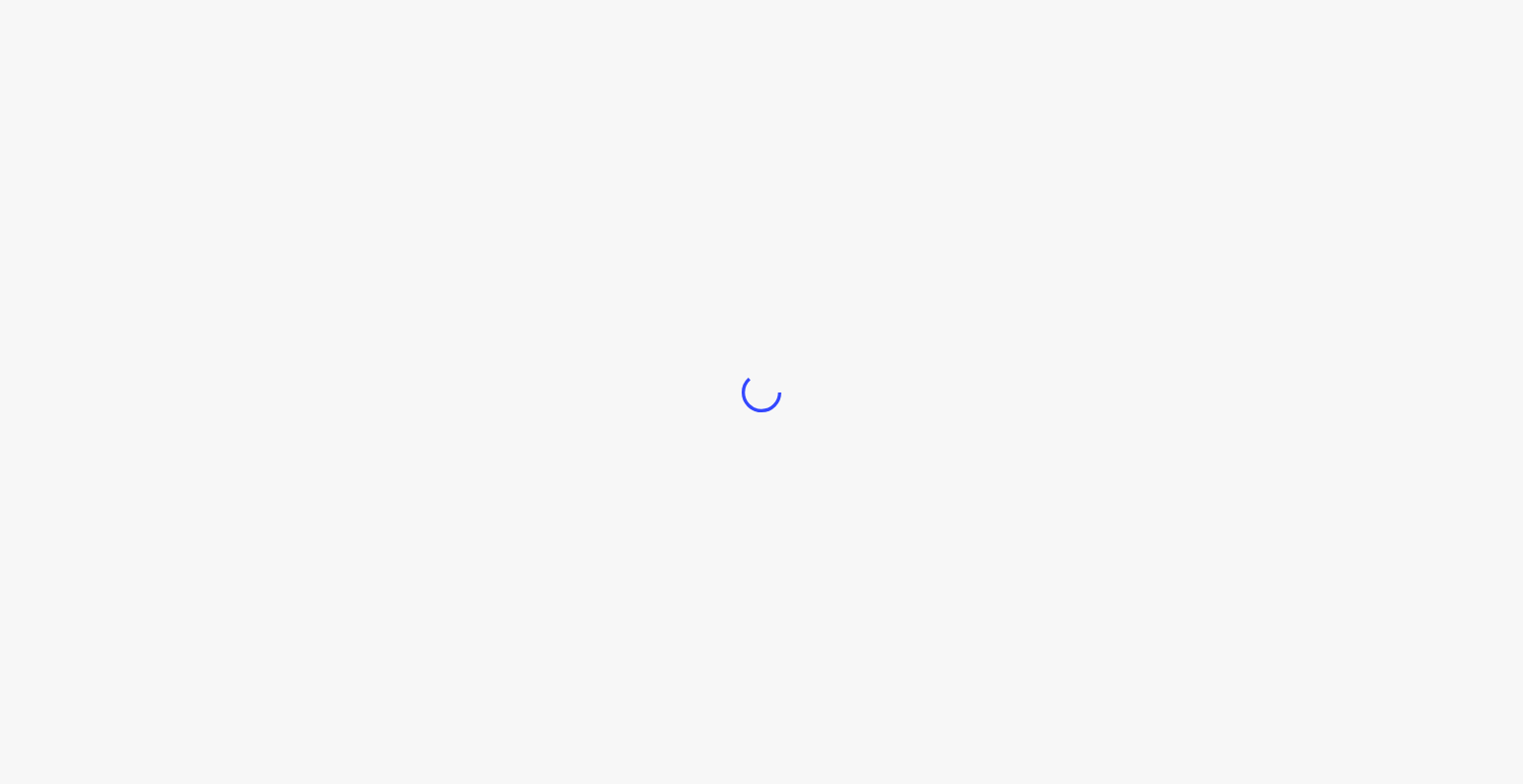 scroll, scrollTop: 0, scrollLeft: 0, axis: both 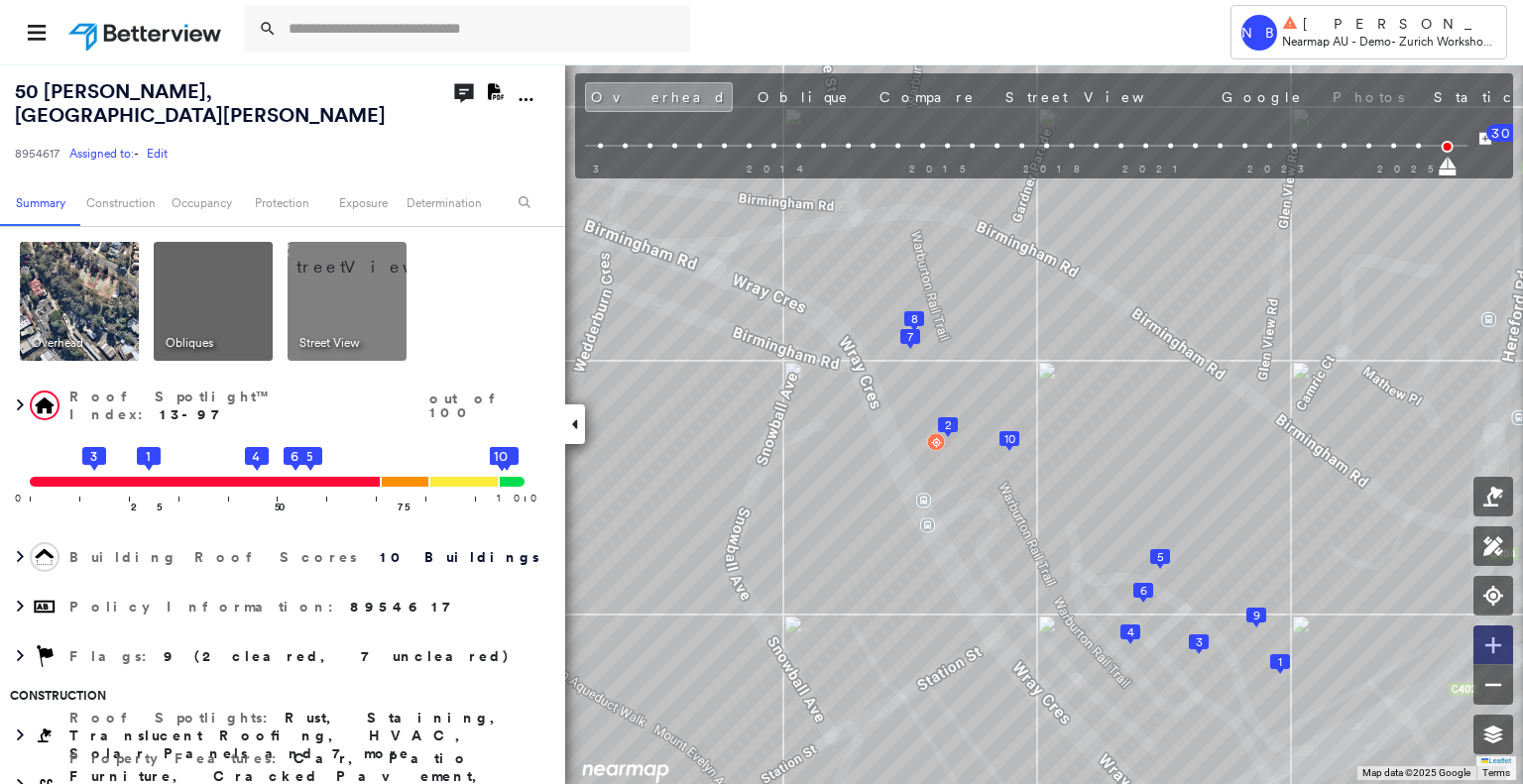 click 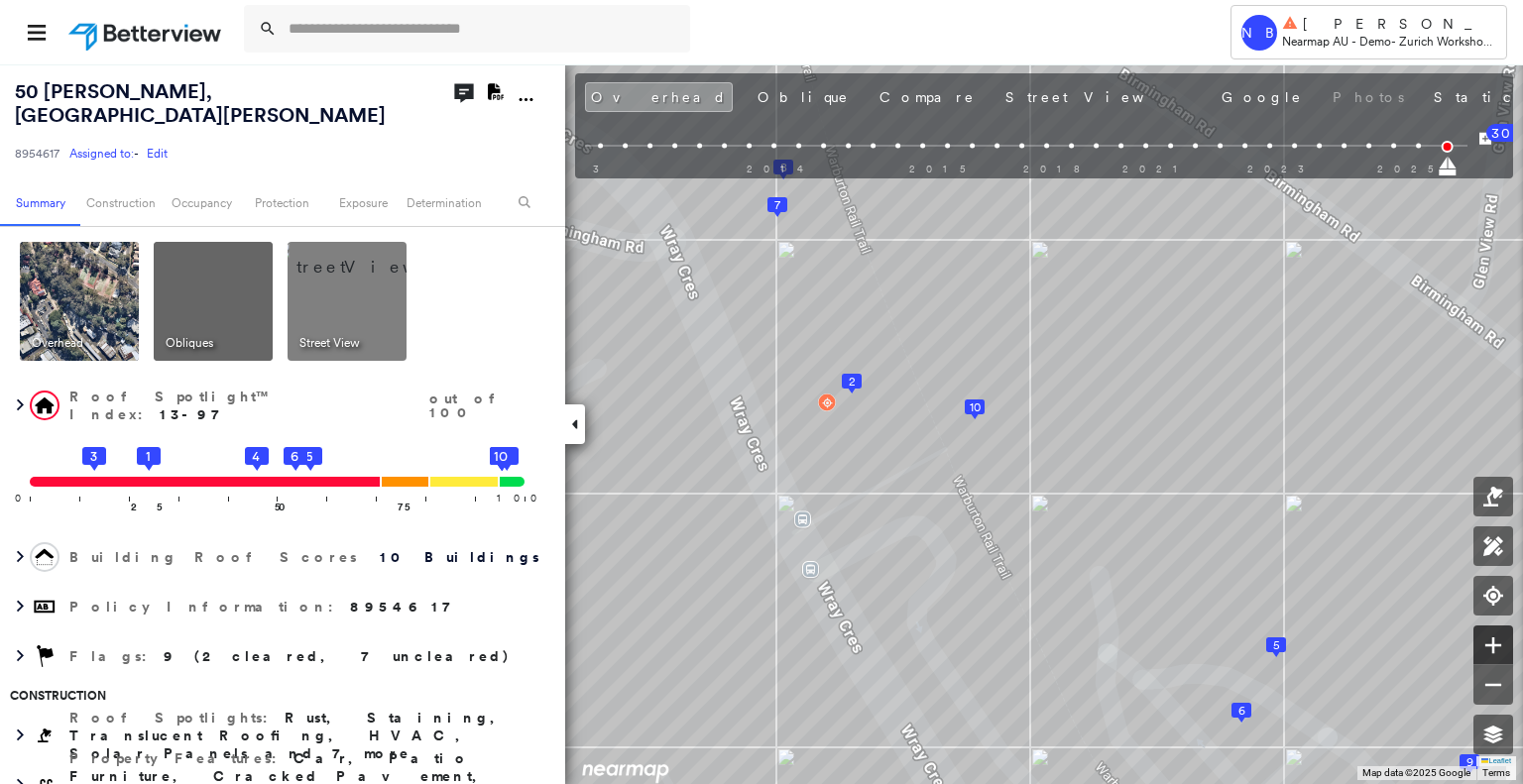 click 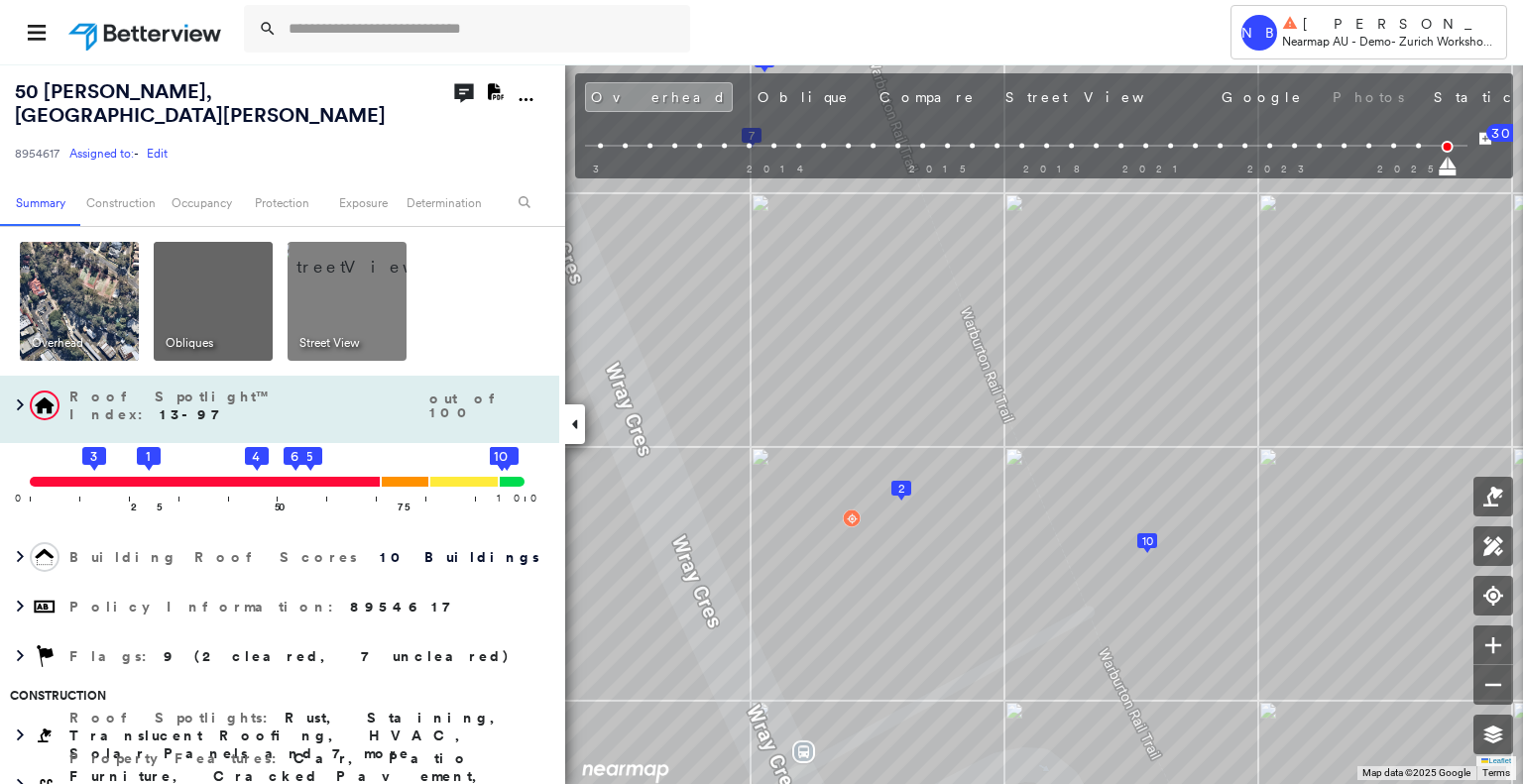 click 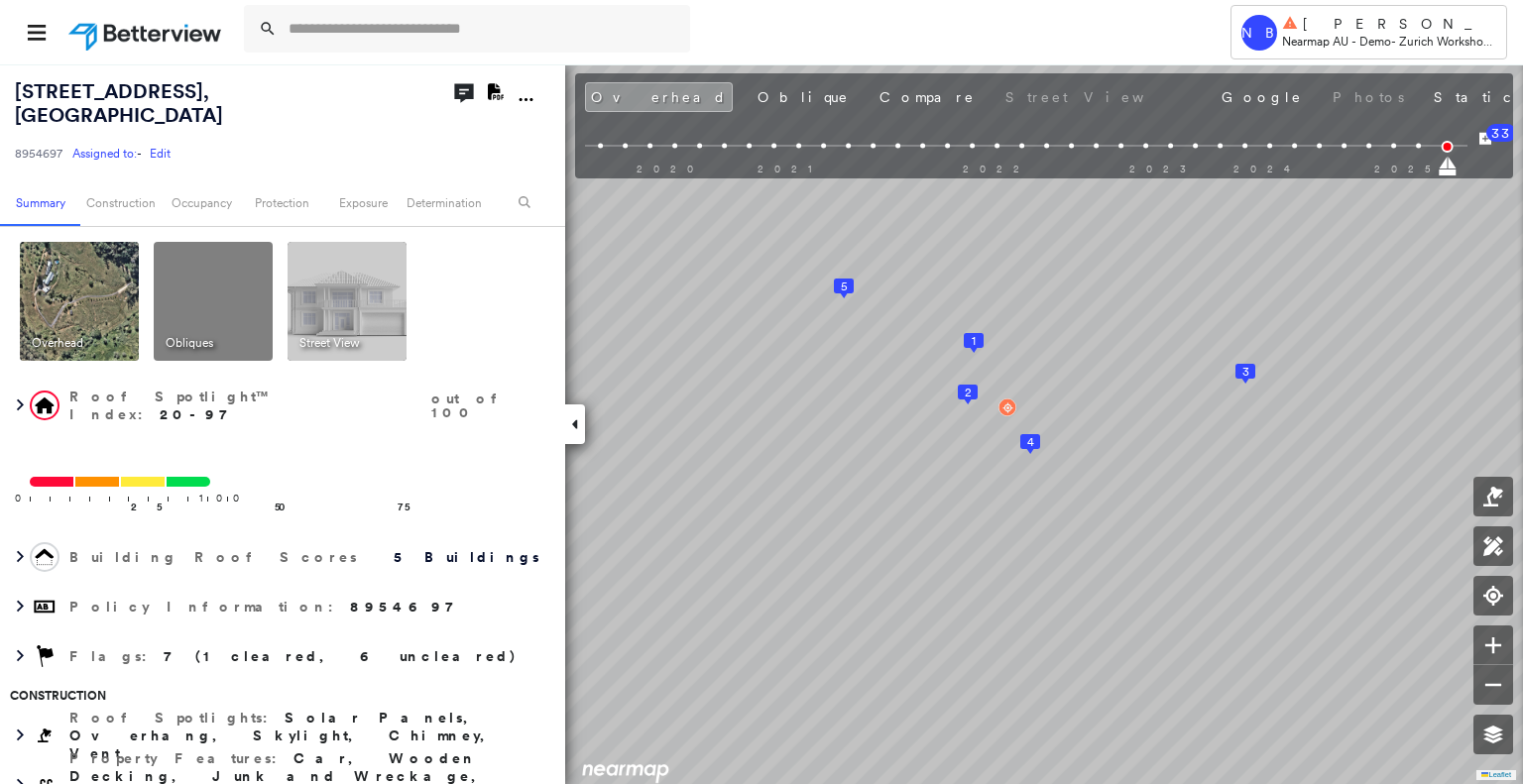 scroll, scrollTop: 0, scrollLeft: 0, axis: both 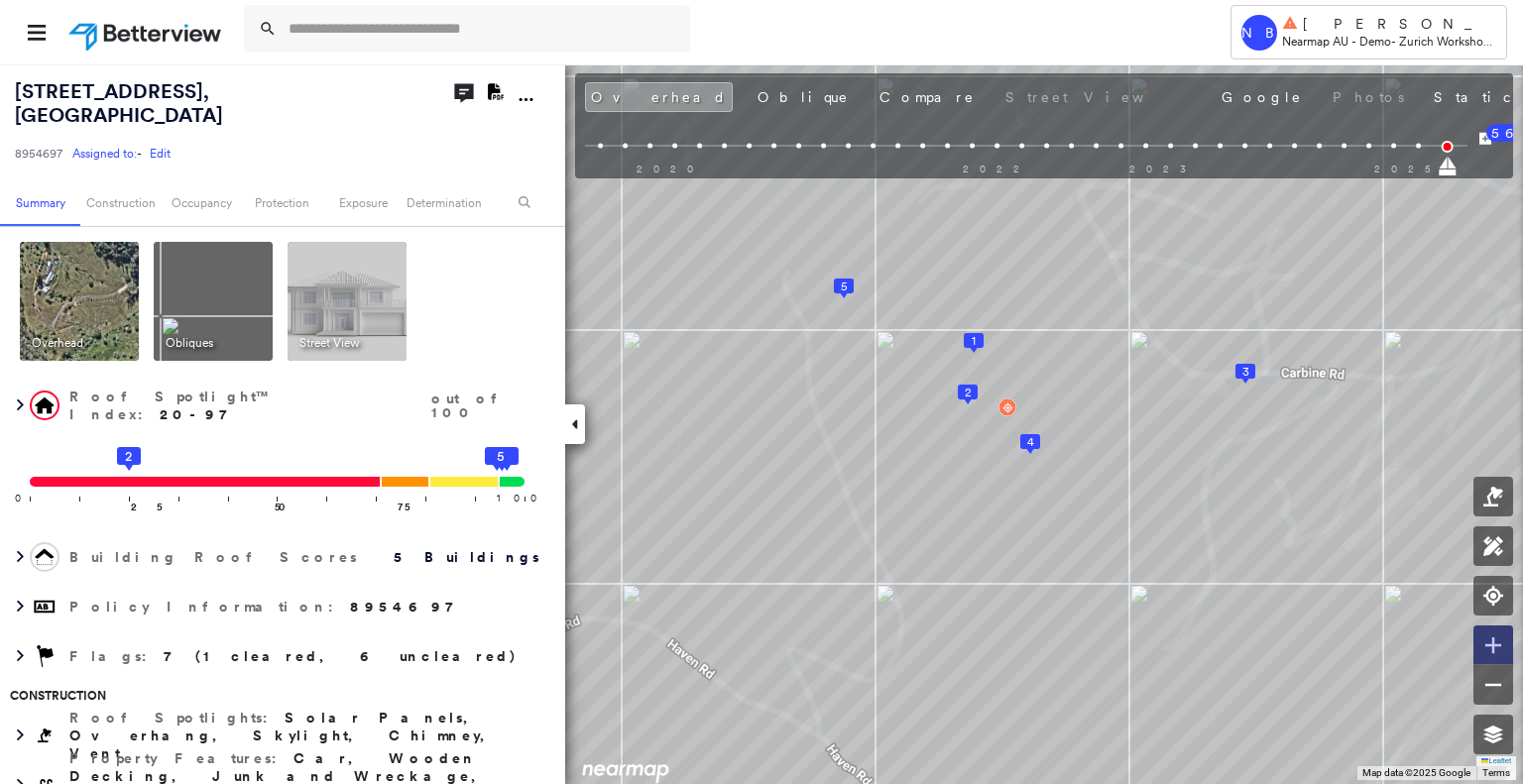 click at bounding box center [1493, 645] 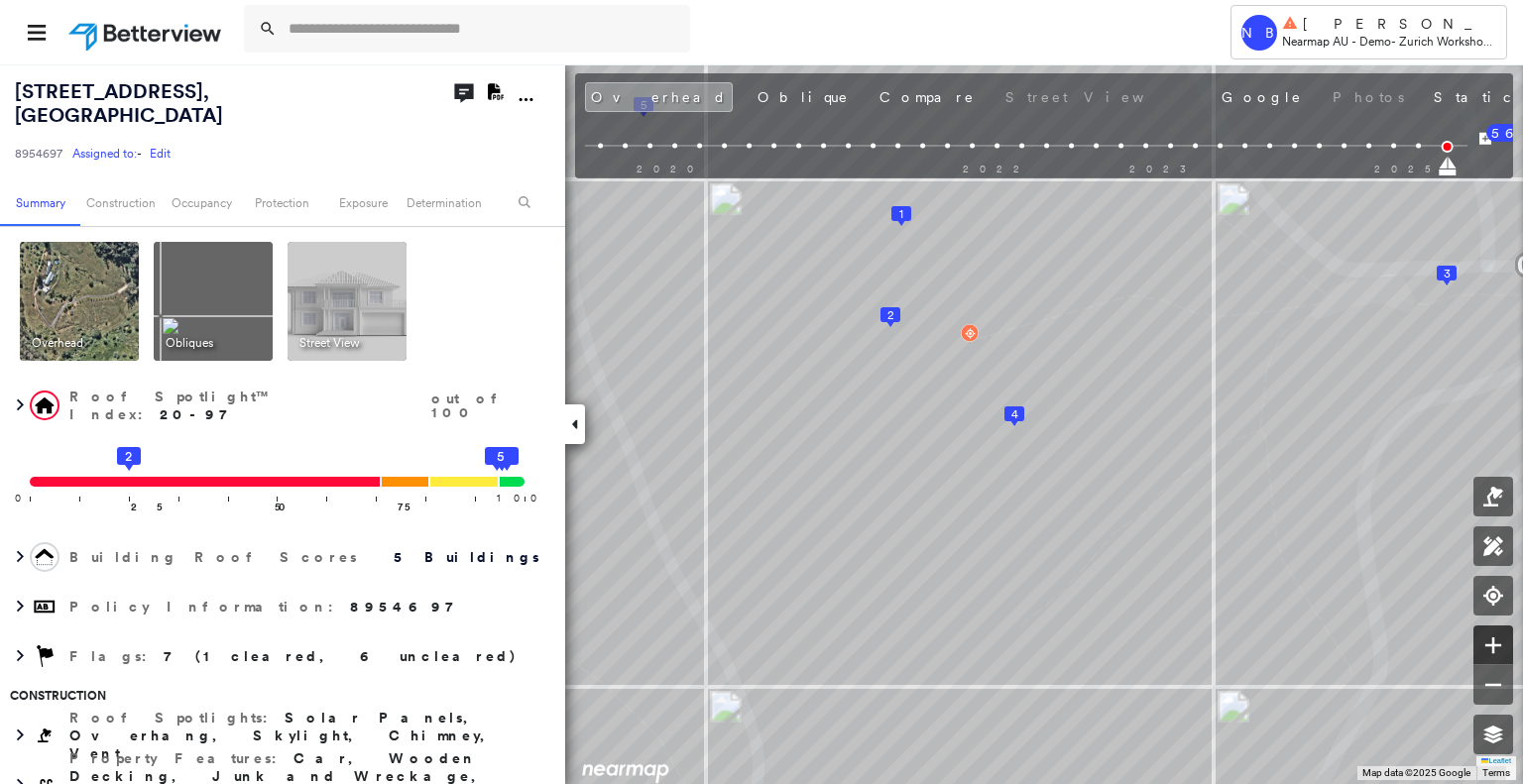 click at bounding box center [1493, 645] 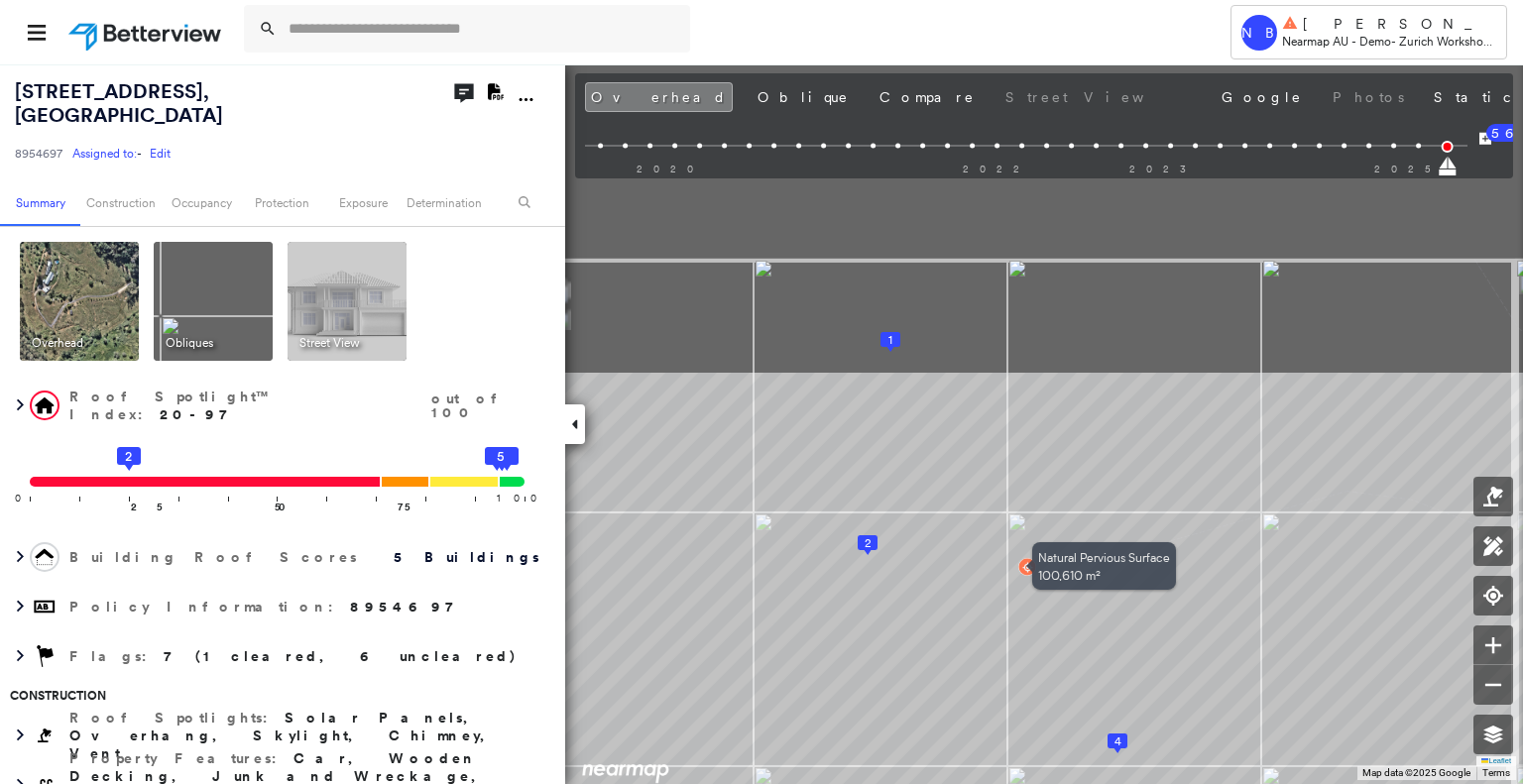 click on "Tower NB Nicola Brownlie Nearmap AU - Demo  -   Zurich Workshop 2025 110 Carbine Road ,  UPPER BROOKFIELD, QLD 4069 8954697 Assigned to:  - Edit Assigned to:  - Edit 8954697 Assigned to:  - Edit Open Comments Download PDF Report Summary Construction Occupancy Protection Exposure Determination Overhead Obliques Street View Roof Spotlight™ Index :  20-97 out of 100 0 100 25 2 50 75 1 3 4 5 Building Roof Scores 5 Buildings Policy Information :  8954697 Flags :  7 (1 cleared, 6 uncleared) Construction Roof Spotlights :  Solar Panels, Overhang, Skylight, Chimney, Vent Property Features :  Car, Wooden Decking, Junk and Wreckage, Patio Furniture, Fire Pit and 10 more Roof Size & Shape :  5 buildings  Occupancy Protection Exposure FEMA Risk Index Wildfire Wind Determination Flags :  7 (1 cleared, 6 uncleared) Uncleared Flags (6) Cleared Flags  (1) Low Roof Condition > 70 Flagged 07/16/25 Clear Requires Inspection Flagged 07/16/25 Clear Defensible Space Flagged 07/16/25 Clear CR Critical Priority Flagged 07/16/25 56" at bounding box center (762, 392) 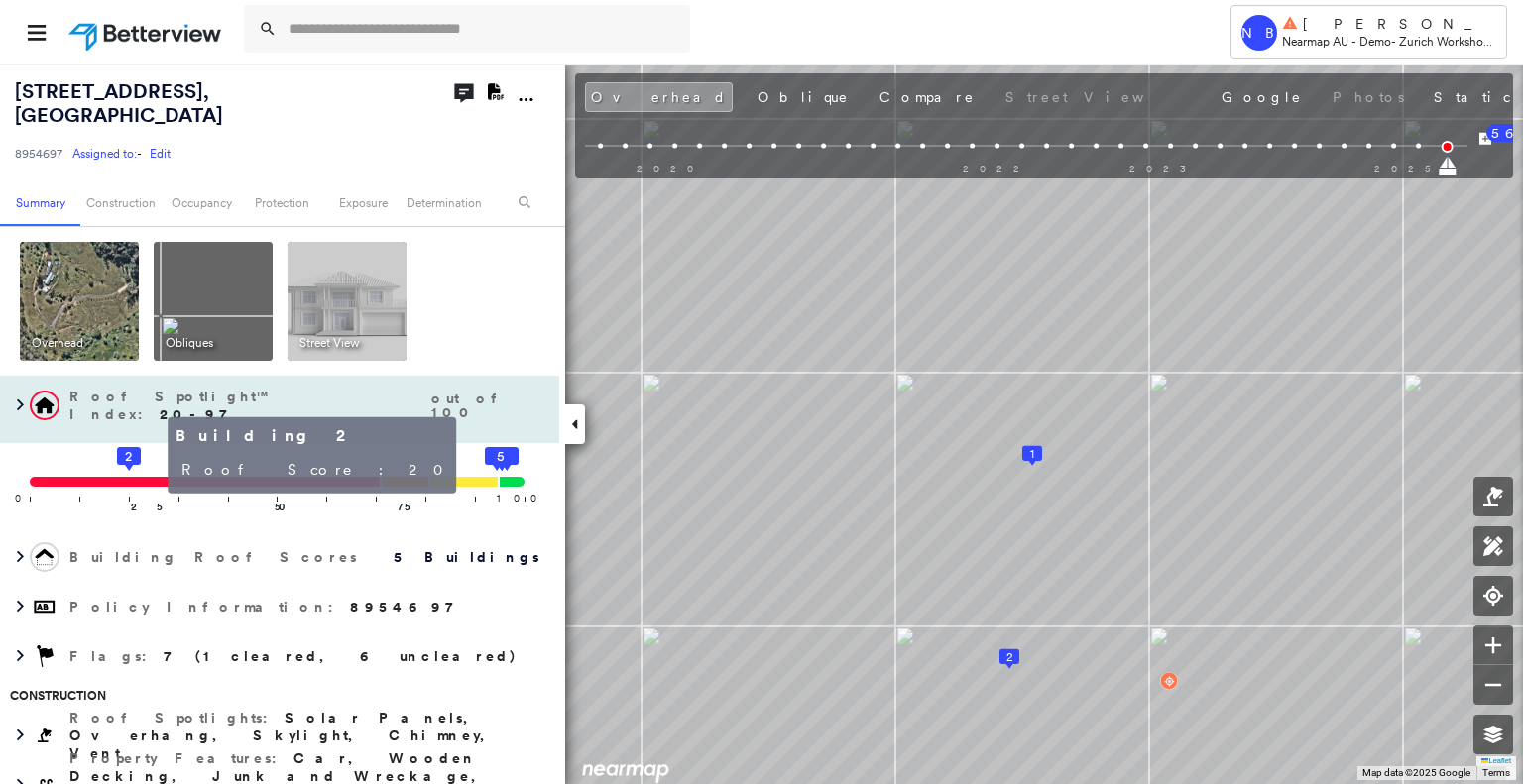 click on "2" 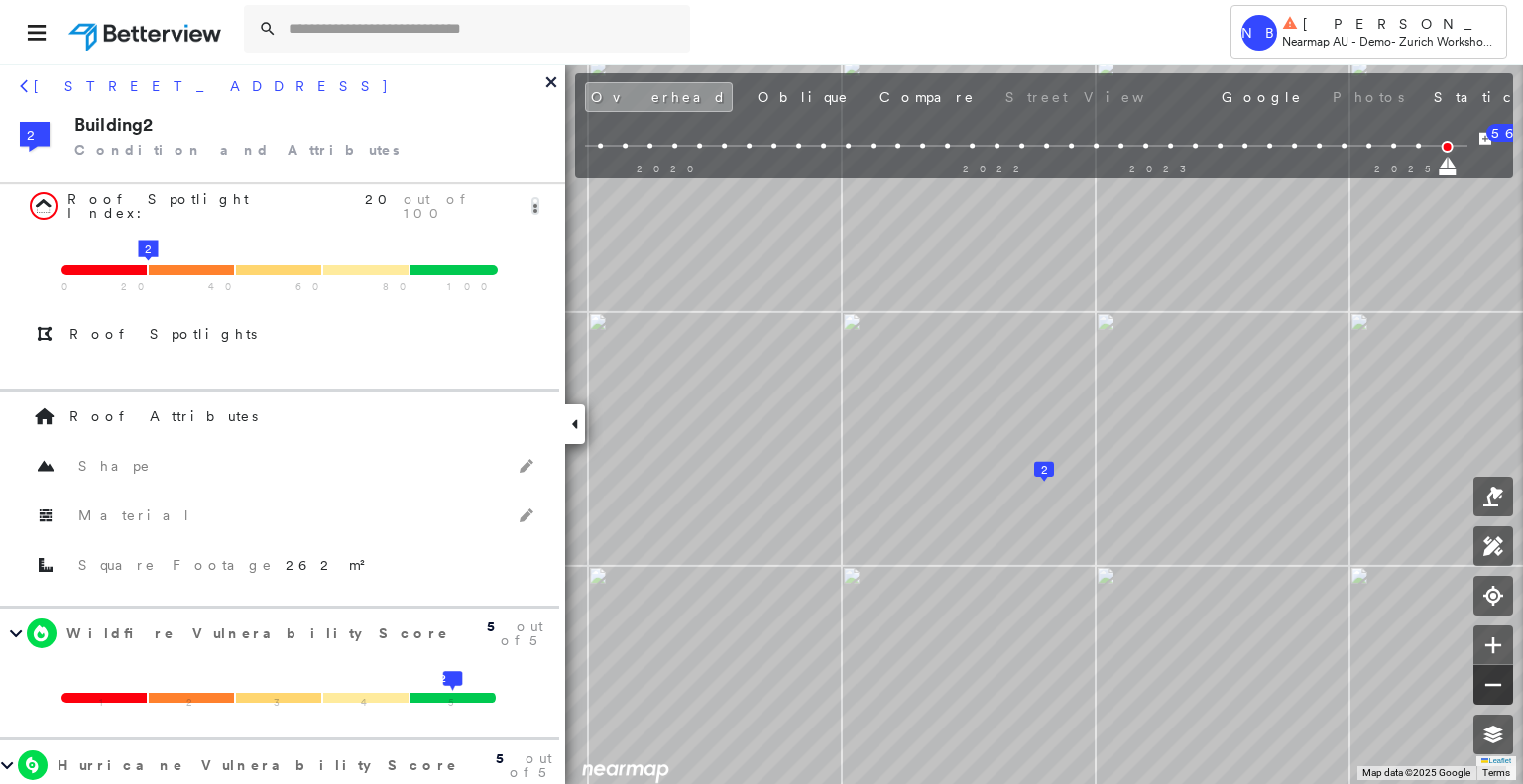 click 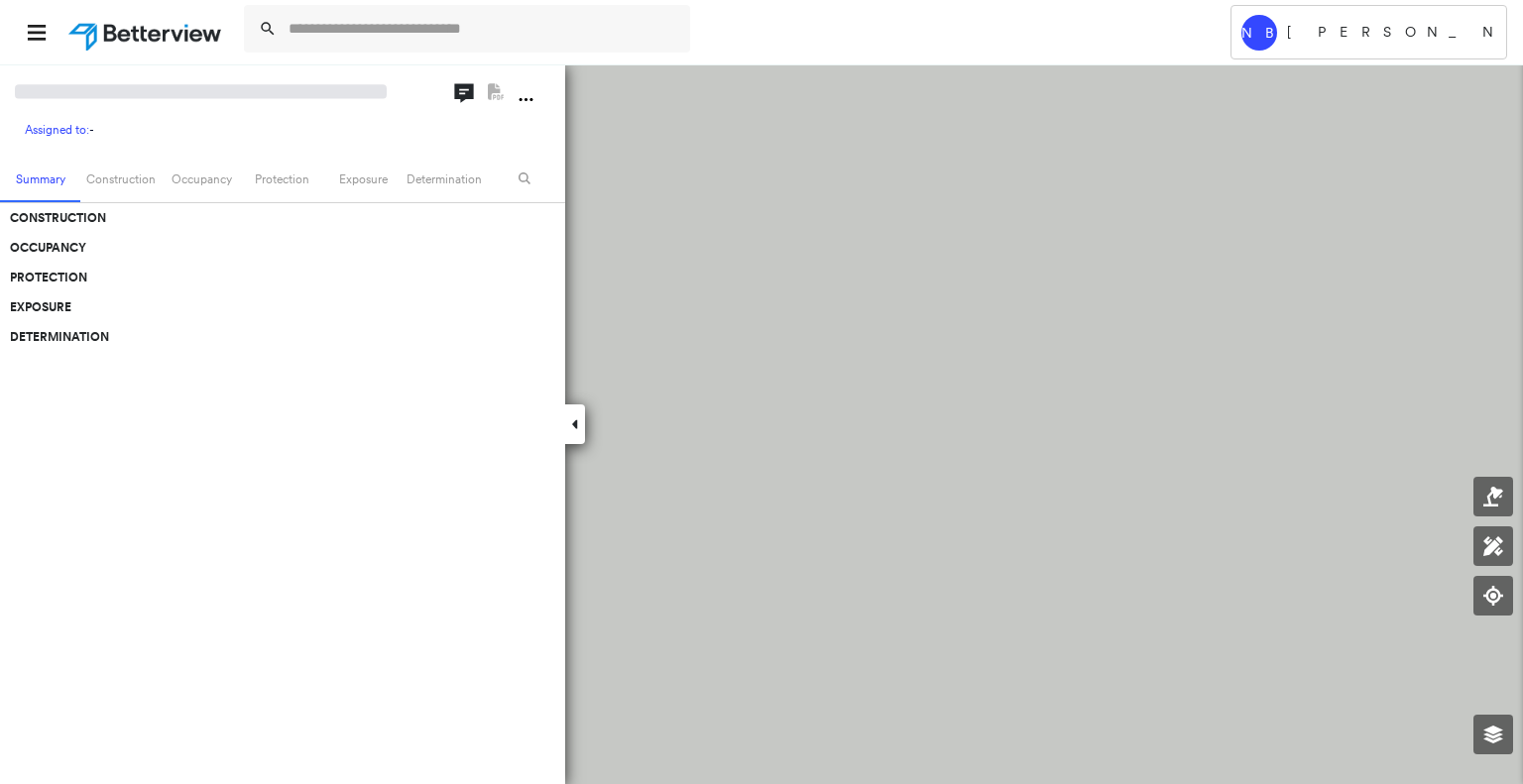 scroll, scrollTop: 0, scrollLeft: 0, axis: both 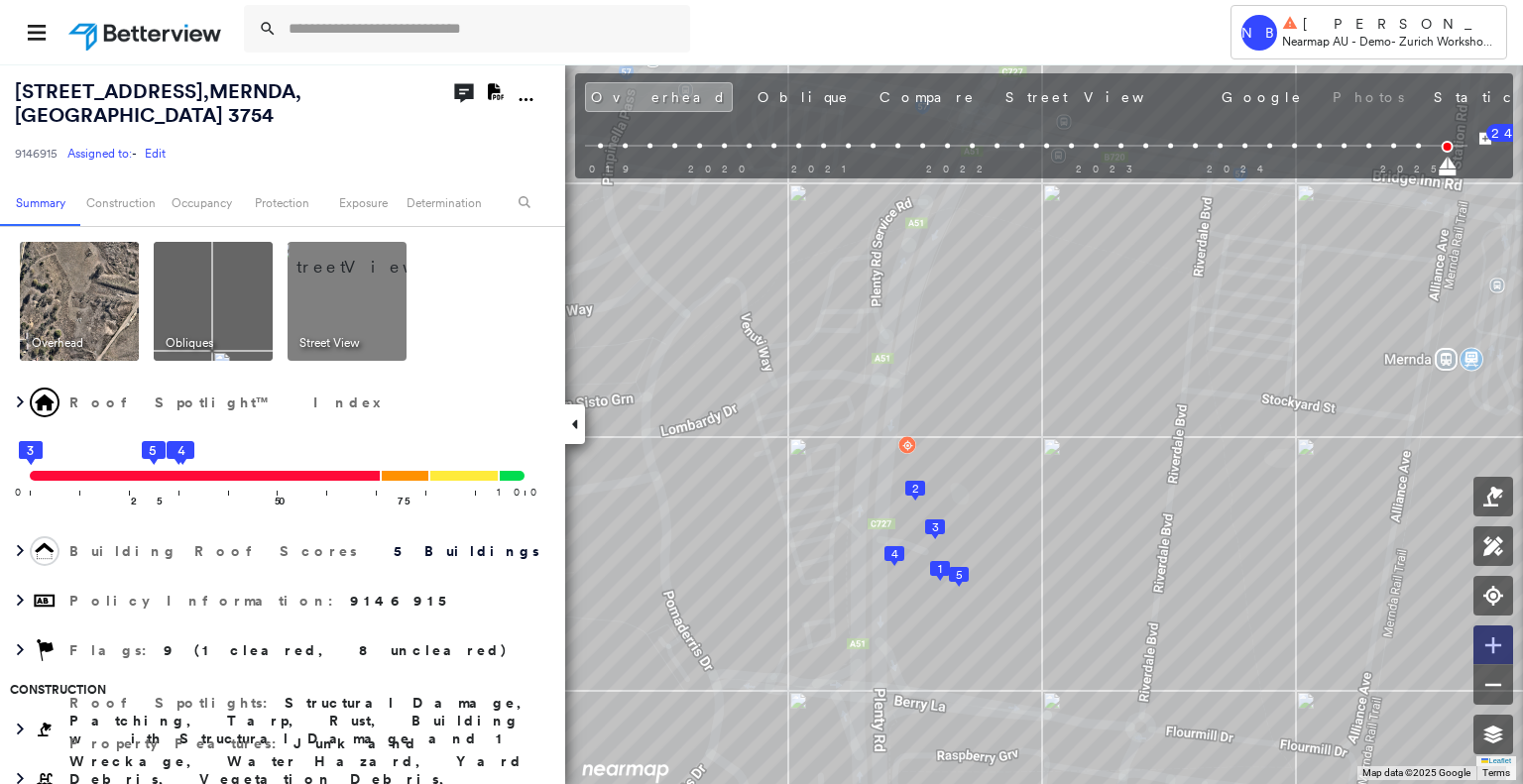 click 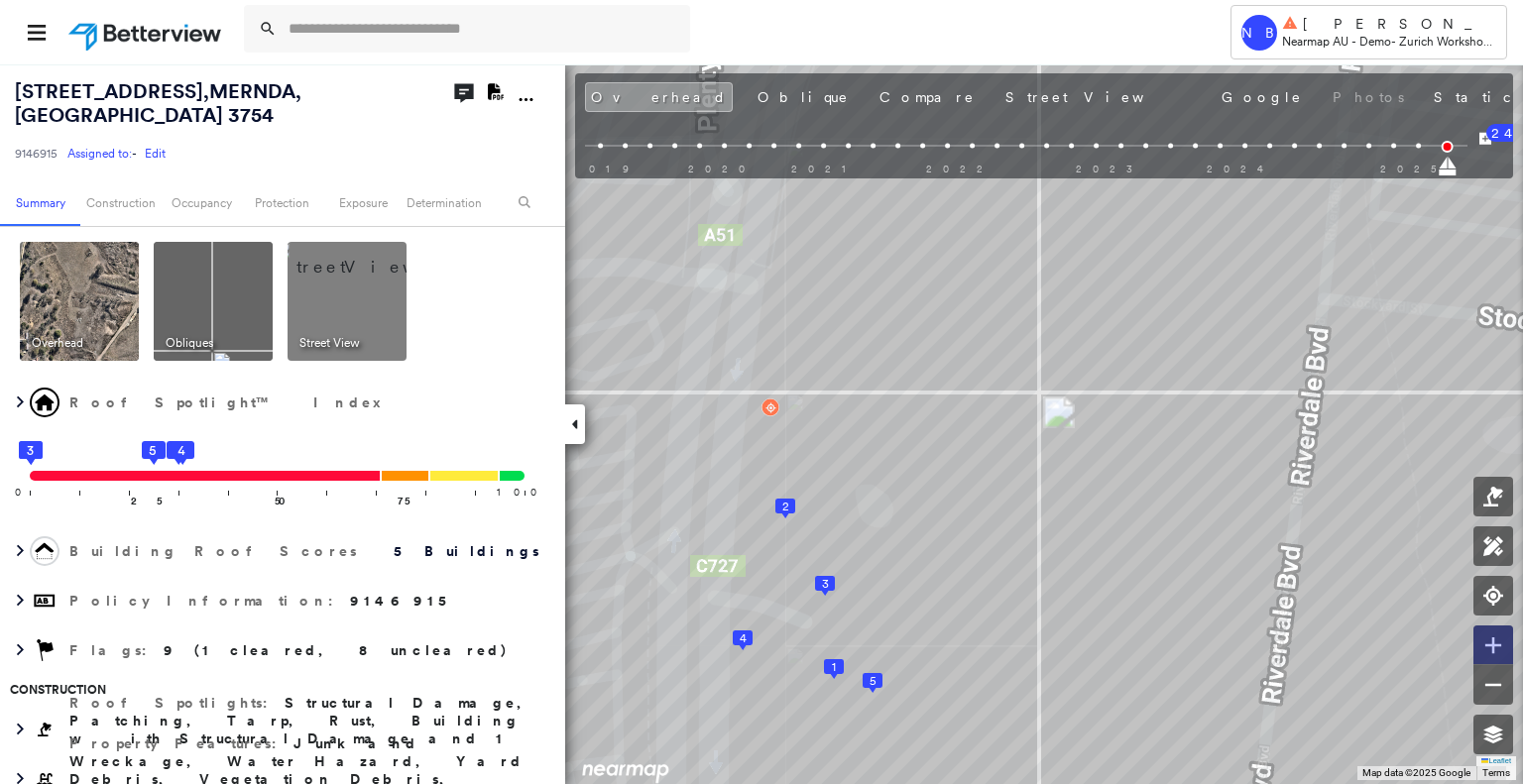 click 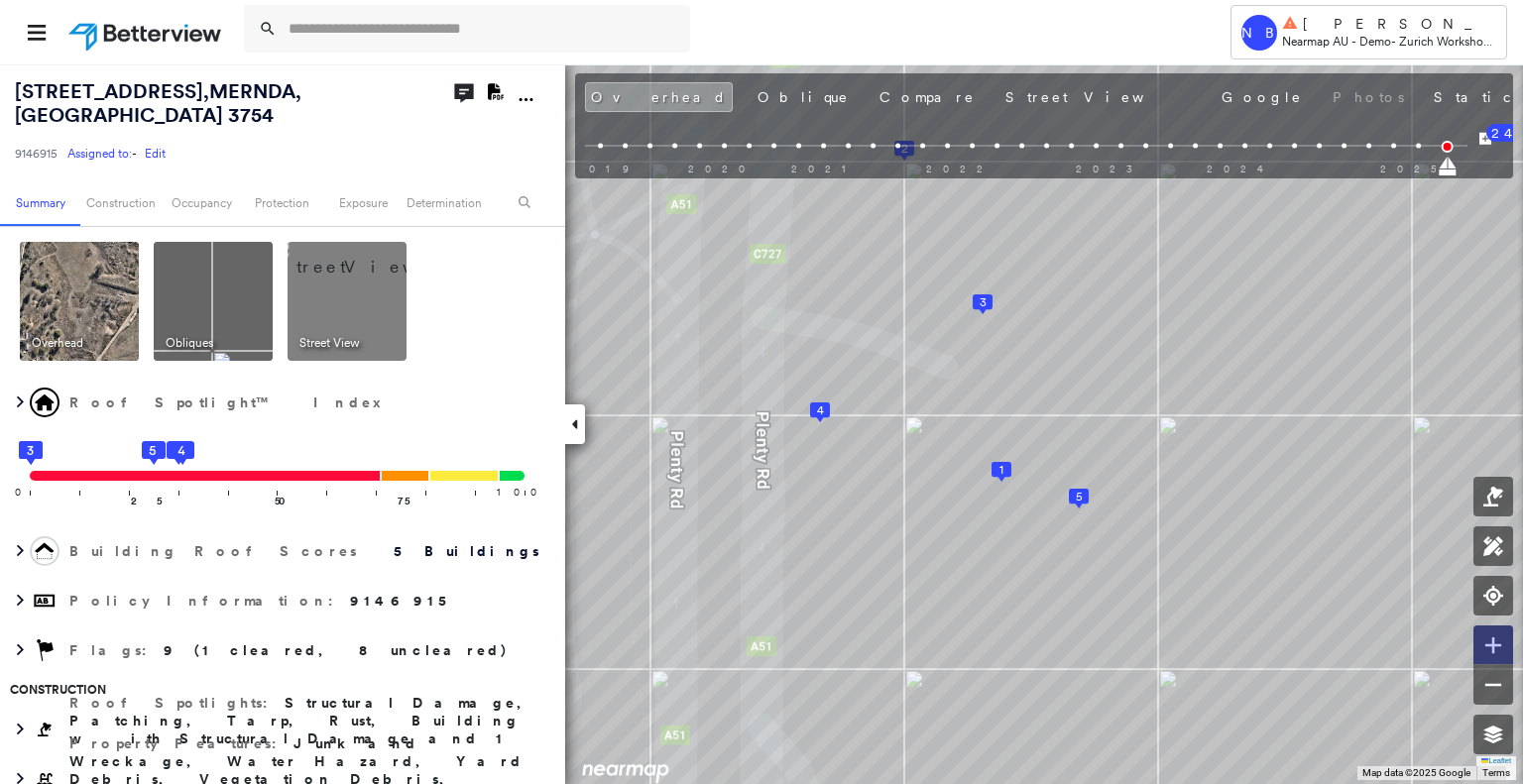 click 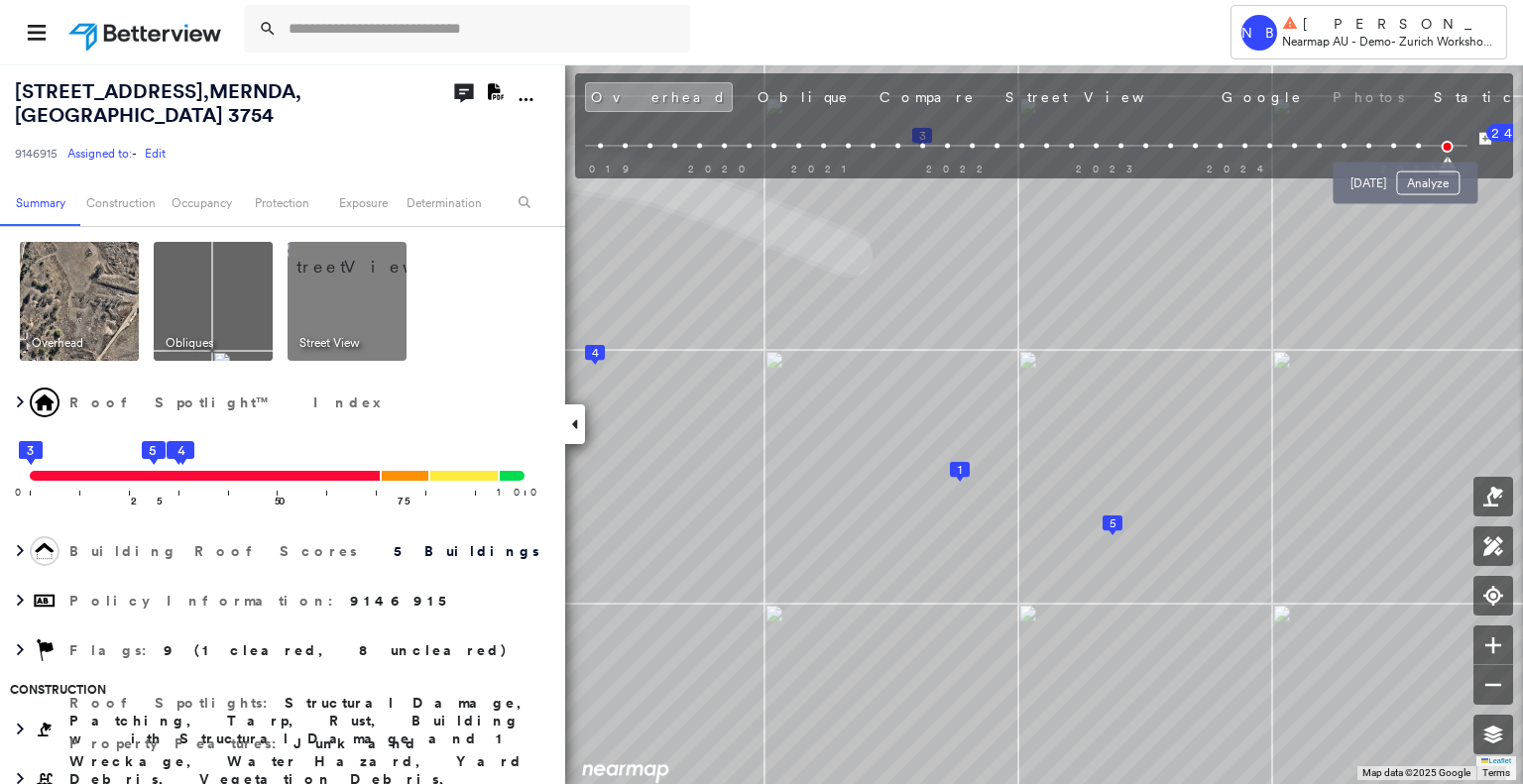 click at bounding box center [1418, 146] 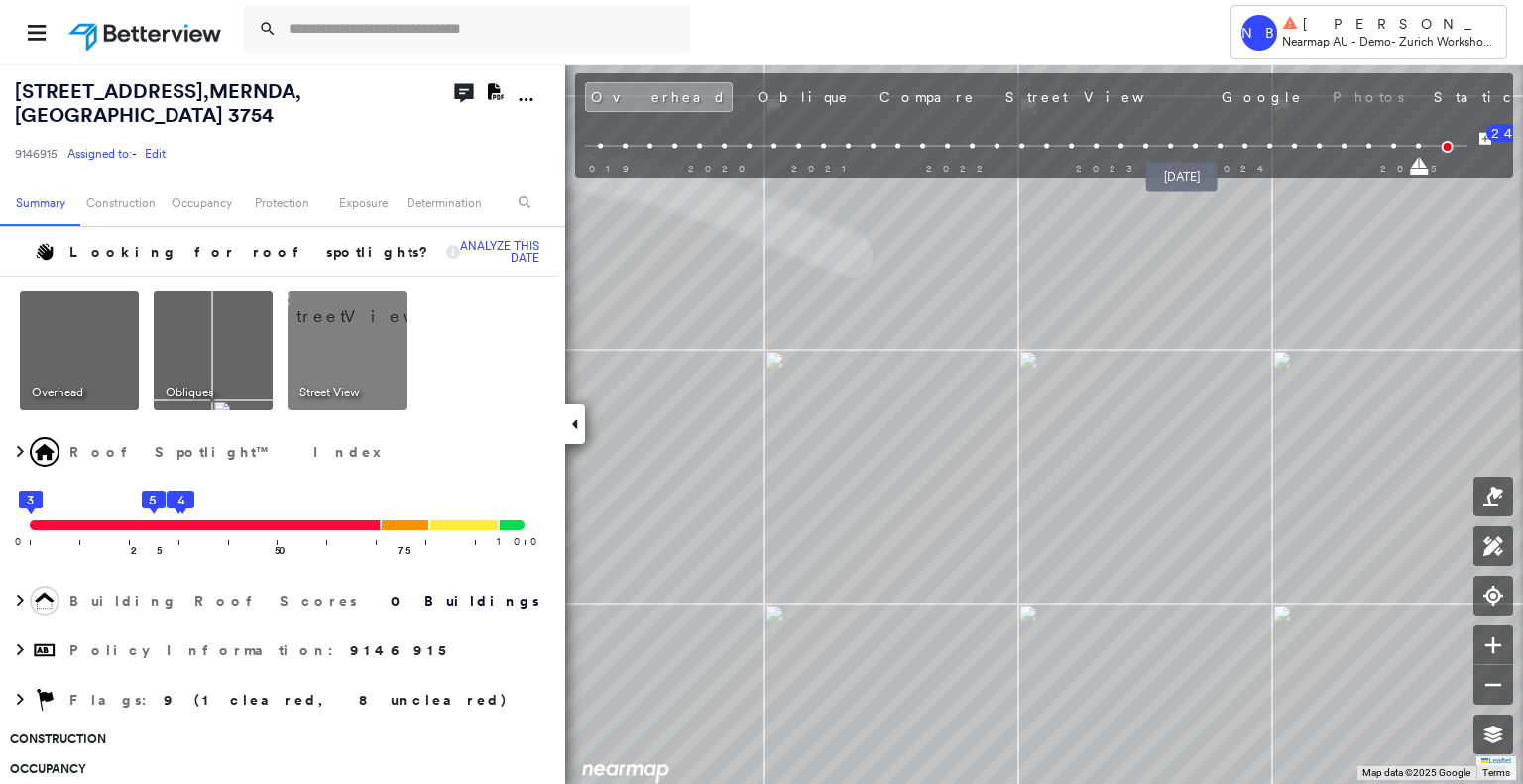 click at bounding box center (1195, 146) 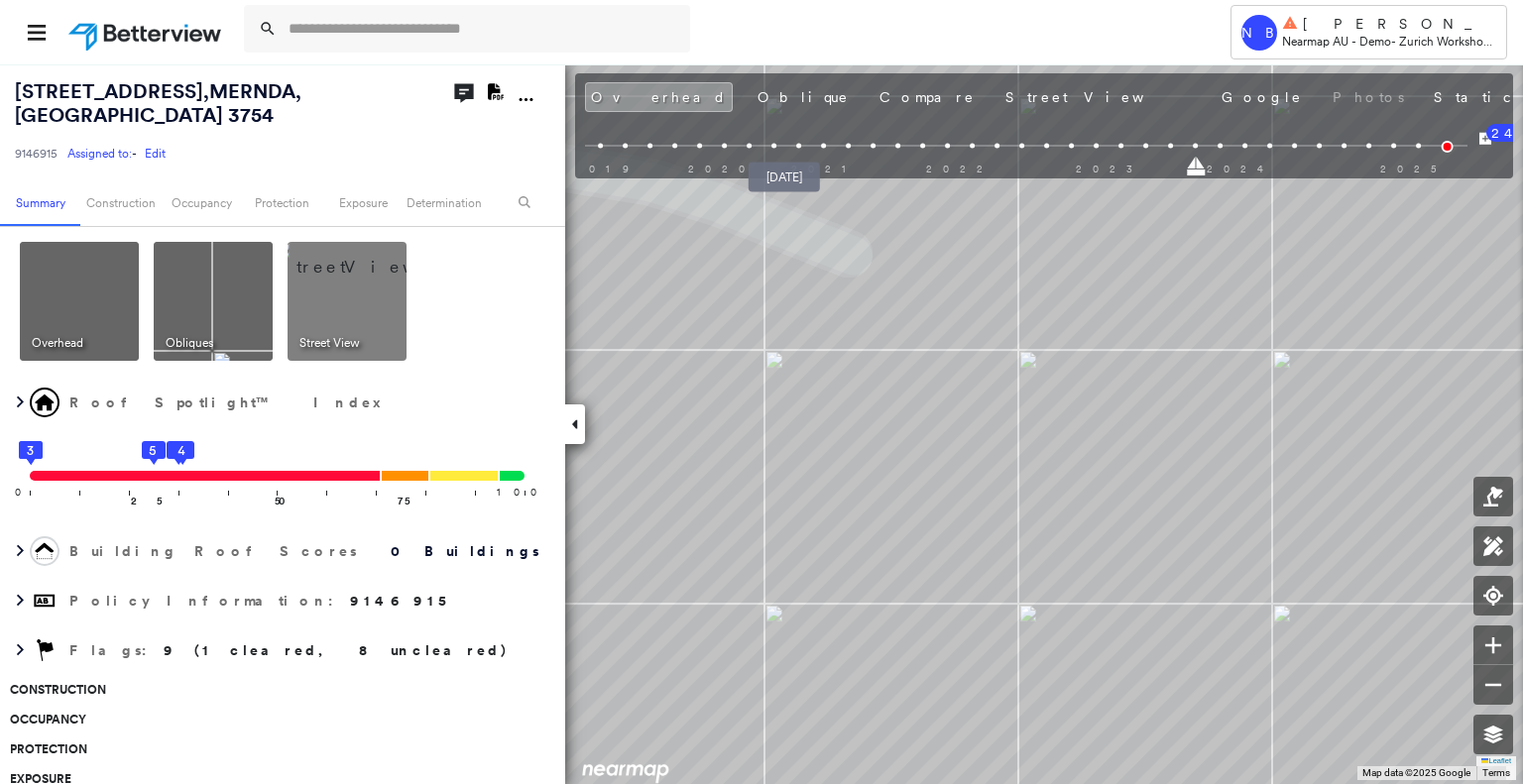 click at bounding box center (798, 146) 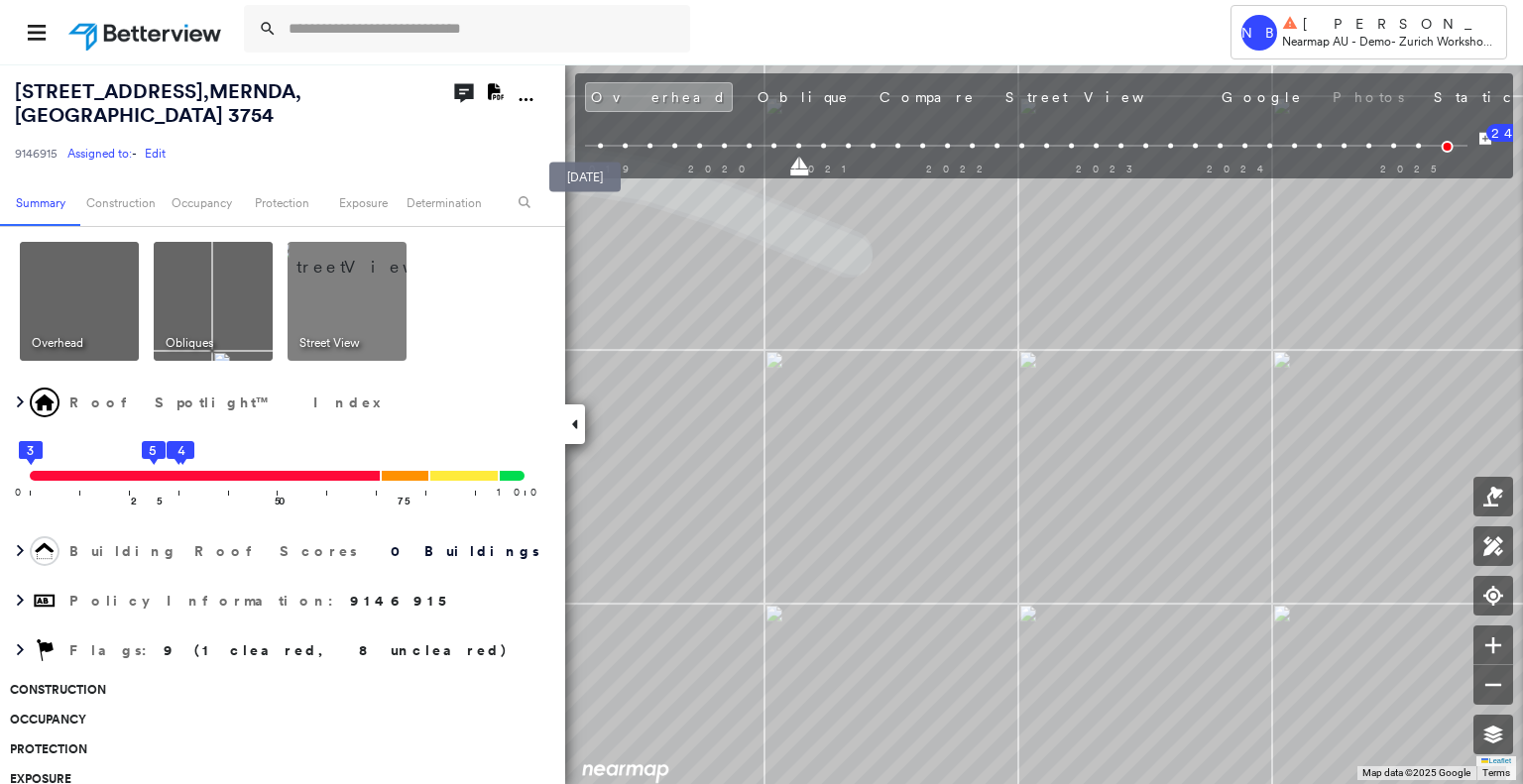 click at bounding box center (600, 146) 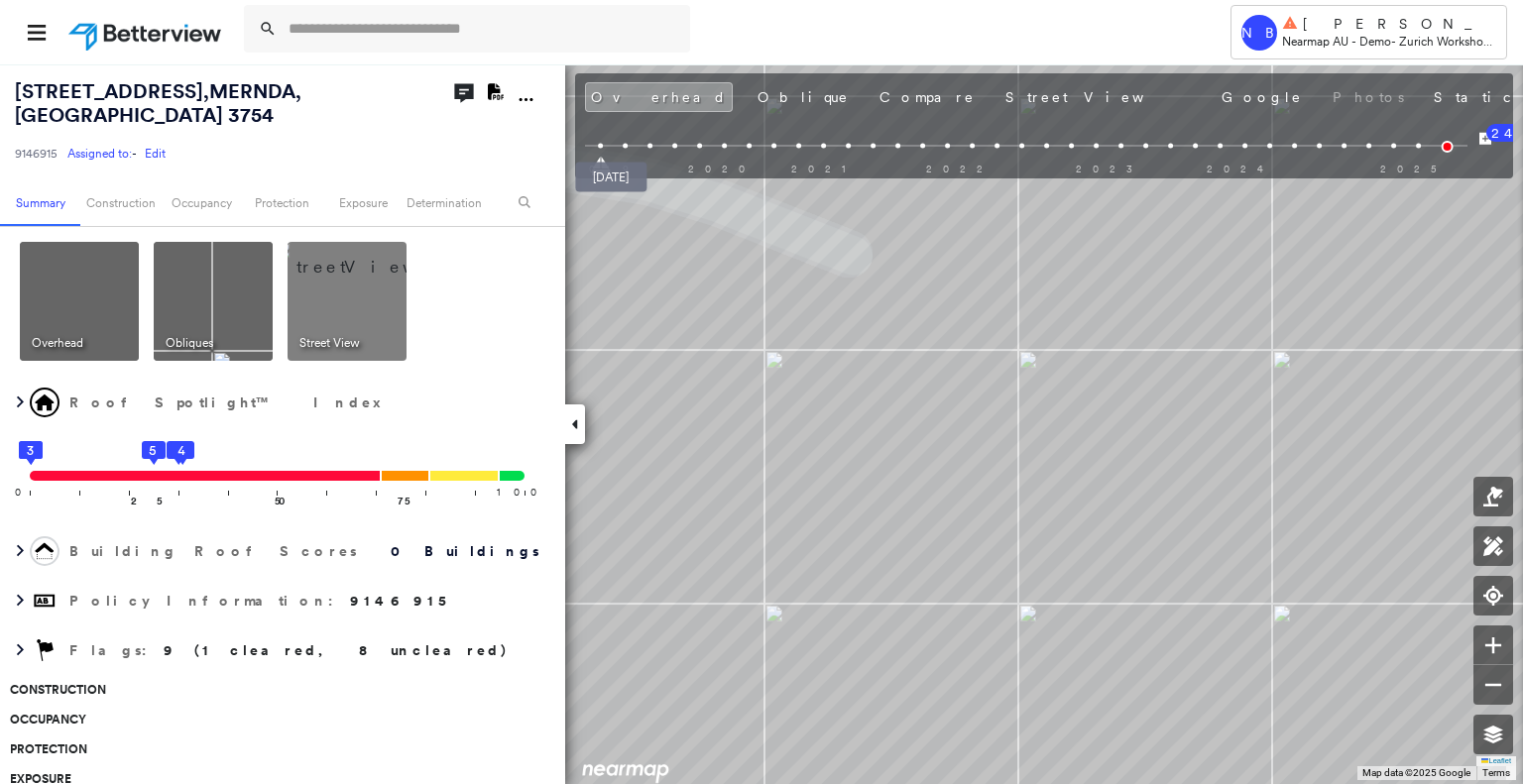 click at bounding box center (625, 146) 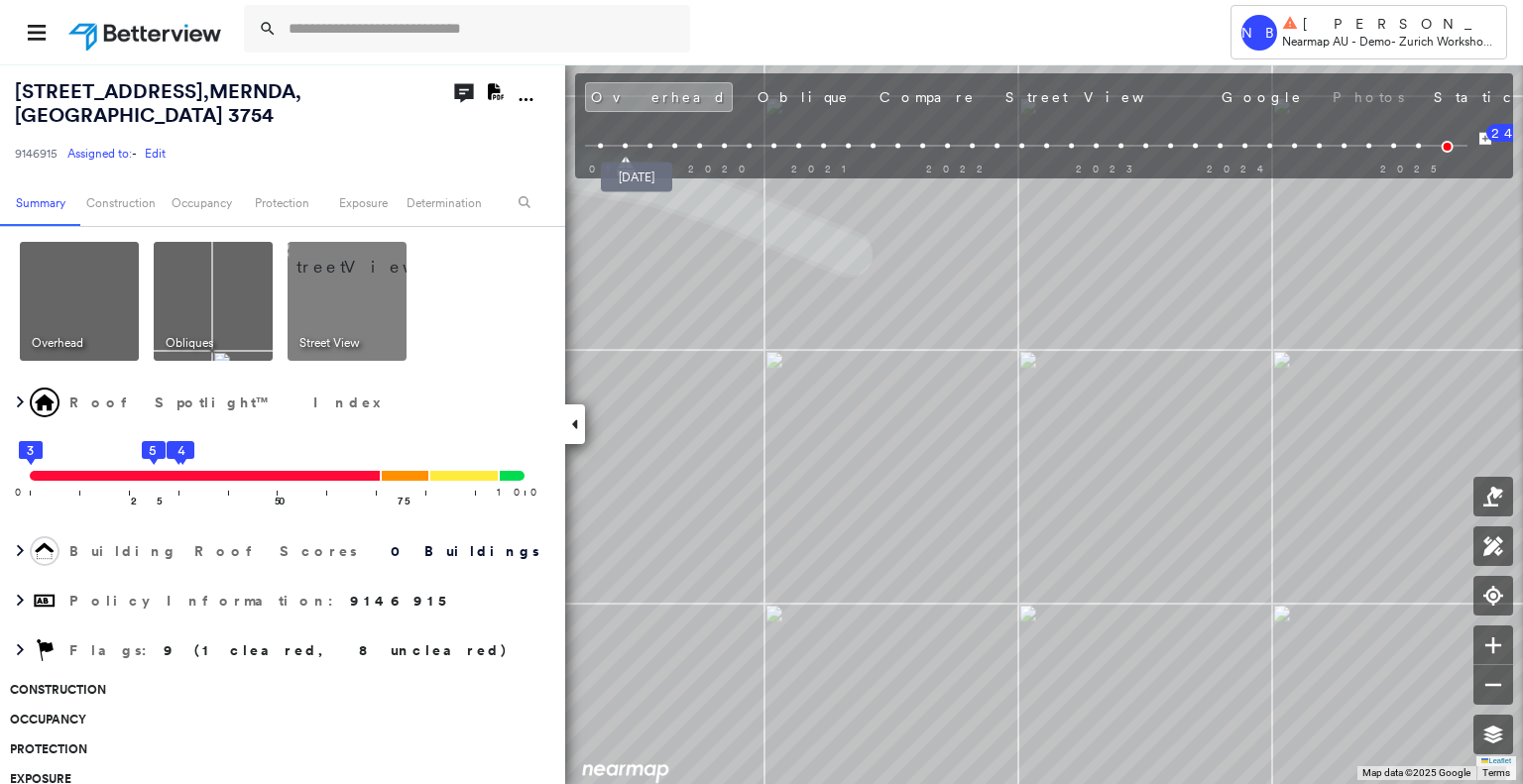 click at bounding box center (649, 146) 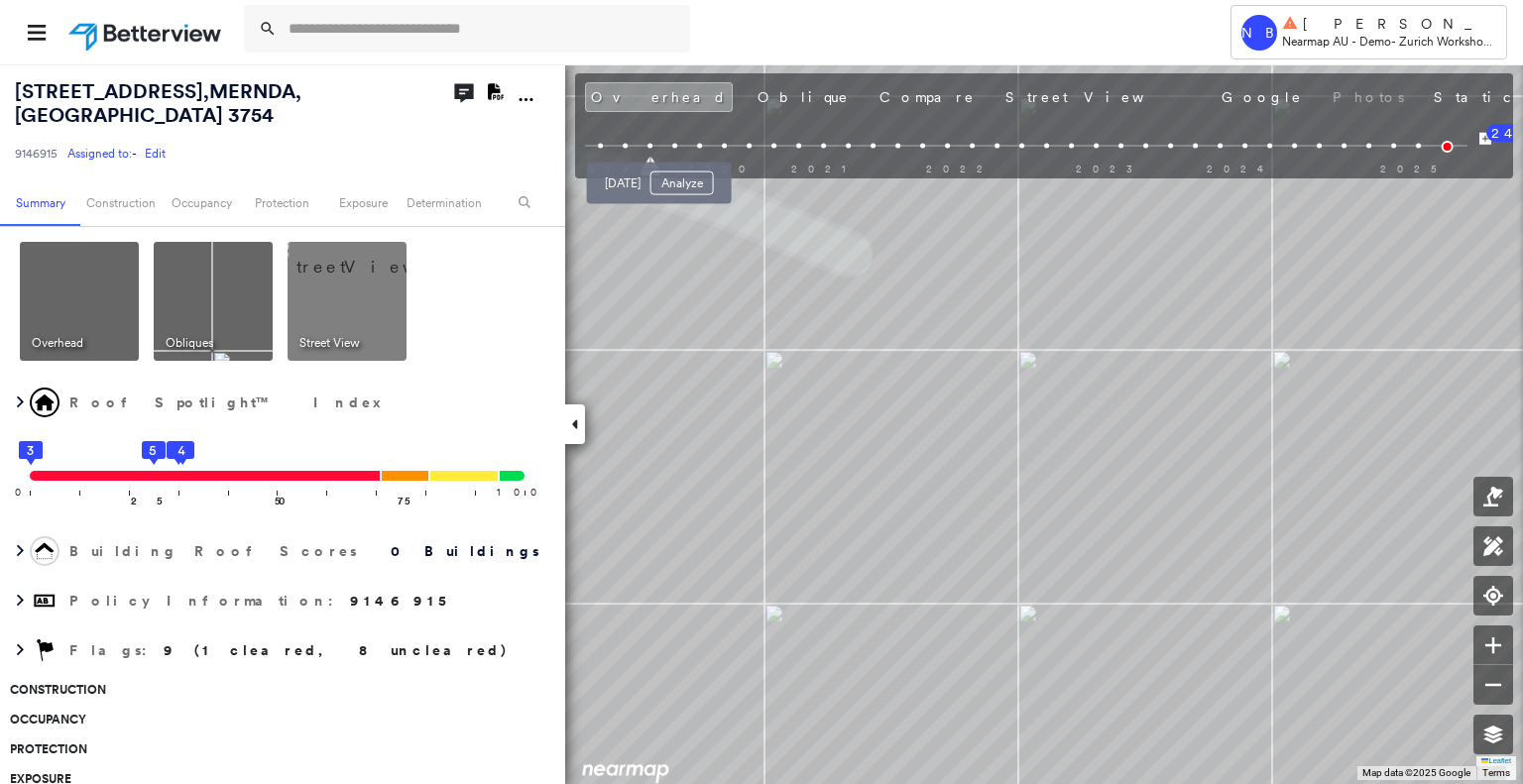 click at bounding box center [674, 146] 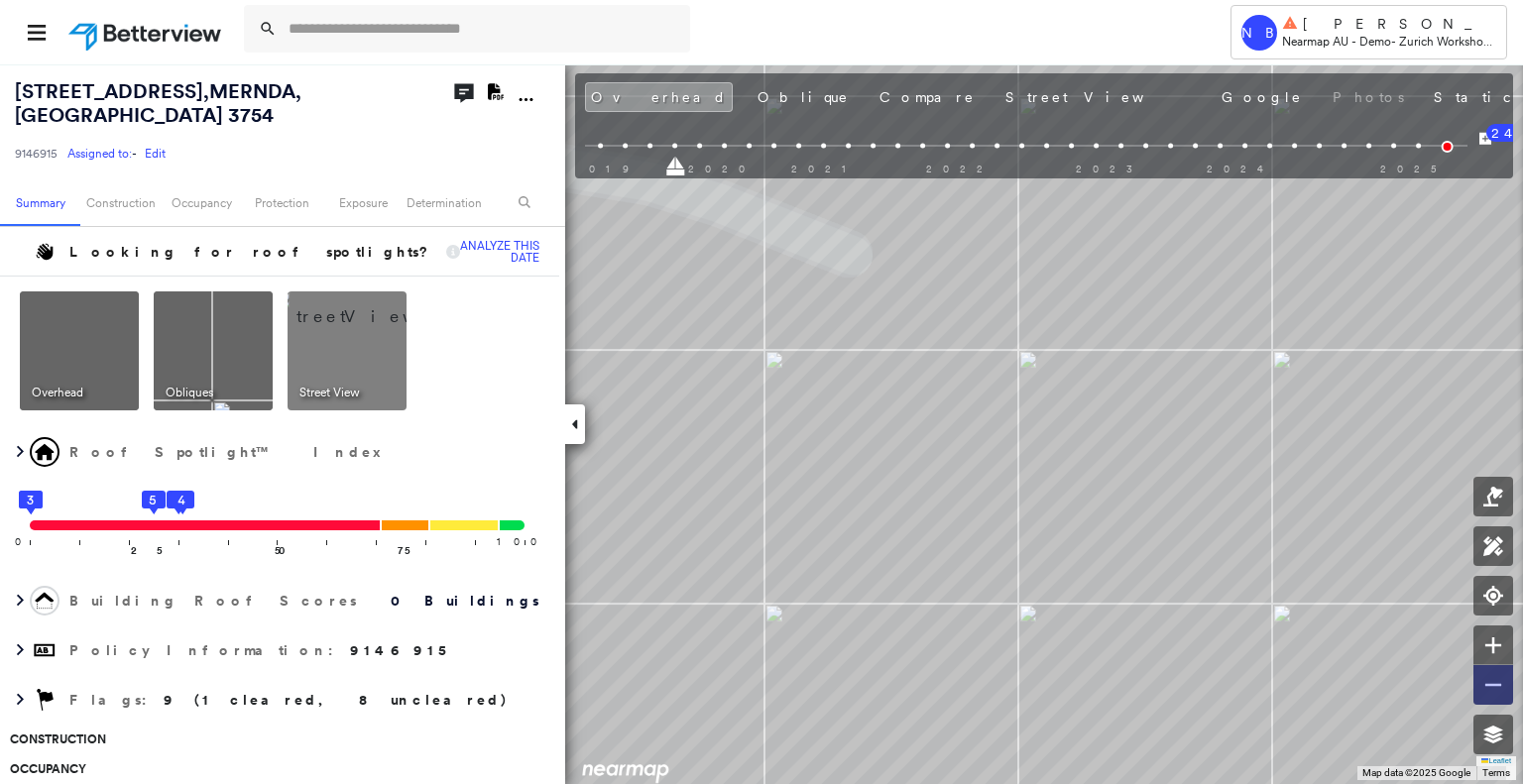 click 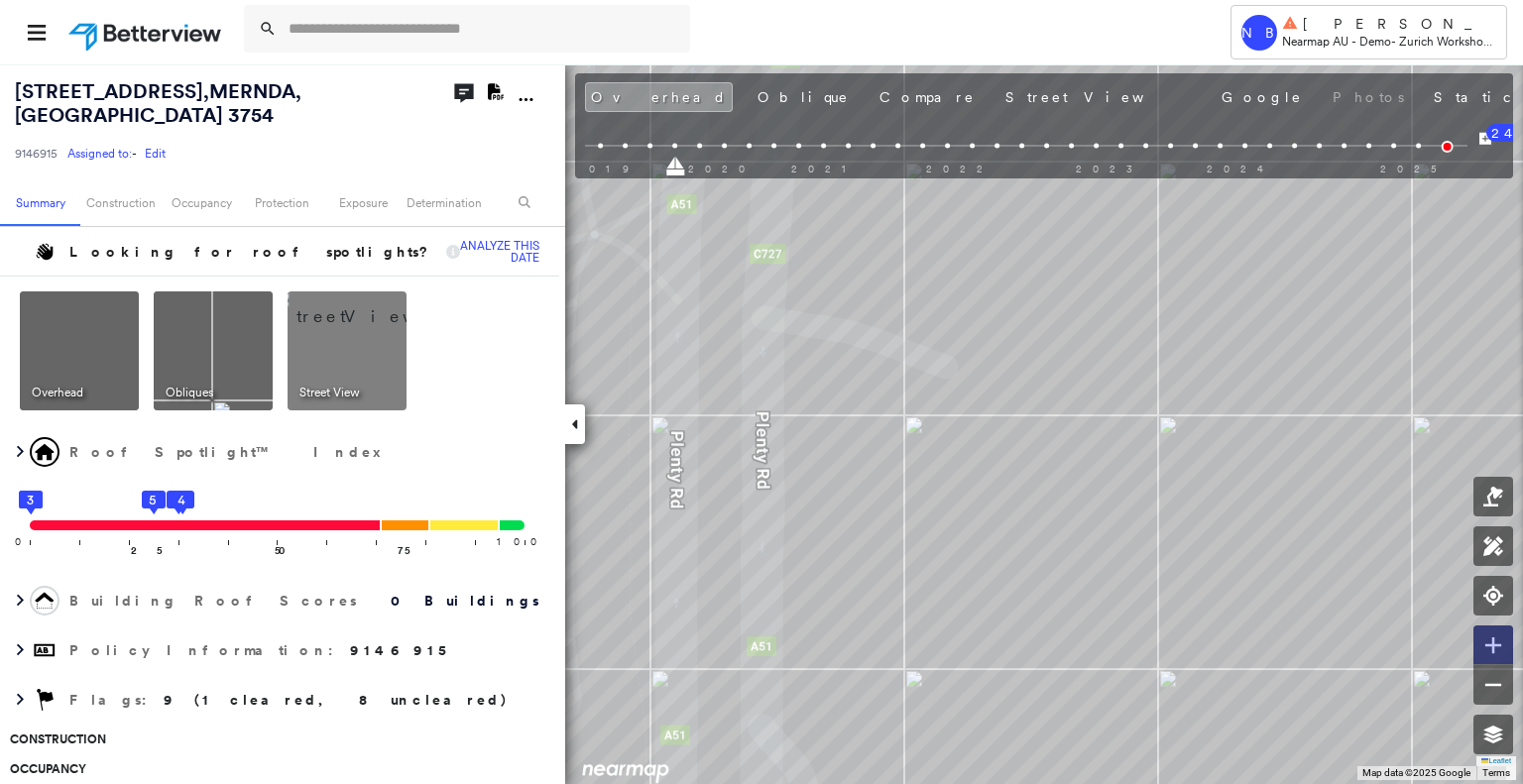 click 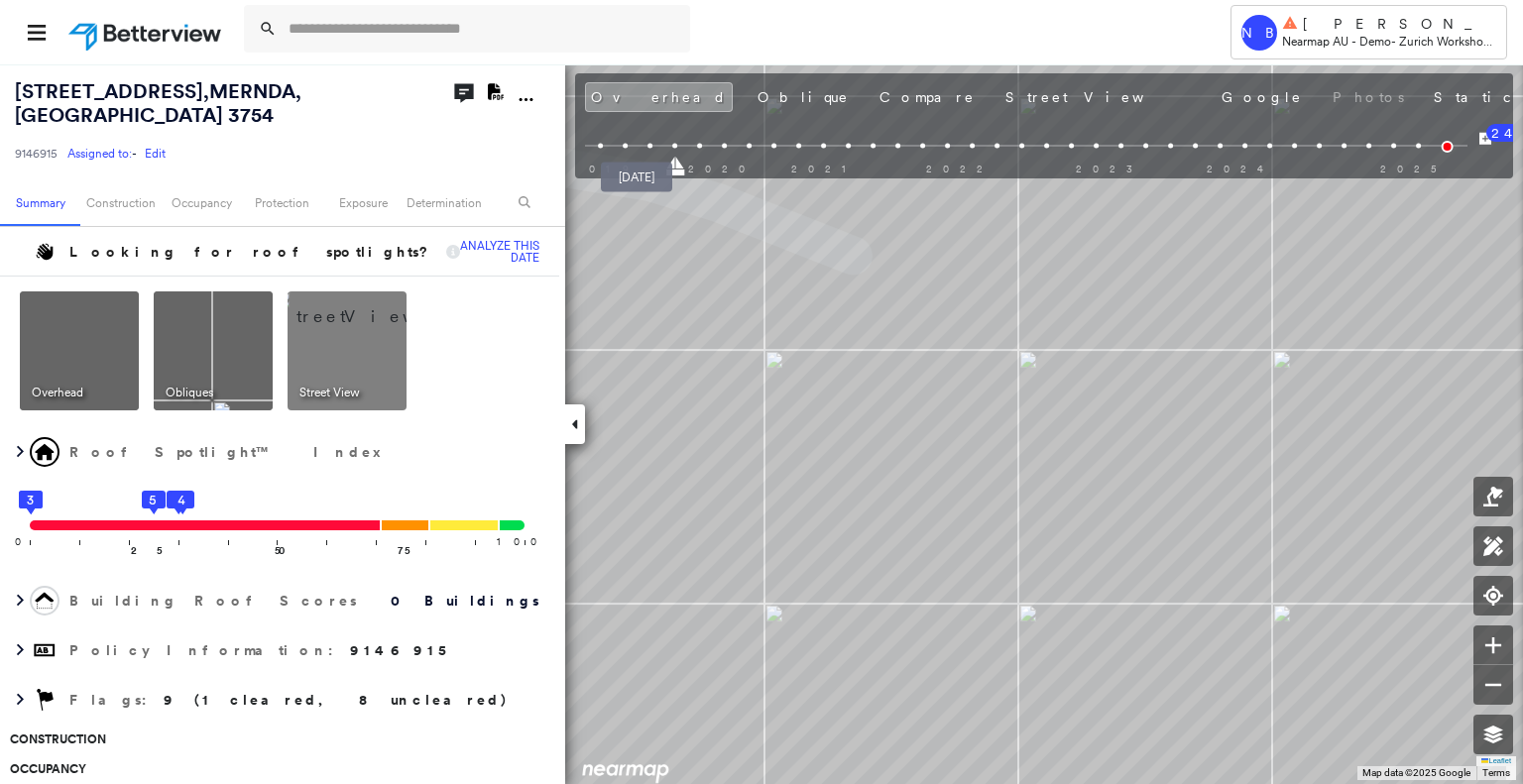 click at bounding box center [649, 146] 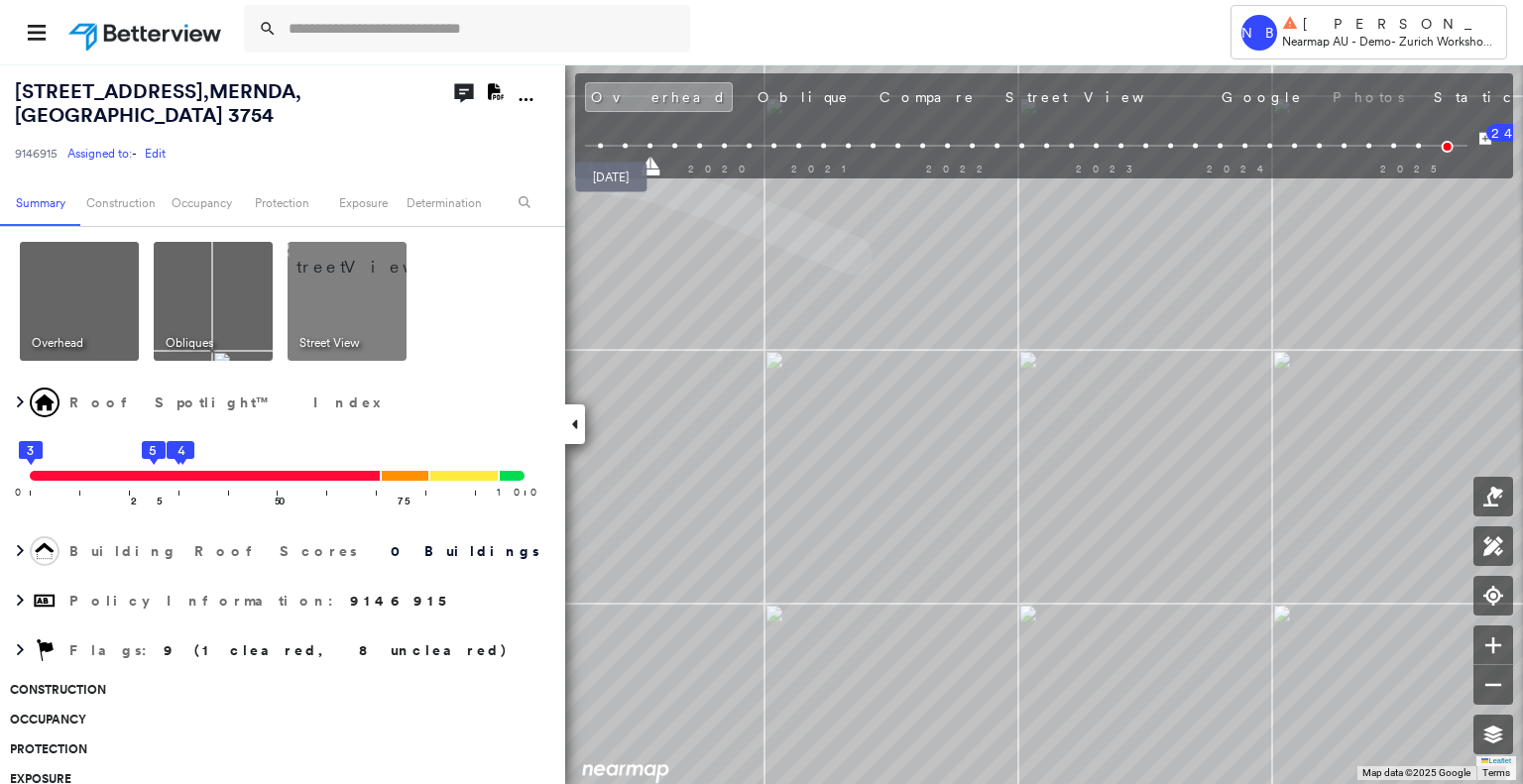 click at bounding box center [625, 146] 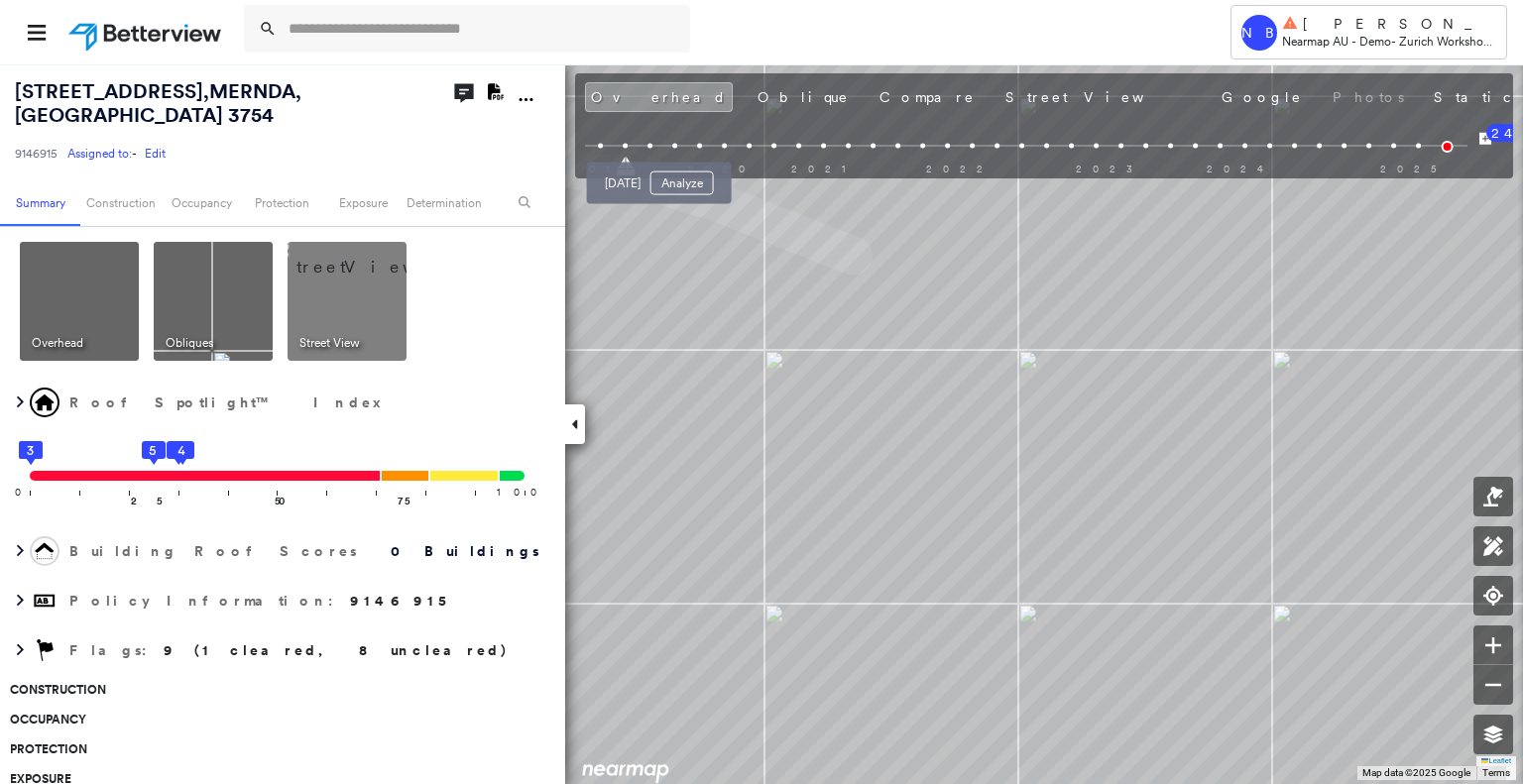 click at bounding box center [674, 146] 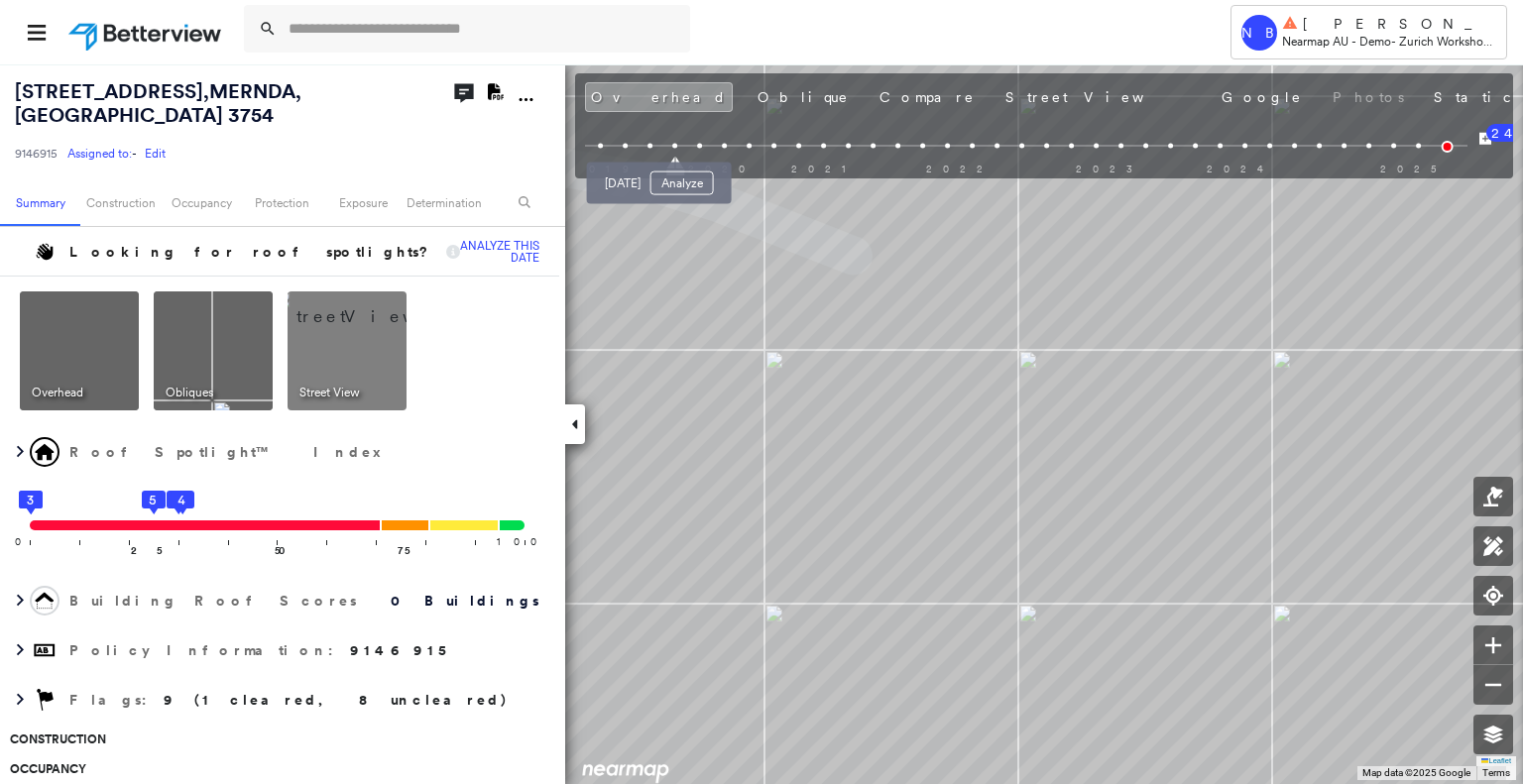 click on "Nov 25, 2019 Analyze" at bounding box center [659, 177] 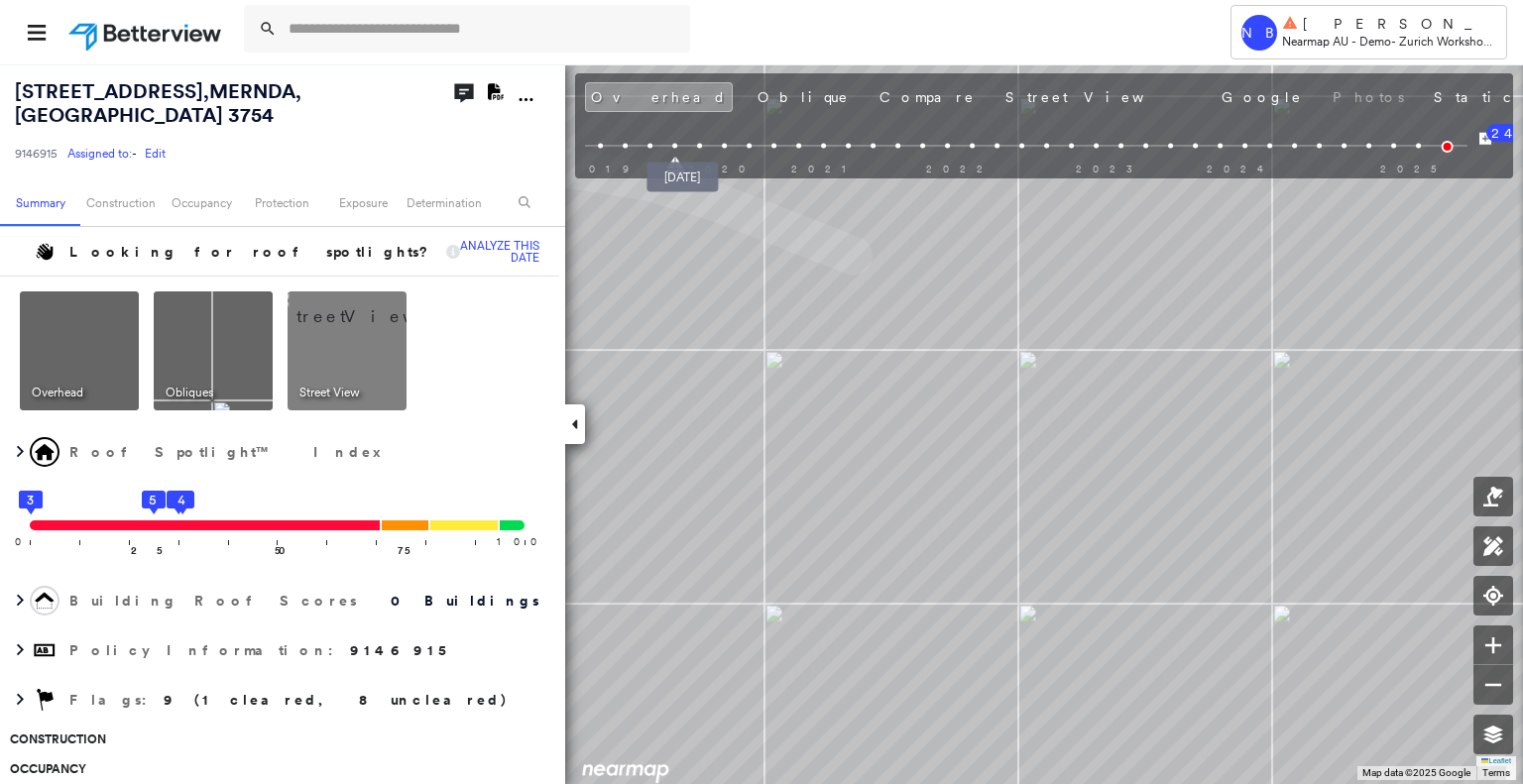 click at bounding box center (699, 146) 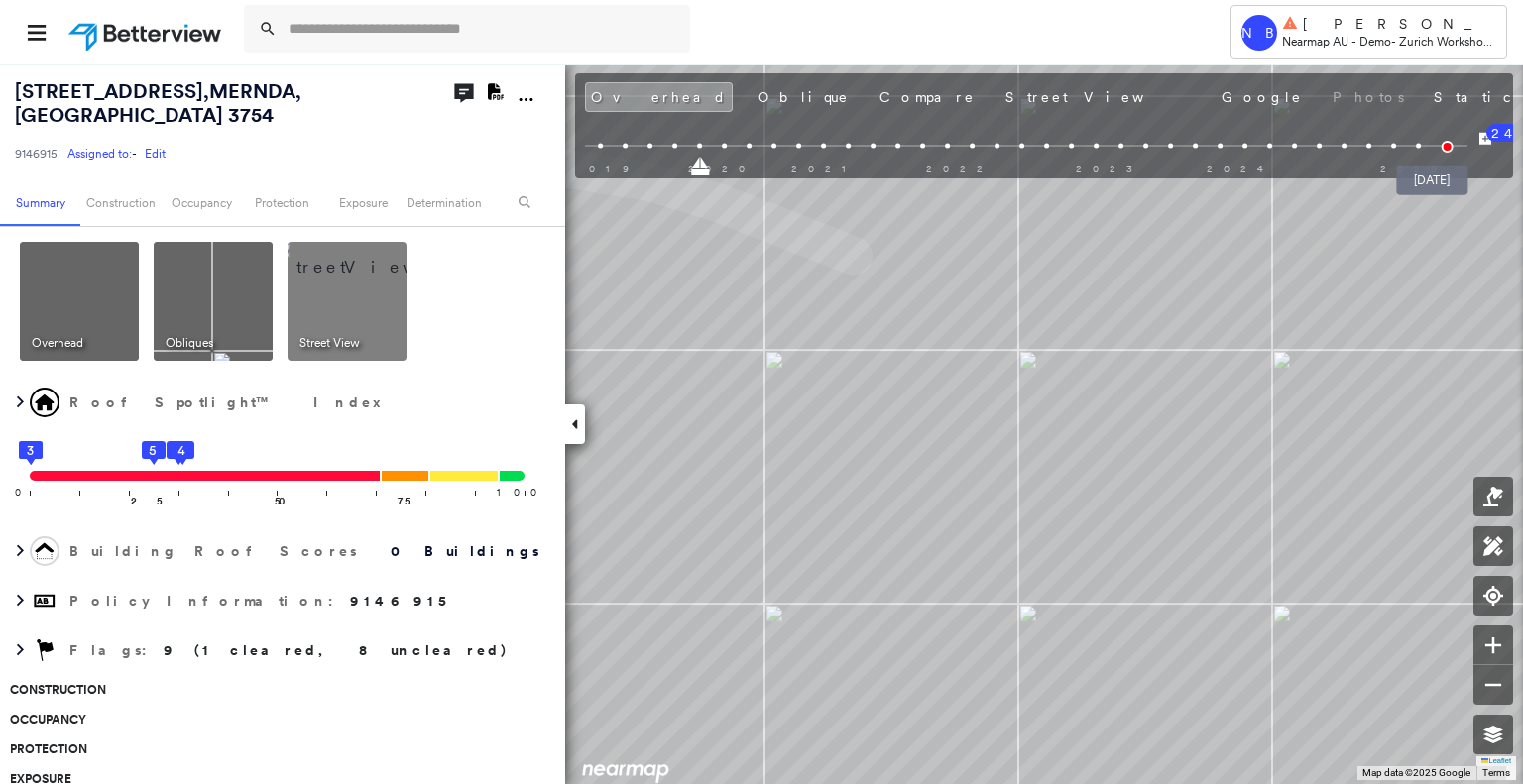 click at bounding box center [1447, 147] 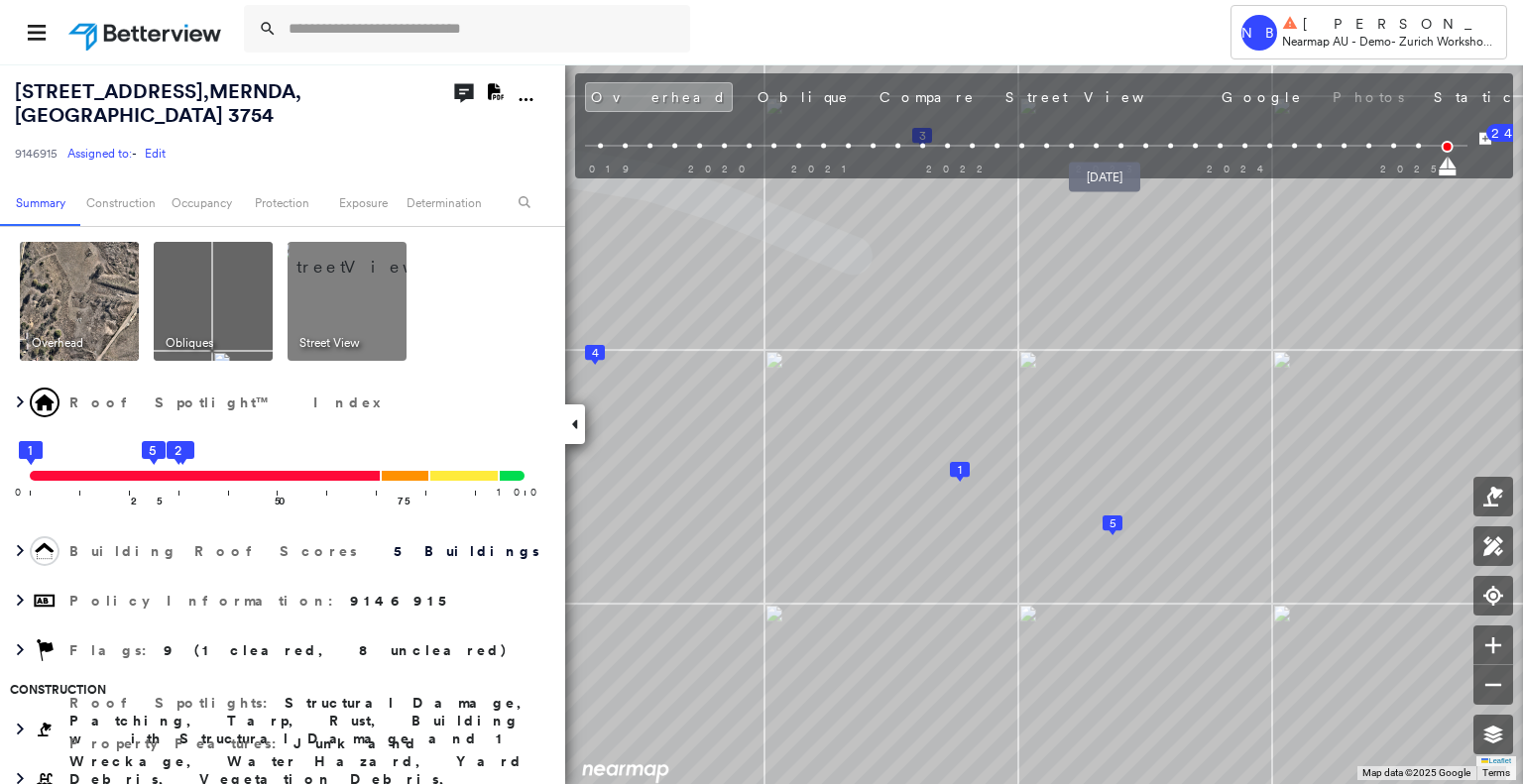 click at bounding box center [1120, 146] 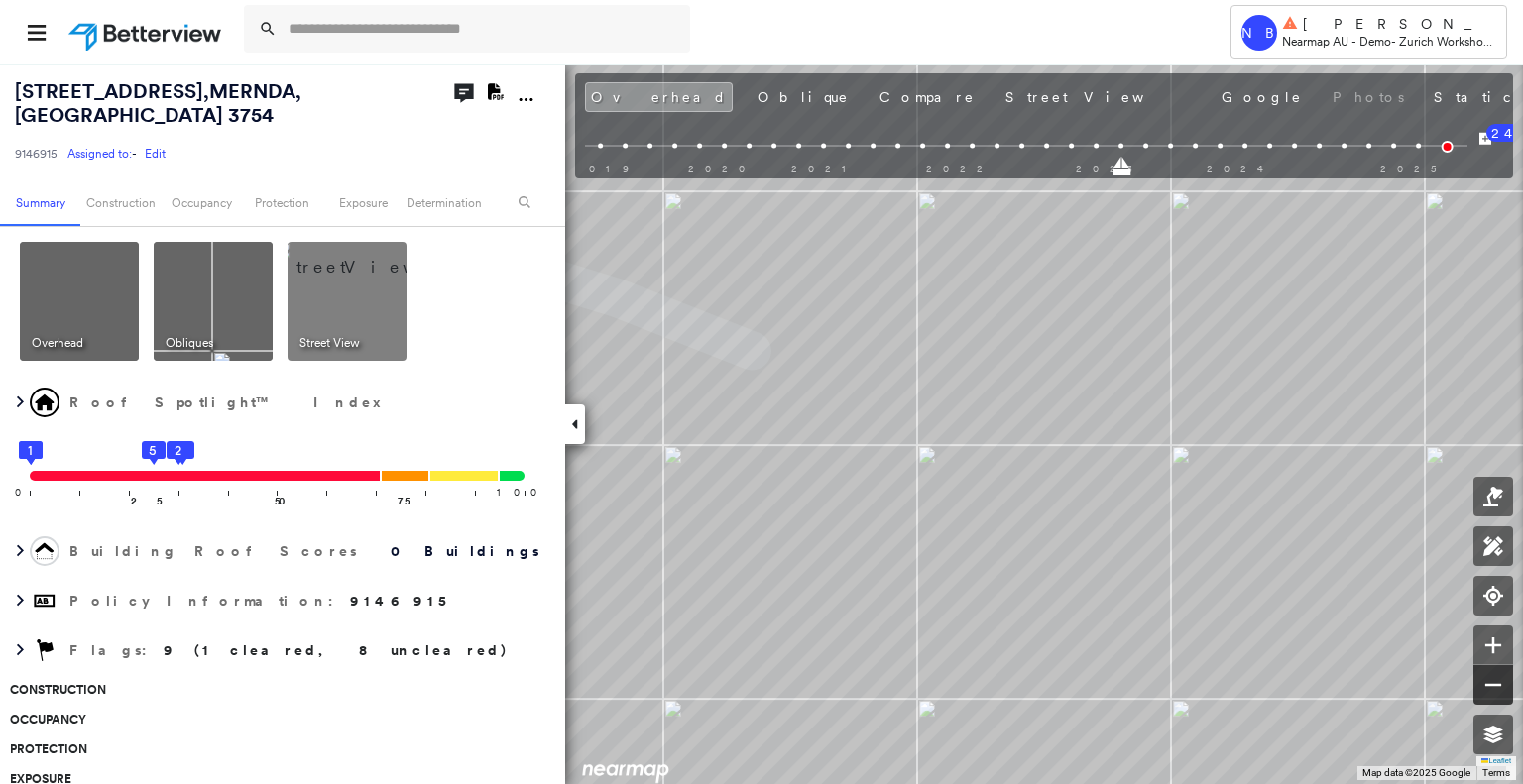 click 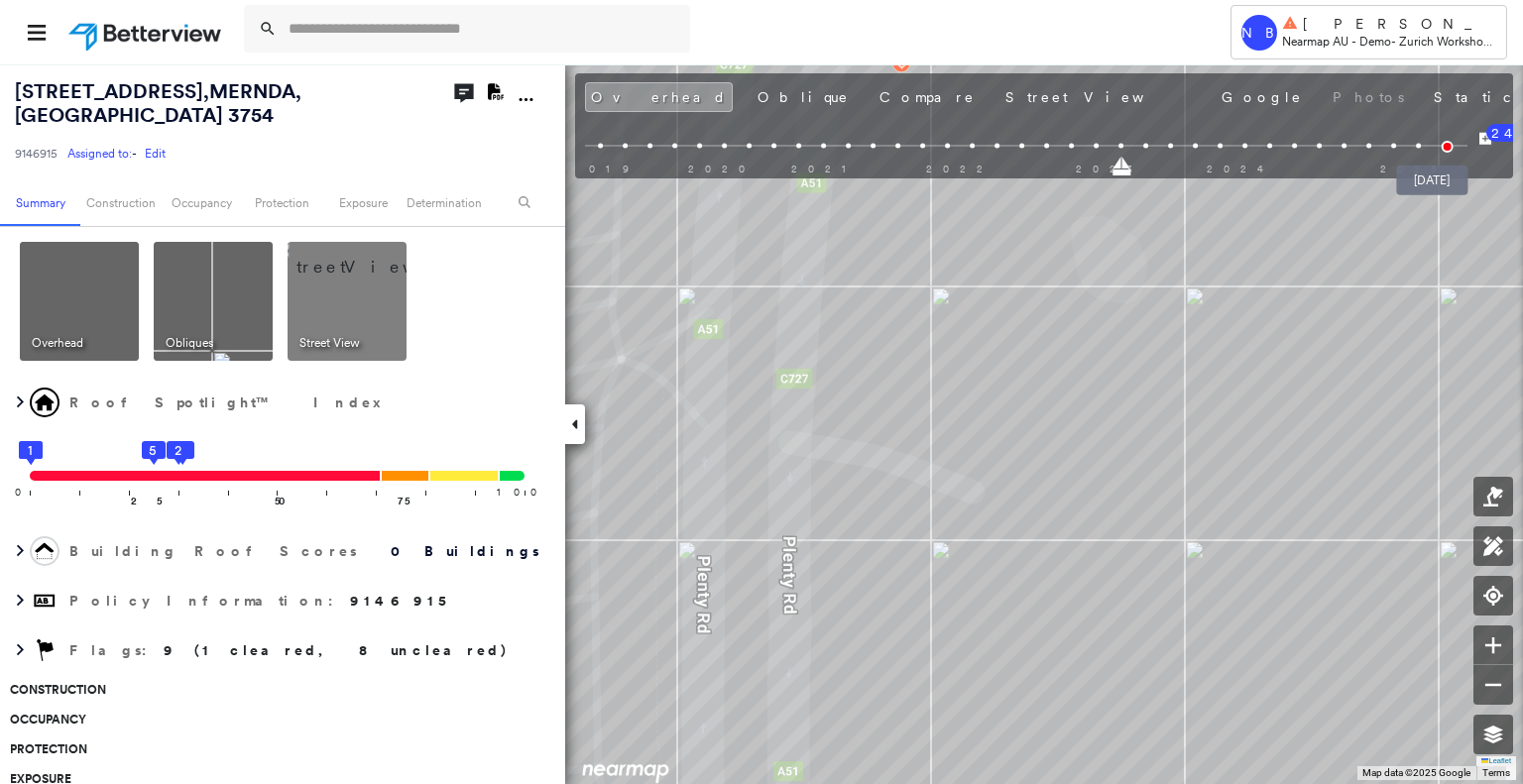 click at bounding box center (1447, 147) 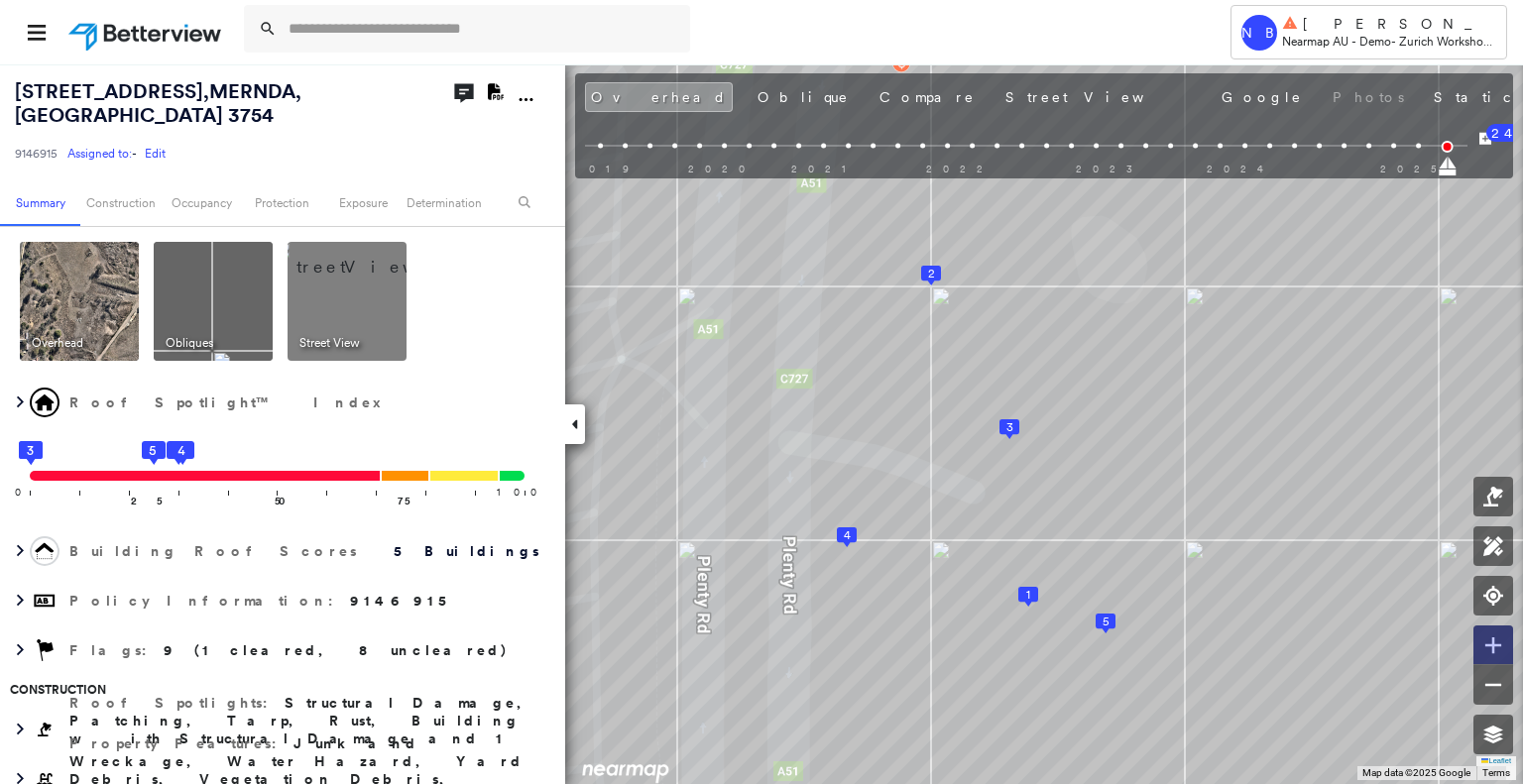 click 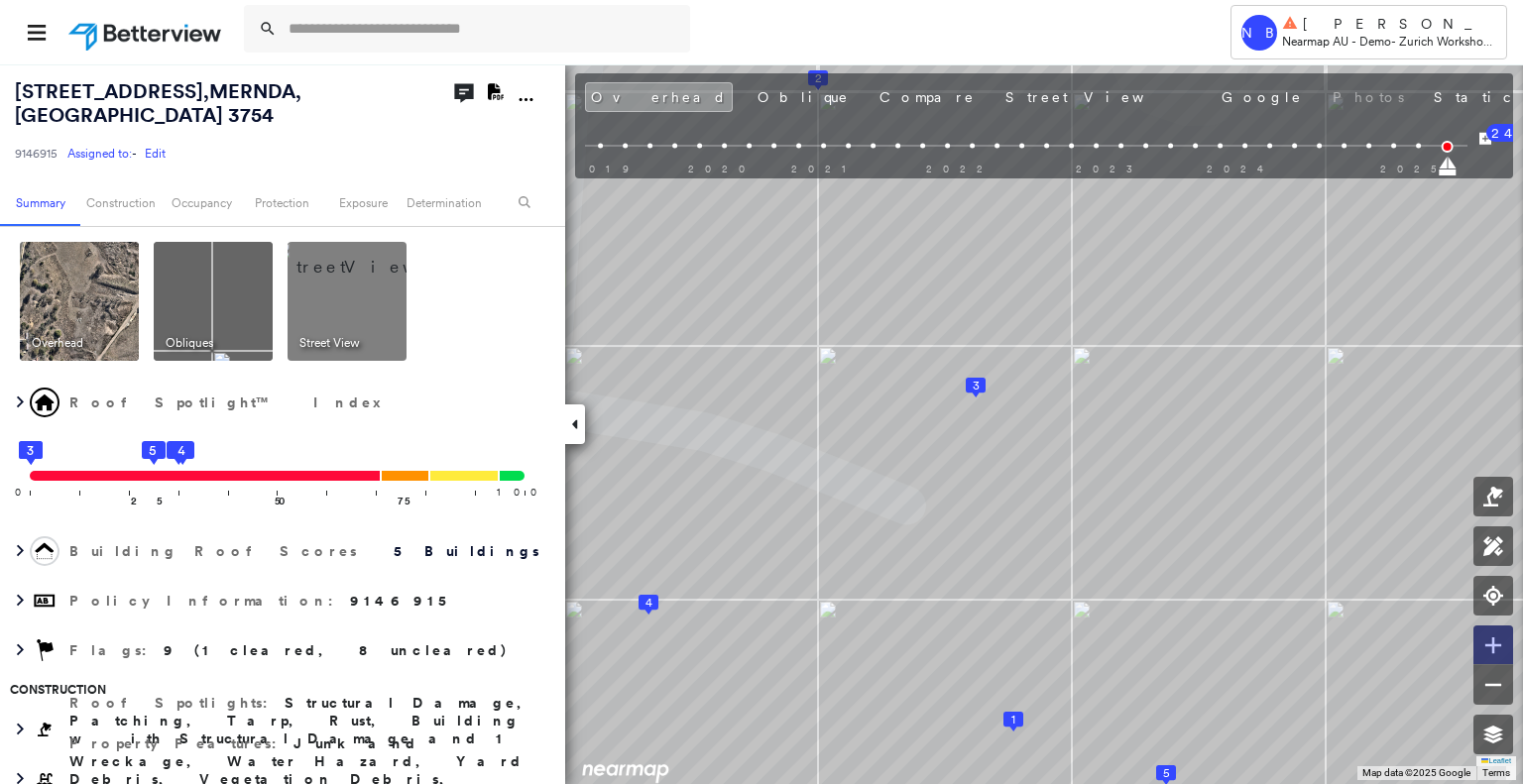 click 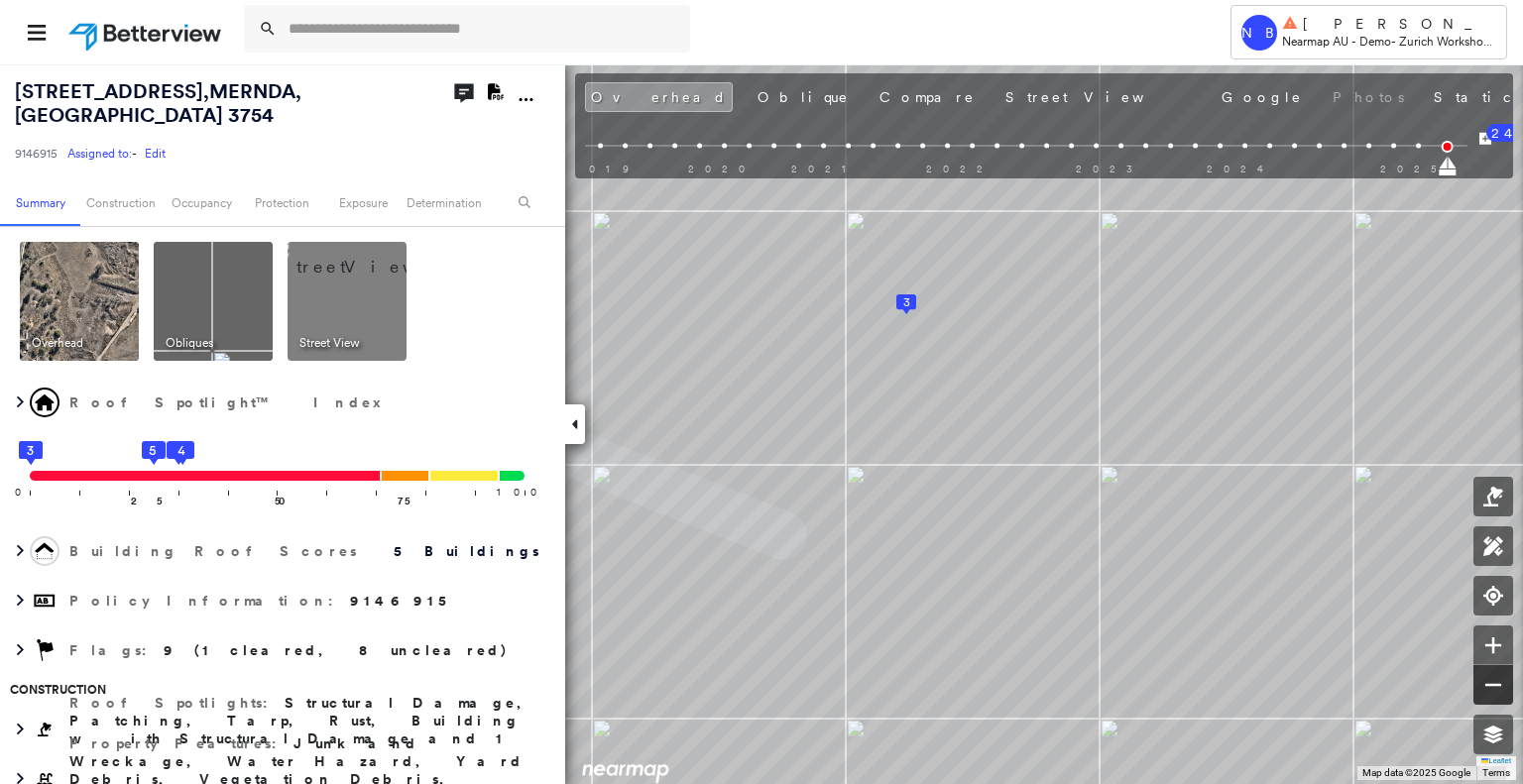 click 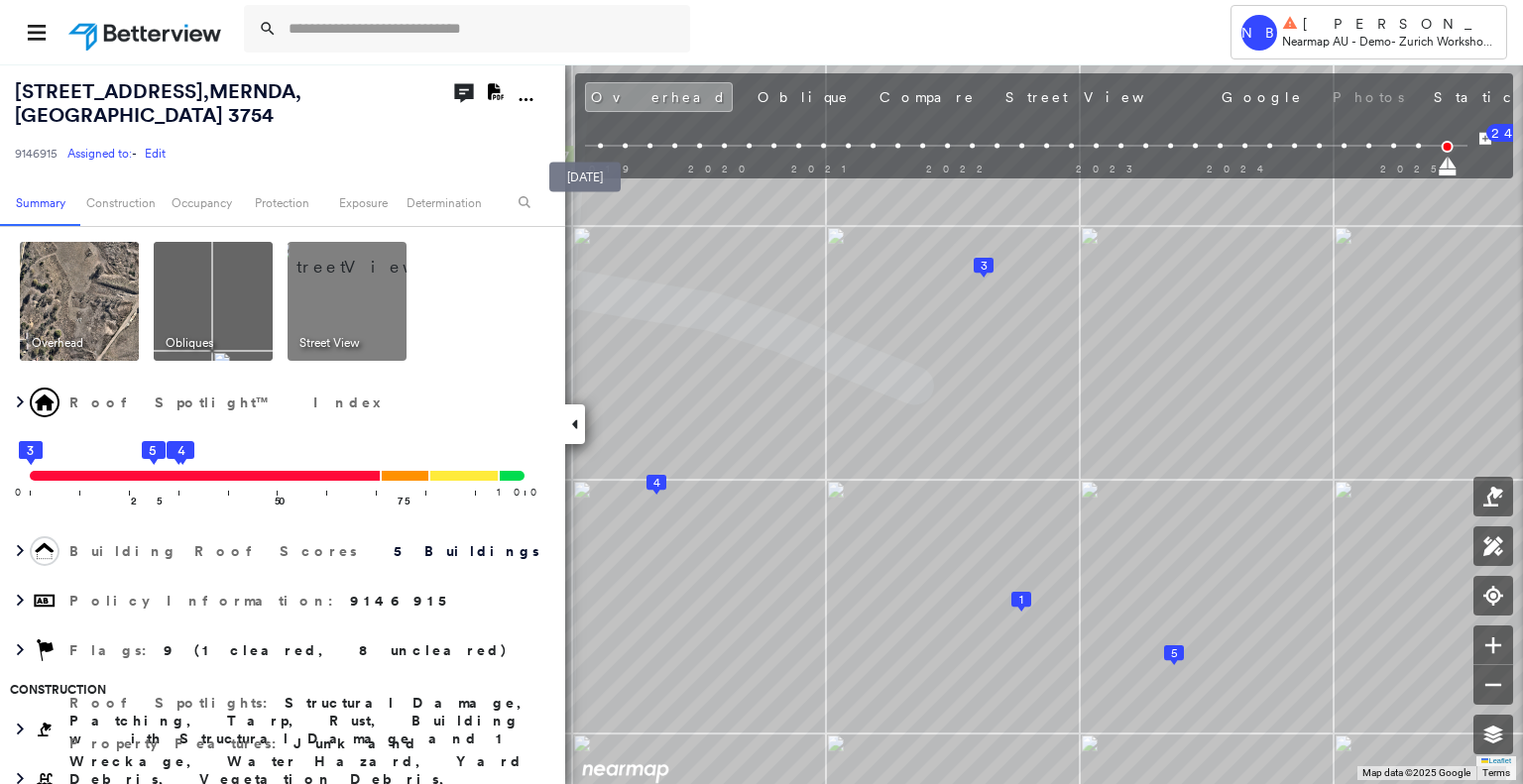 click at bounding box center (600, 146) 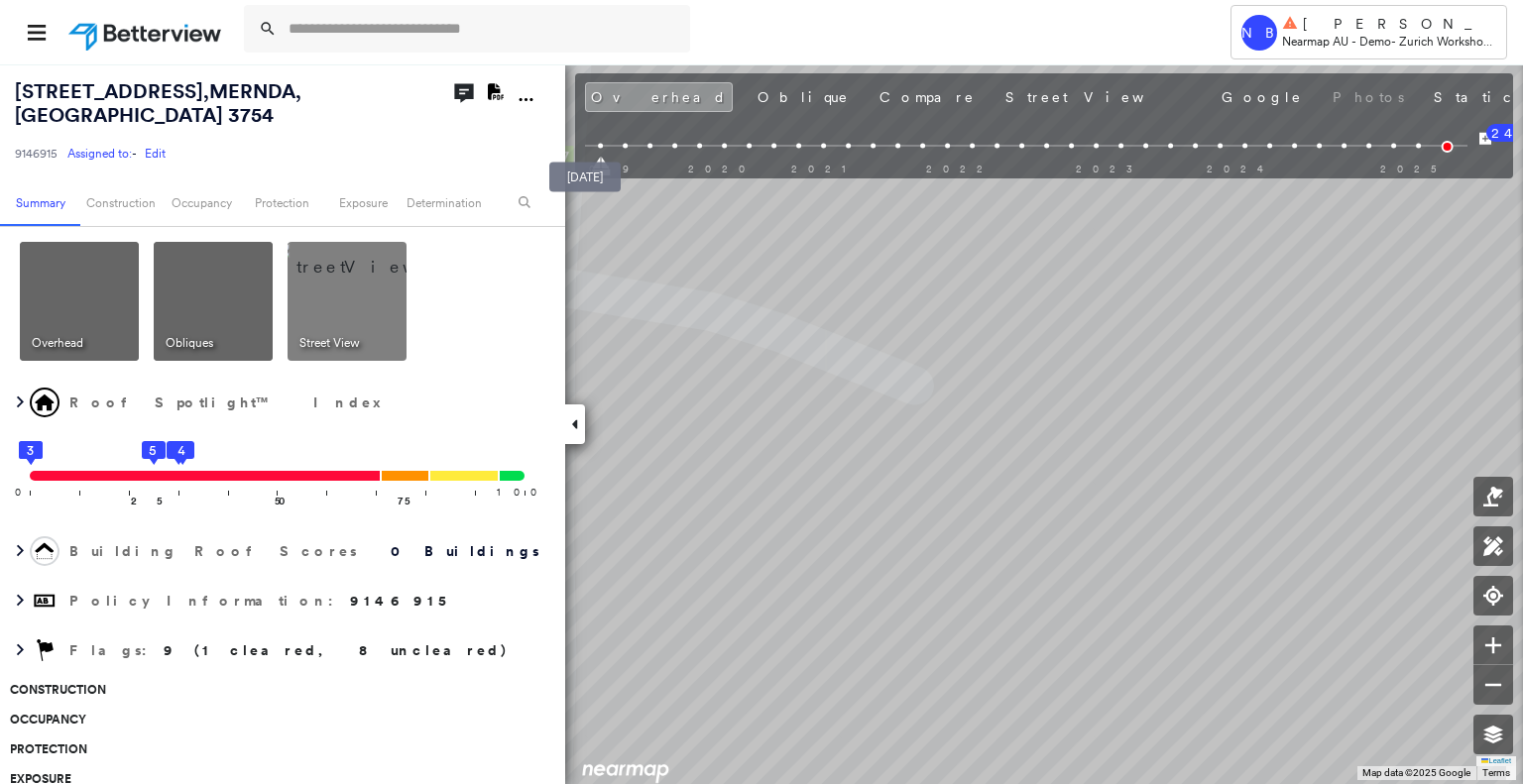 click at bounding box center [600, 146] 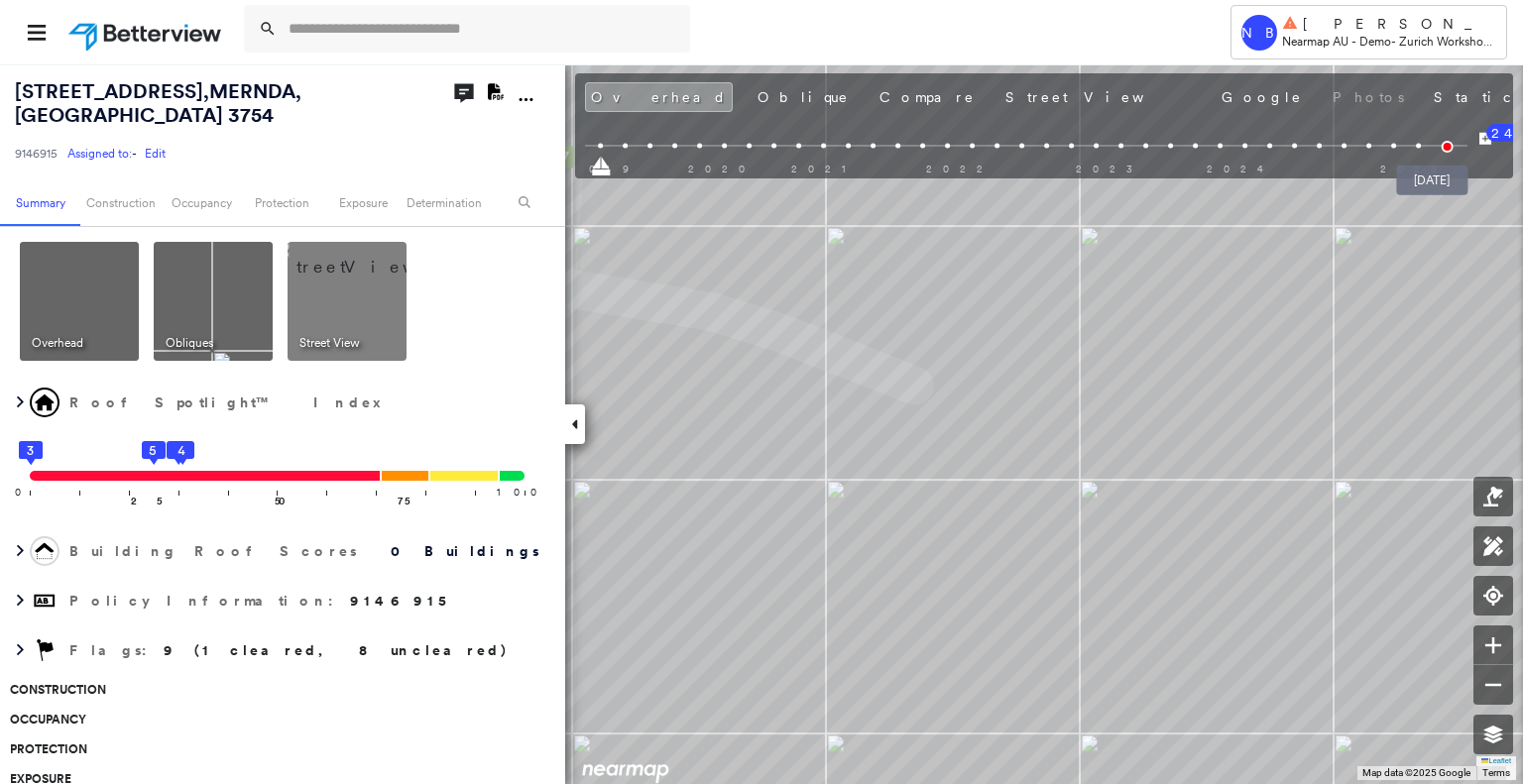 click at bounding box center (1447, 147) 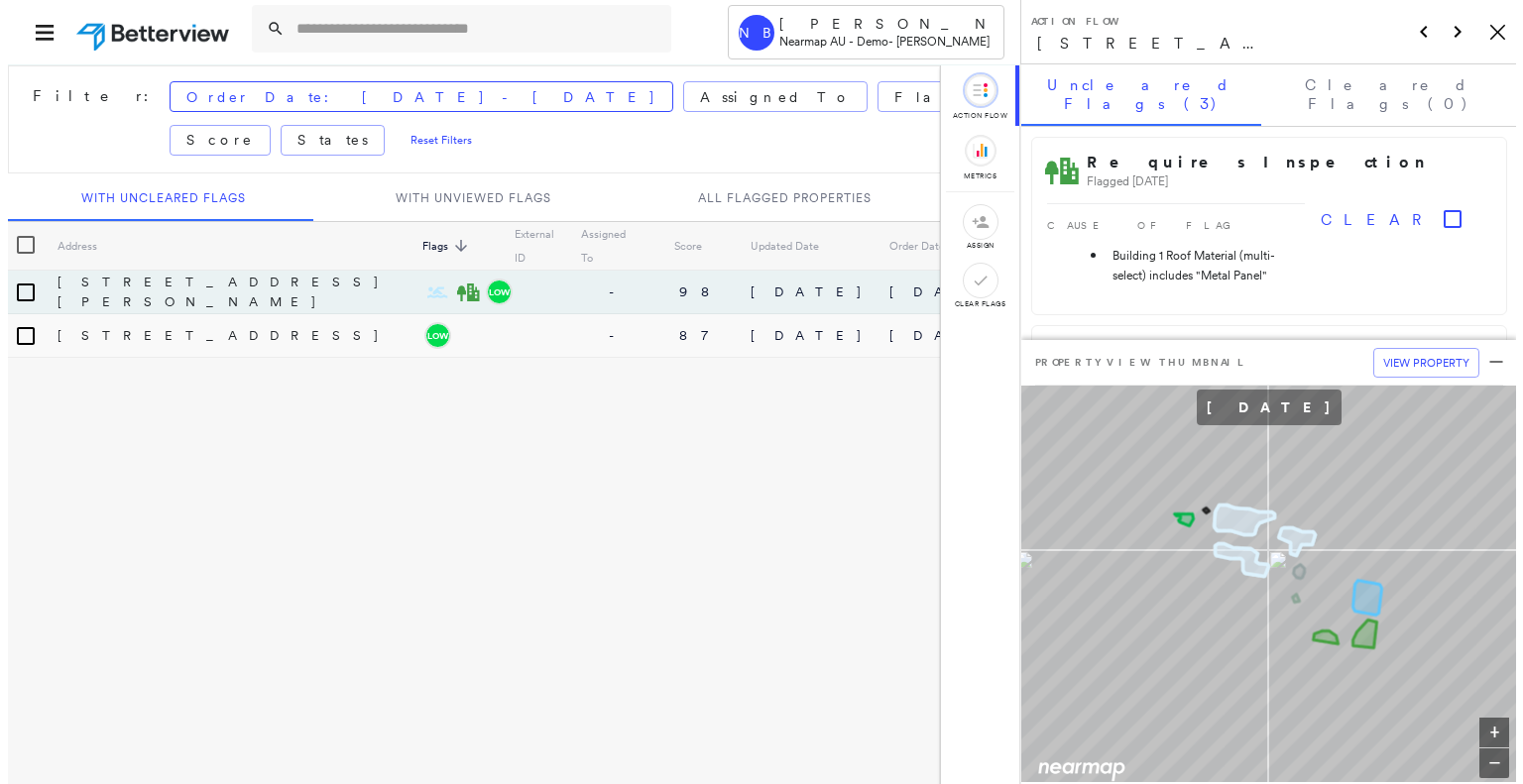 scroll, scrollTop: 0, scrollLeft: 0, axis: both 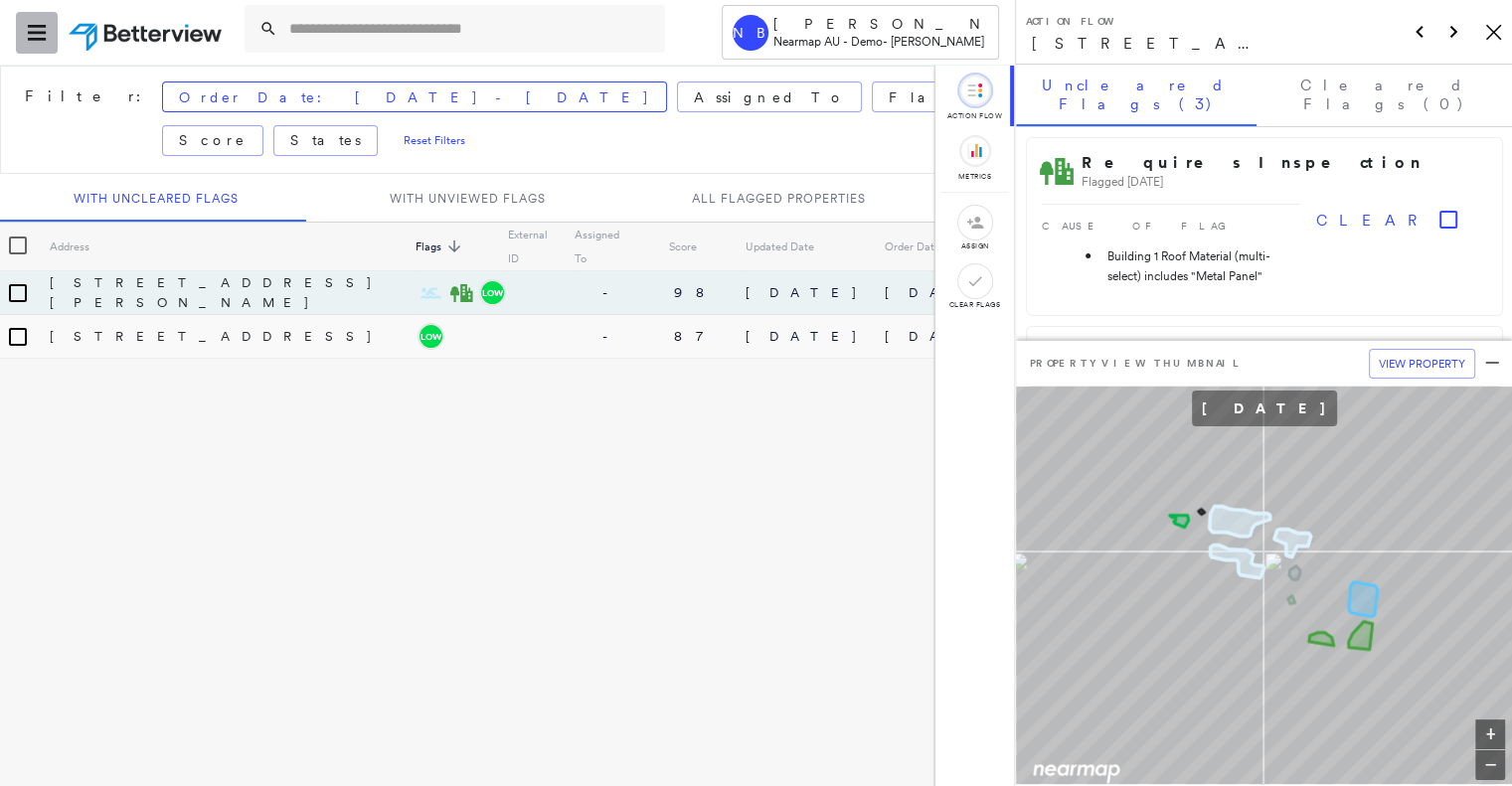 click 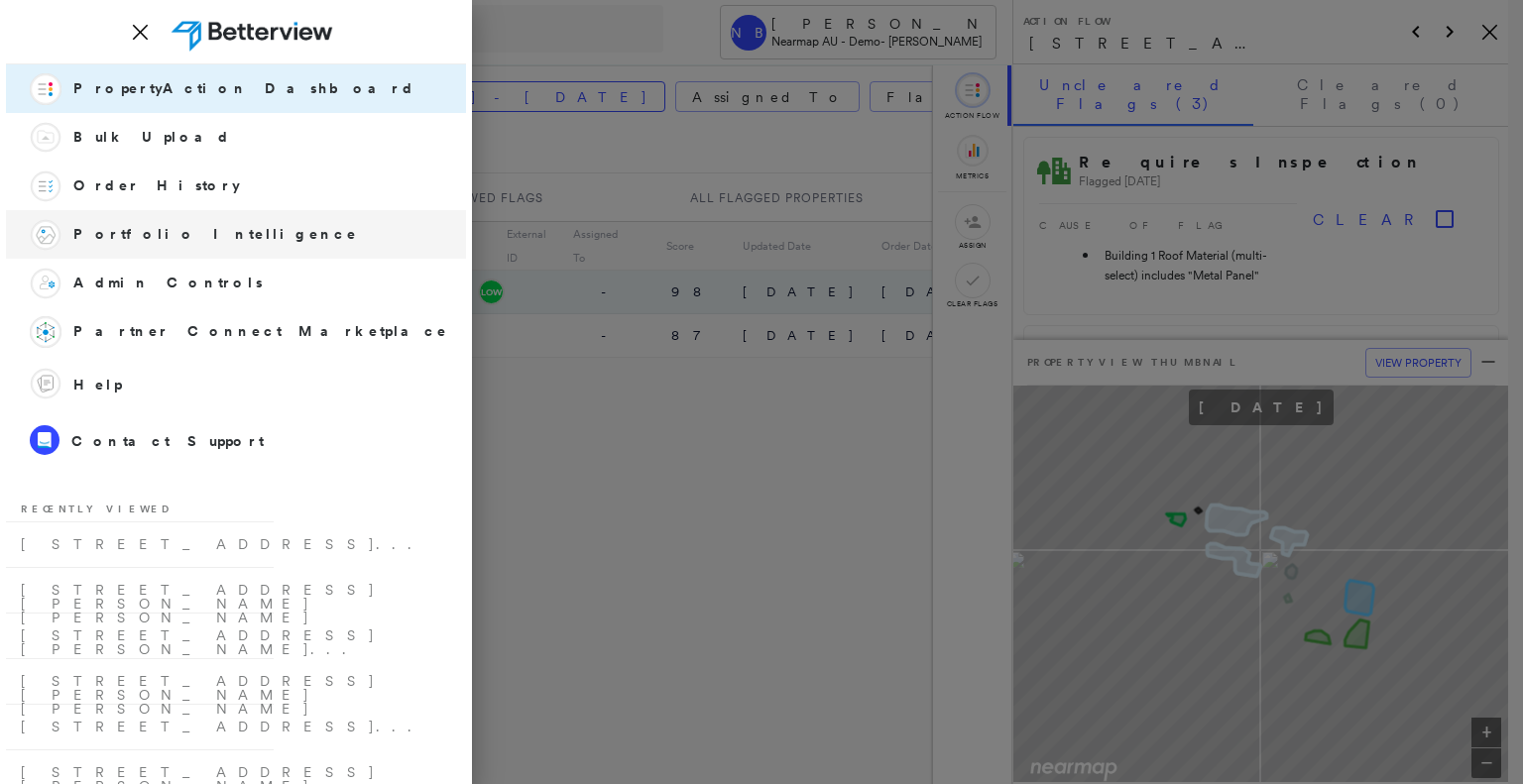 click on "Portfolio Intelligence" at bounding box center (215, 234) 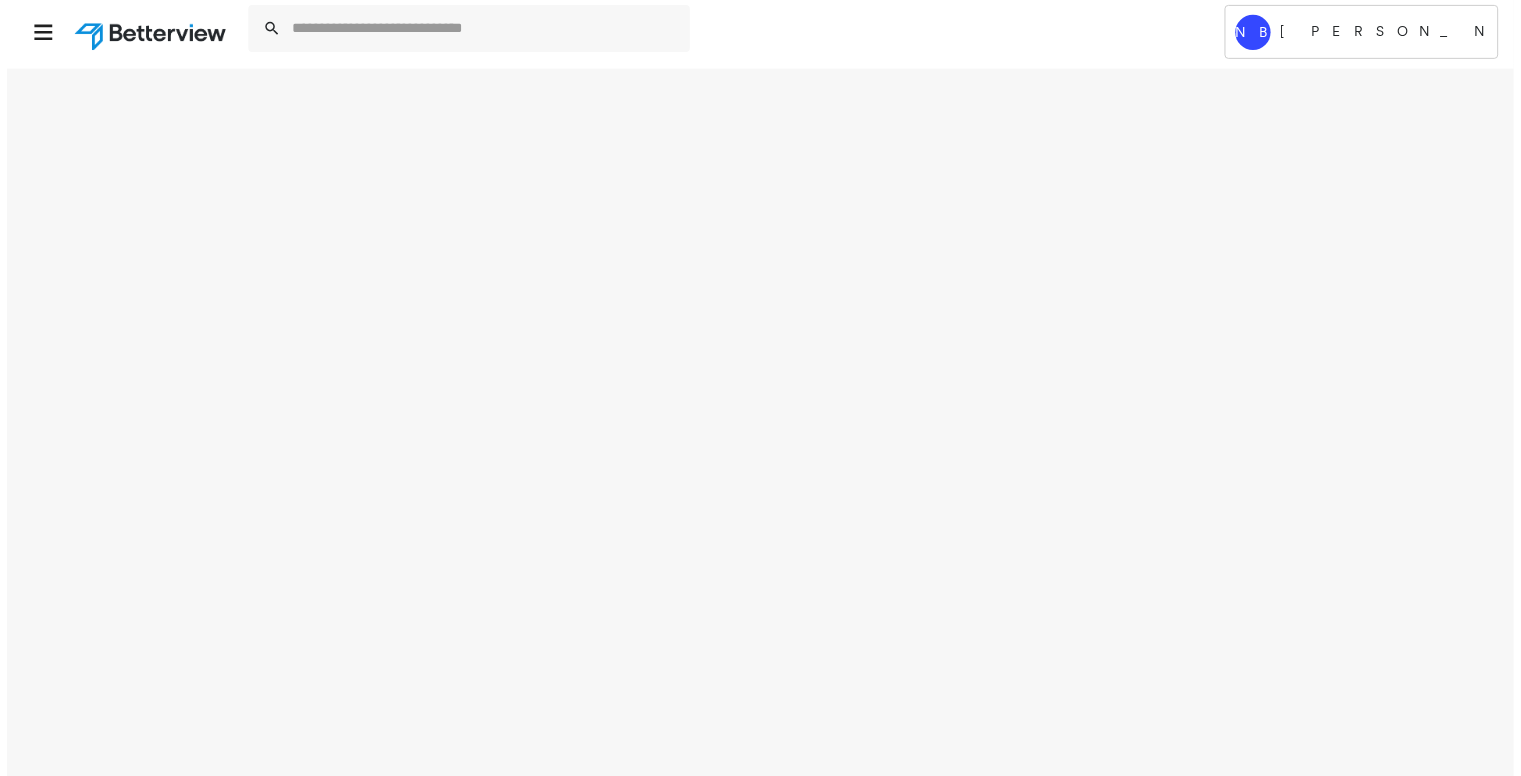 scroll, scrollTop: 0, scrollLeft: 0, axis: both 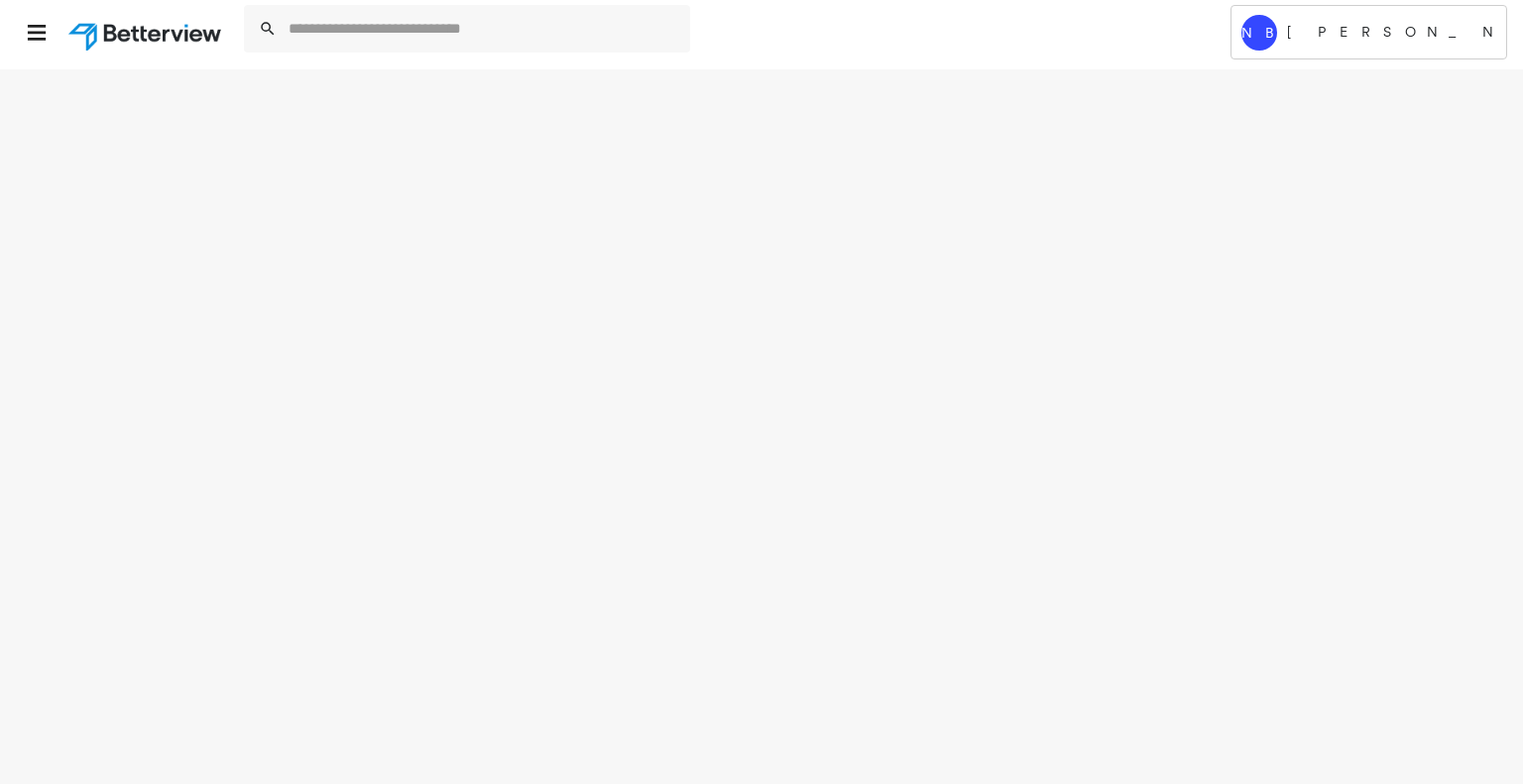 select on "*" 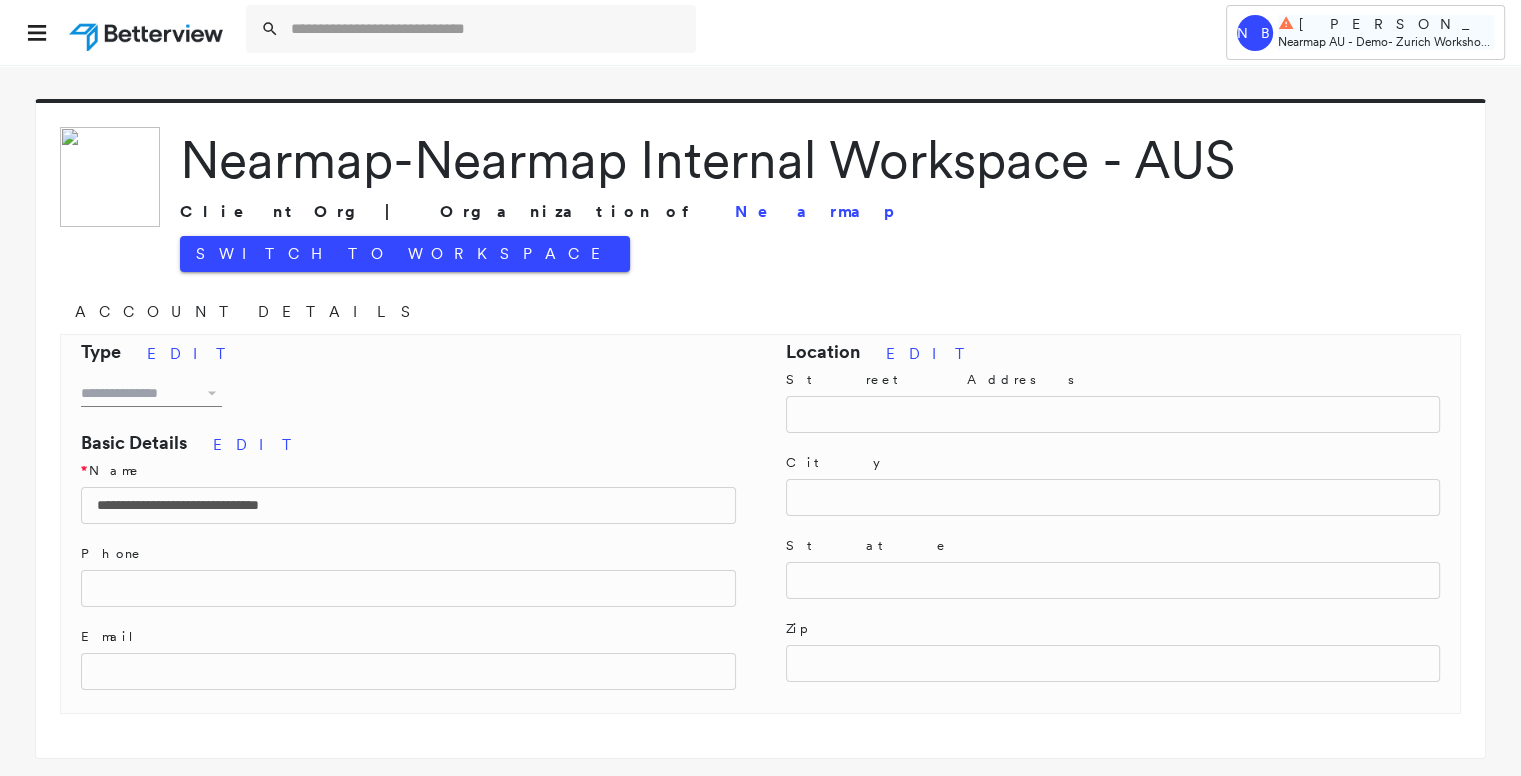 click on "[PERSON_NAME]" at bounding box center (1396, 24) 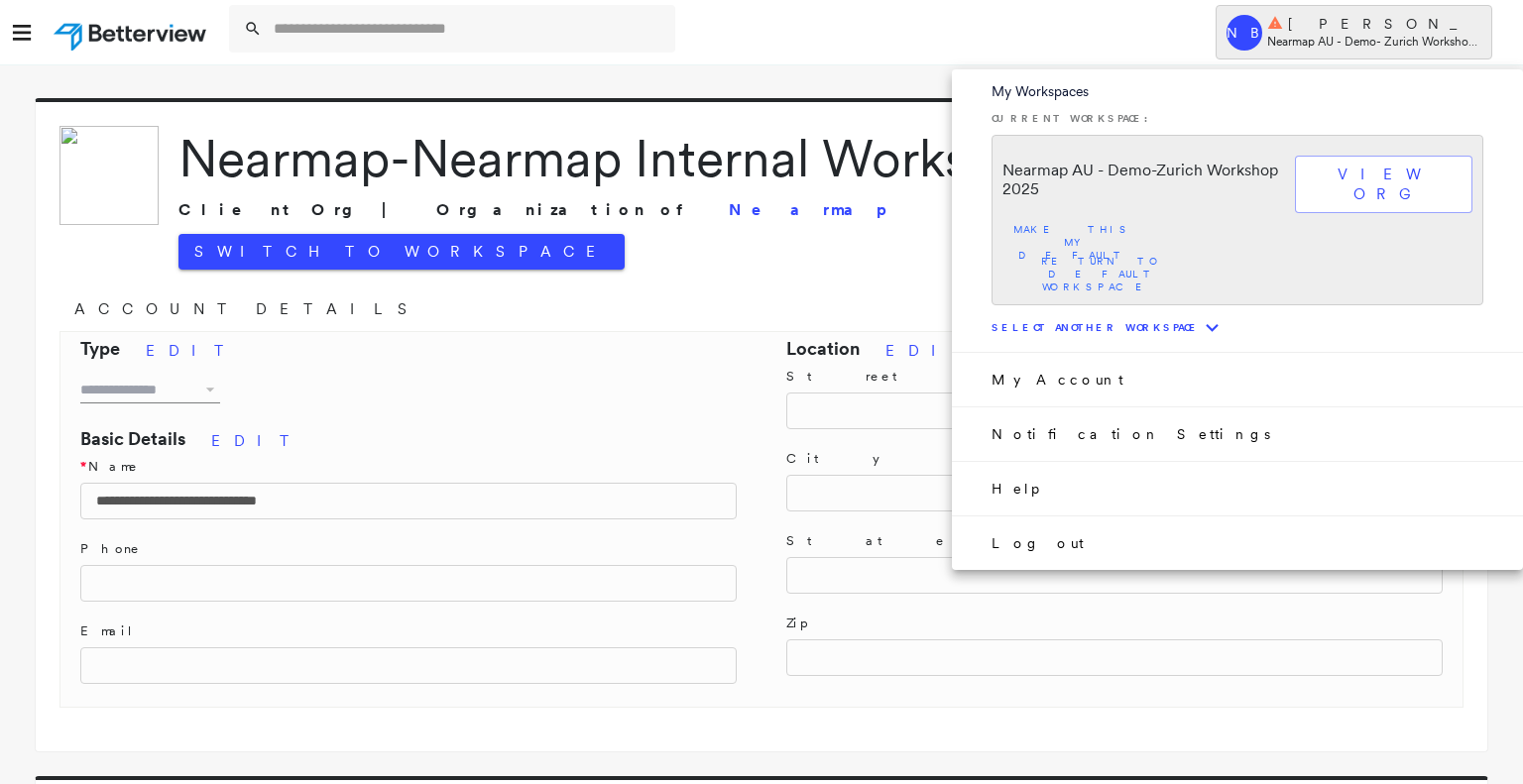 click on "Select another workspace" at bounding box center (1096, 327) 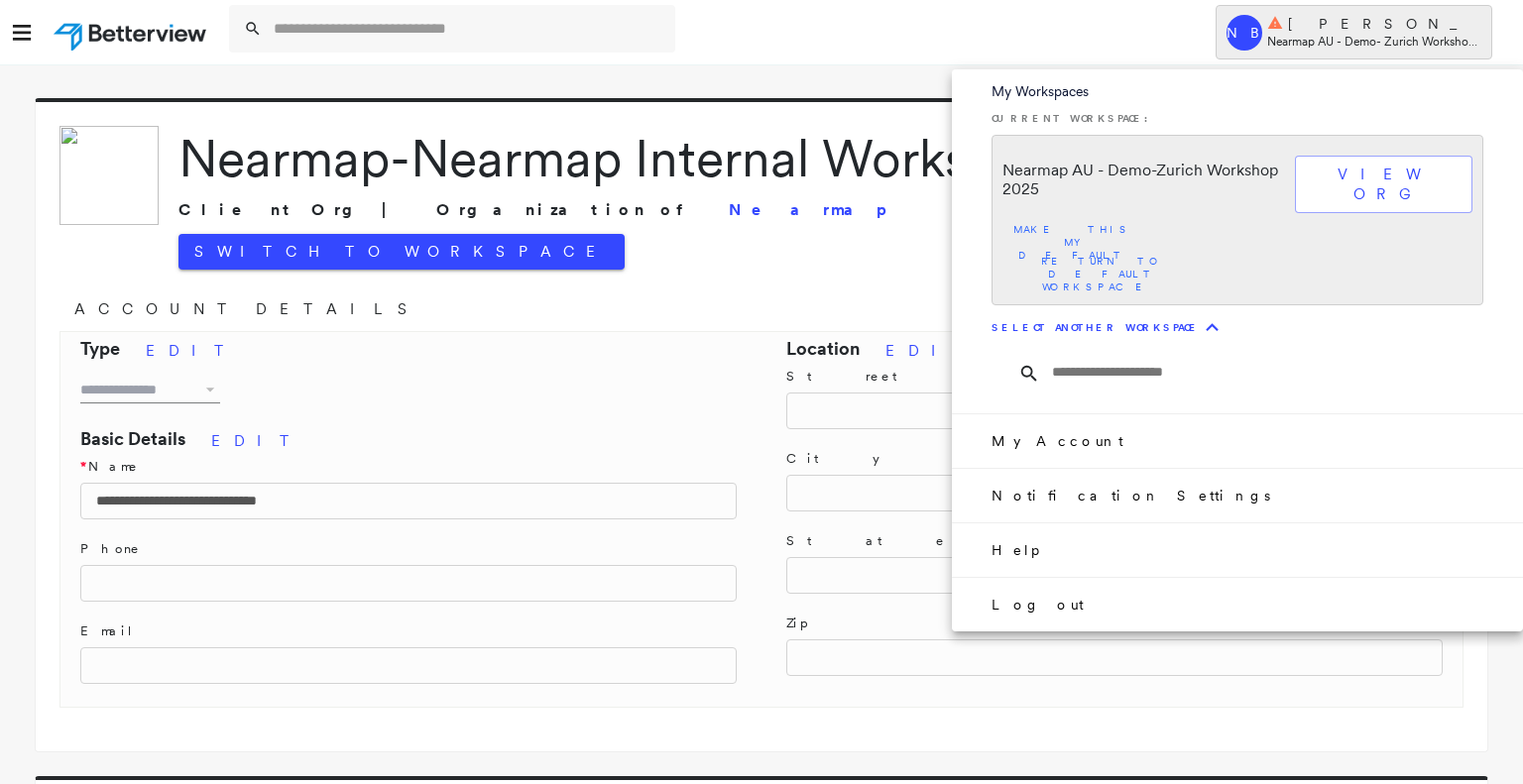click at bounding box center [1275, 373] 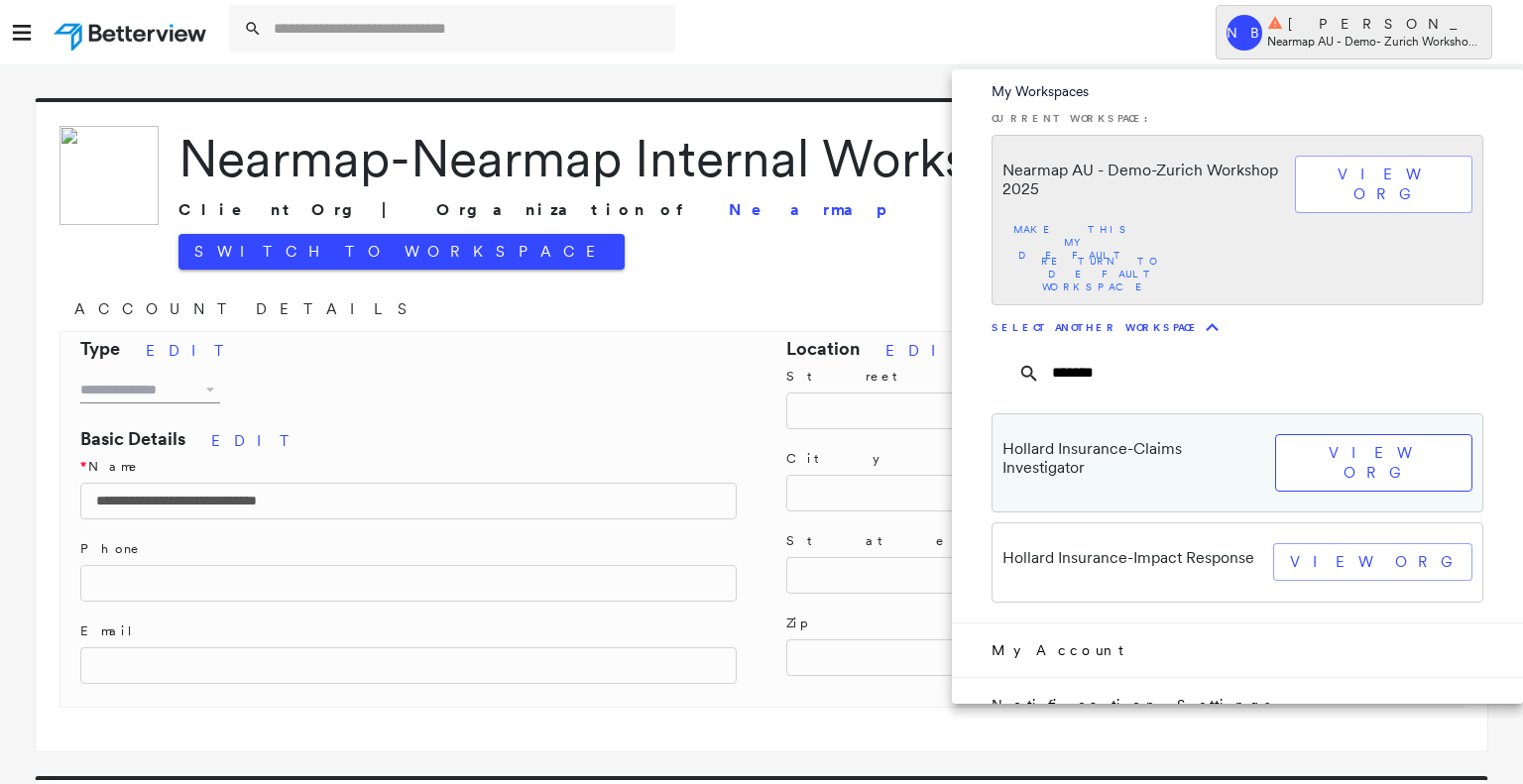 type on "*******" 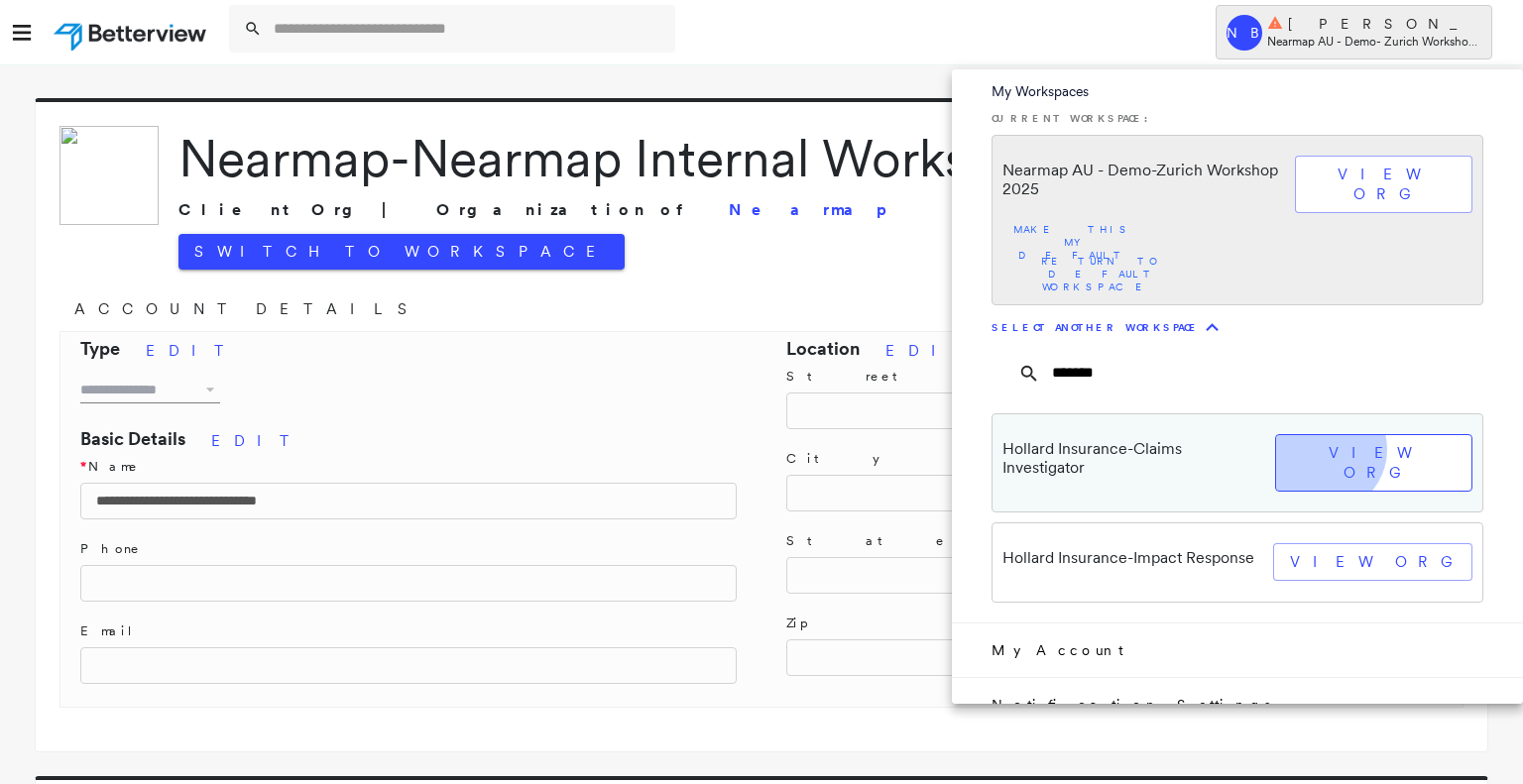 click on "view org" at bounding box center [1373, 463] 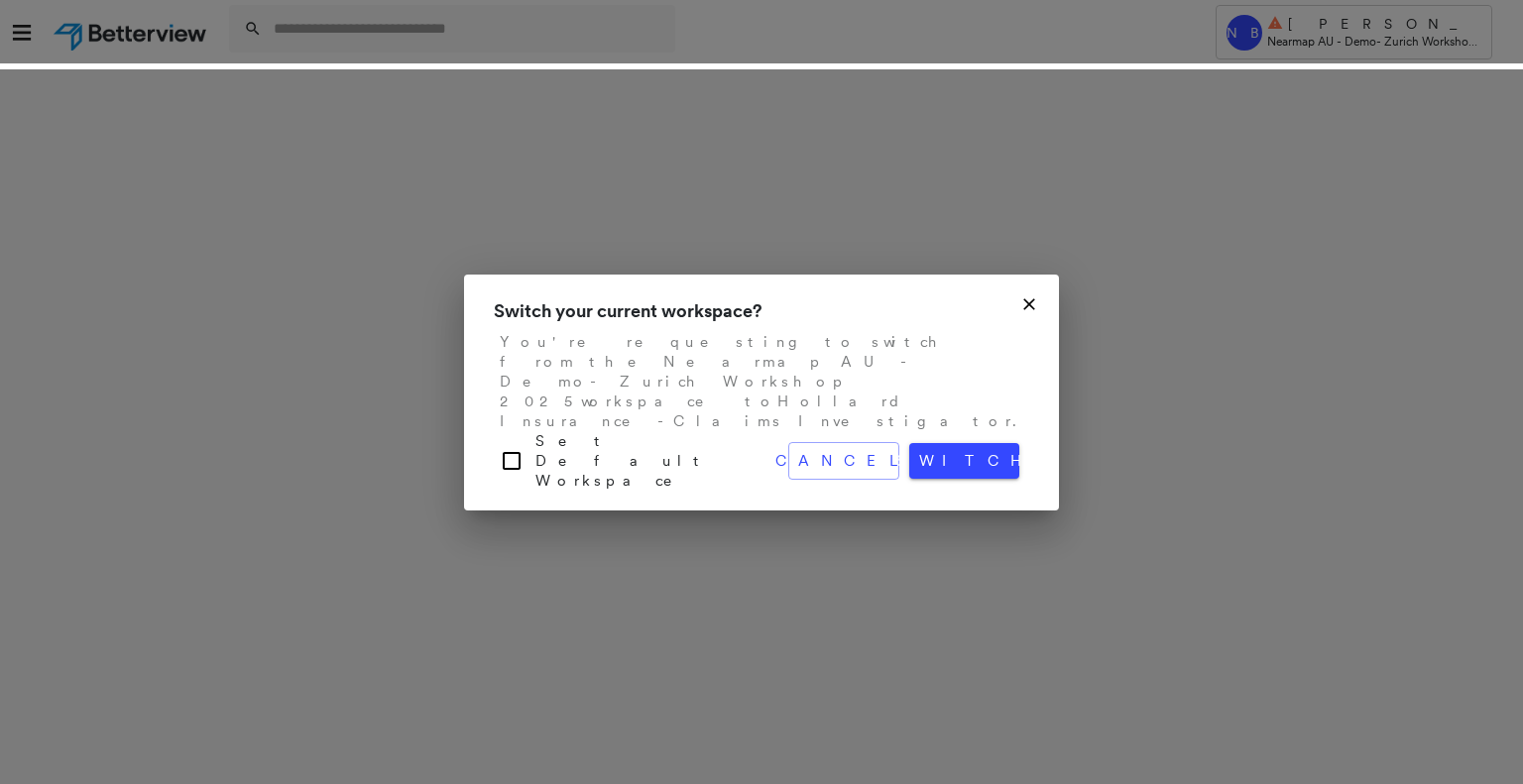 select on "*" 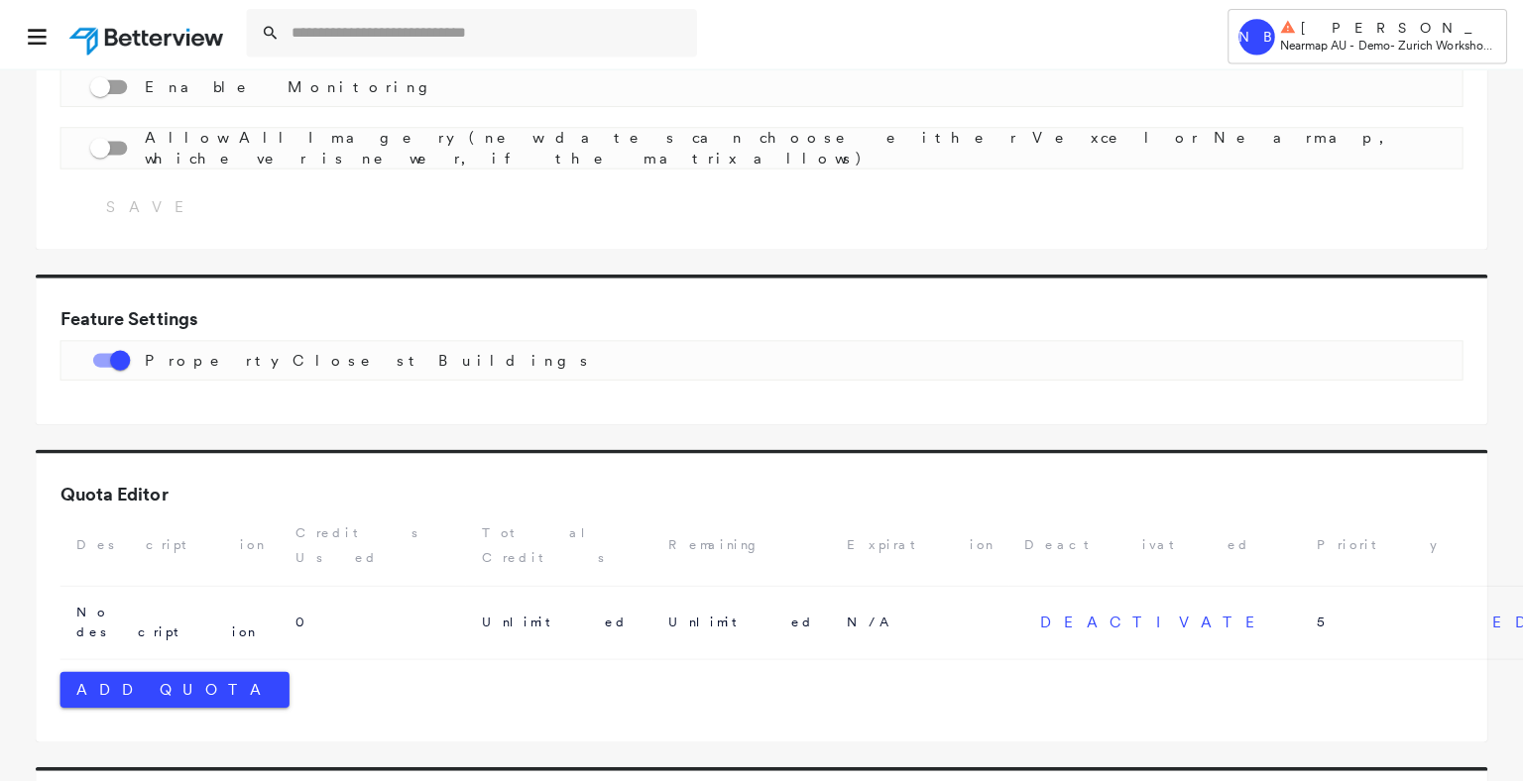 scroll, scrollTop: 4980, scrollLeft: 0, axis: vertical 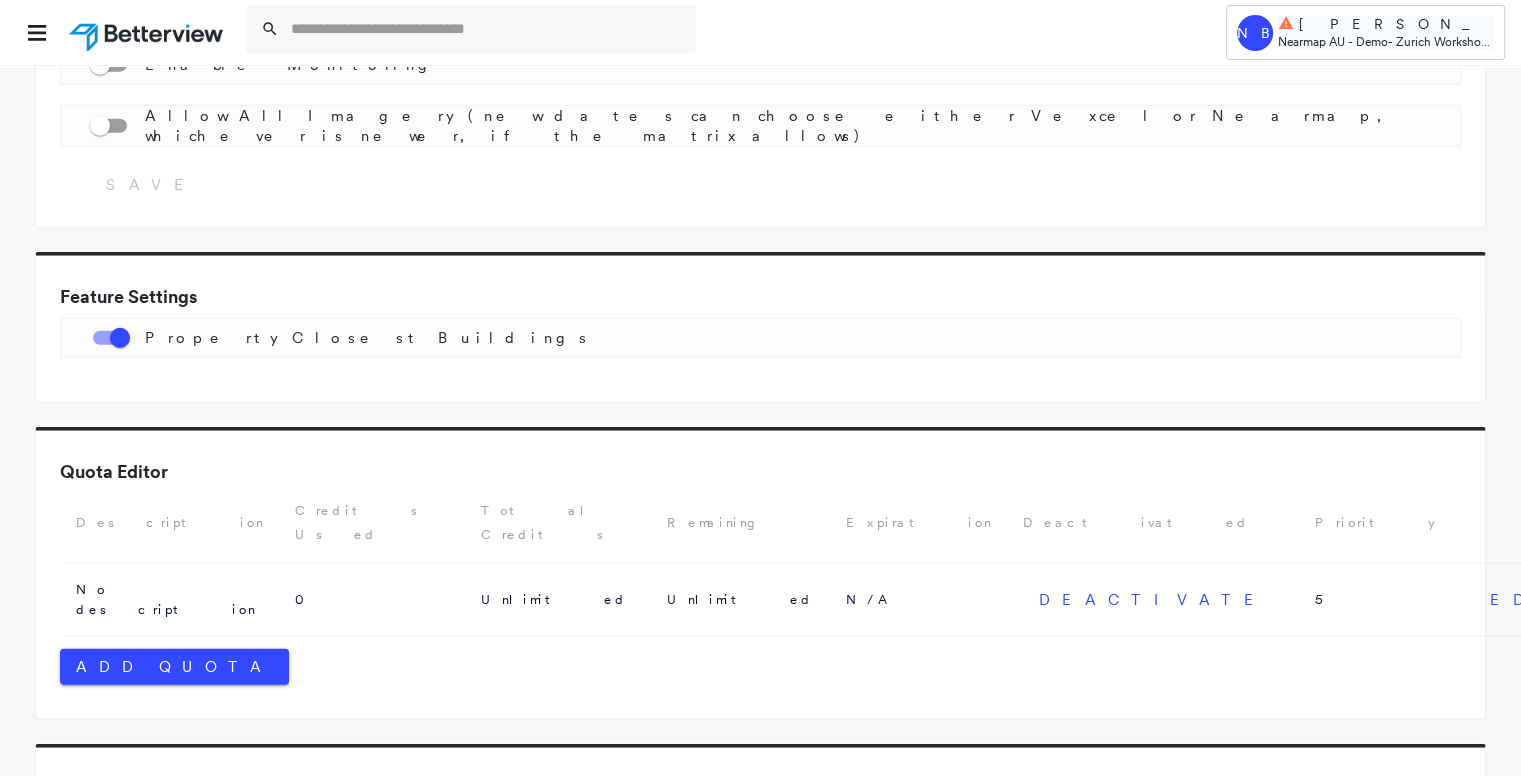 click on "Nearmap AU - Demo  -   Zurich Workshop 2025" at bounding box center (1386, 41) 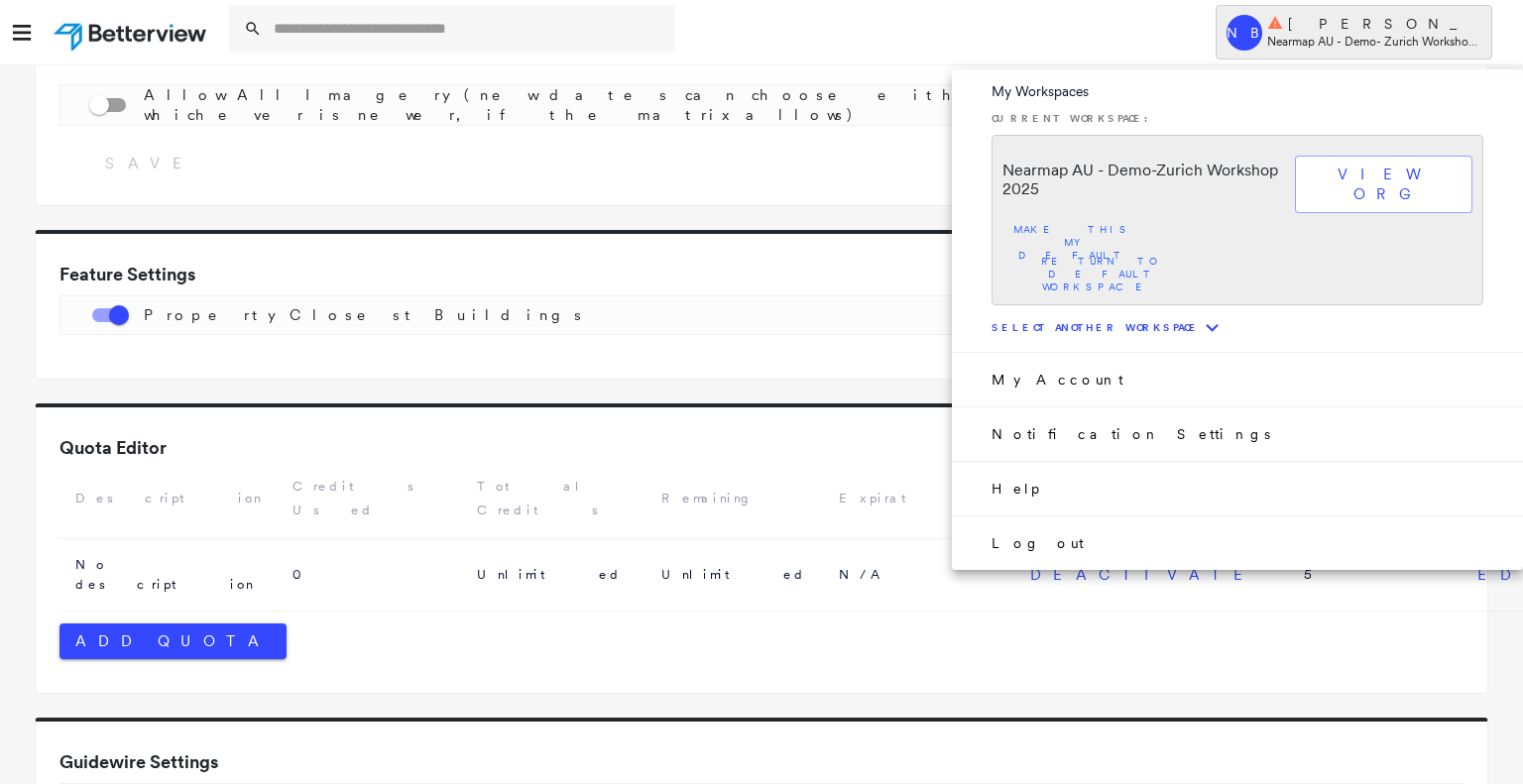 click on "expand more" 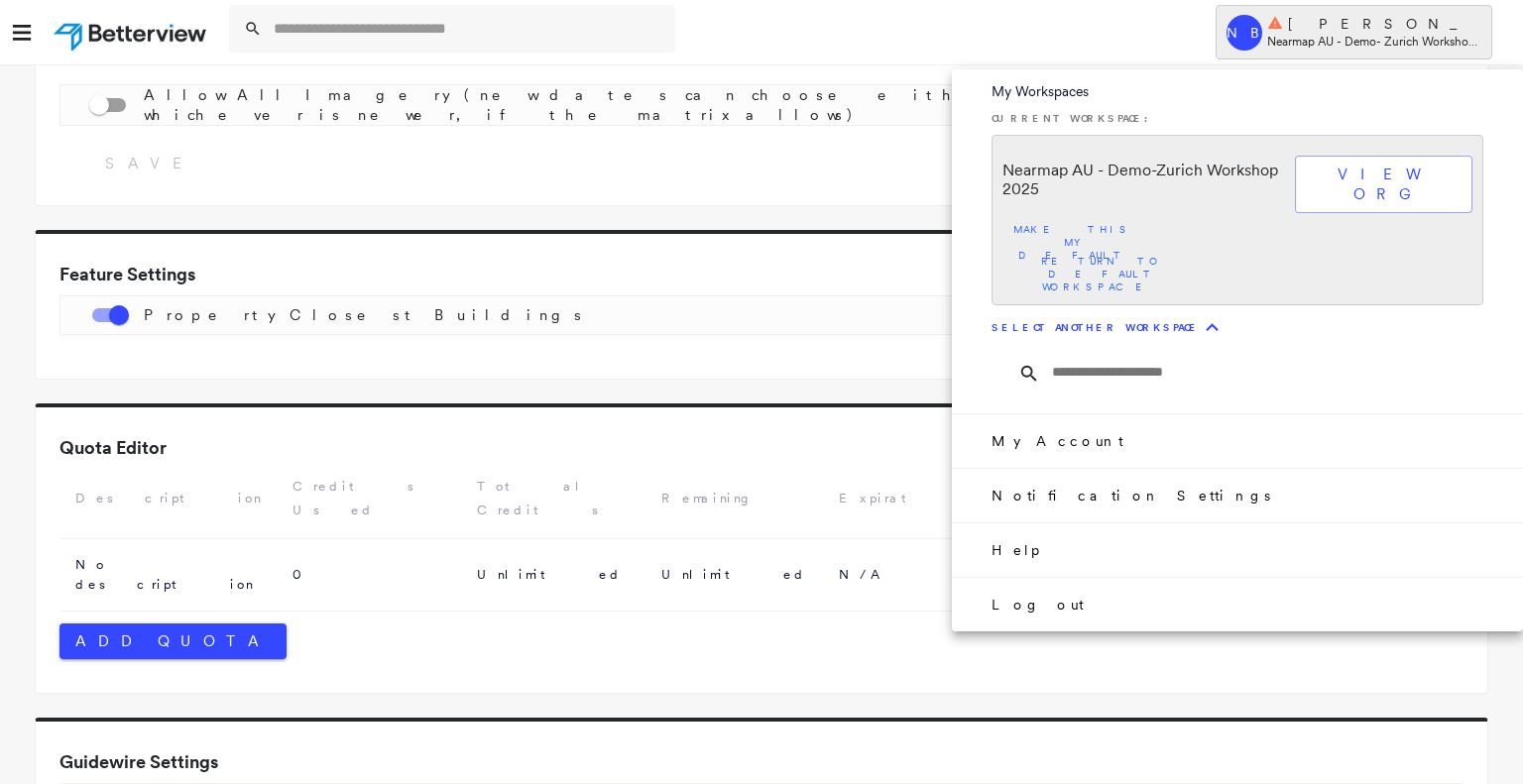click at bounding box center [1275, 373] 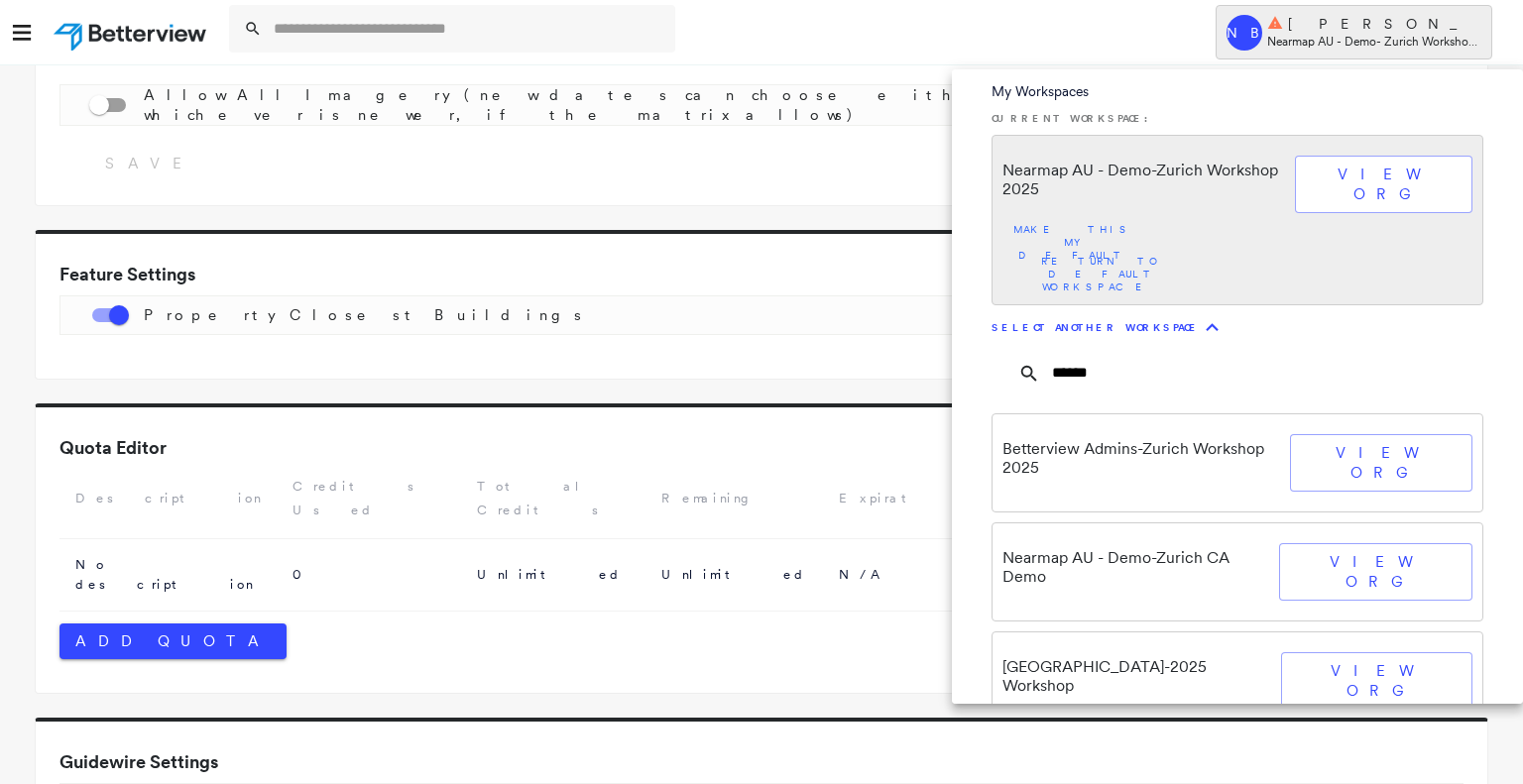 drag, startPoint x: 1113, startPoint y: 349, endPoint x: 889, endPoint y: 379, distance: 226 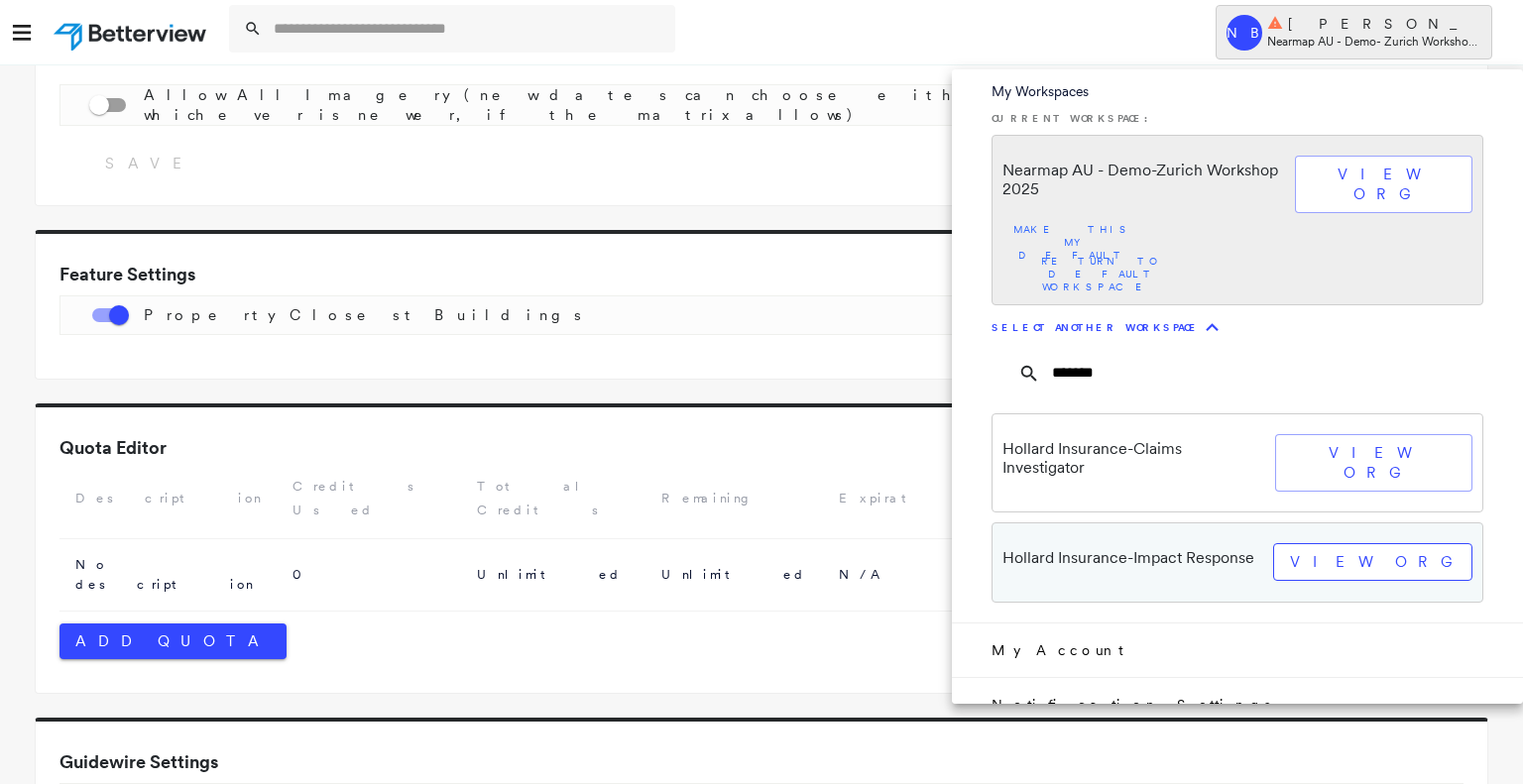 type on "*******" 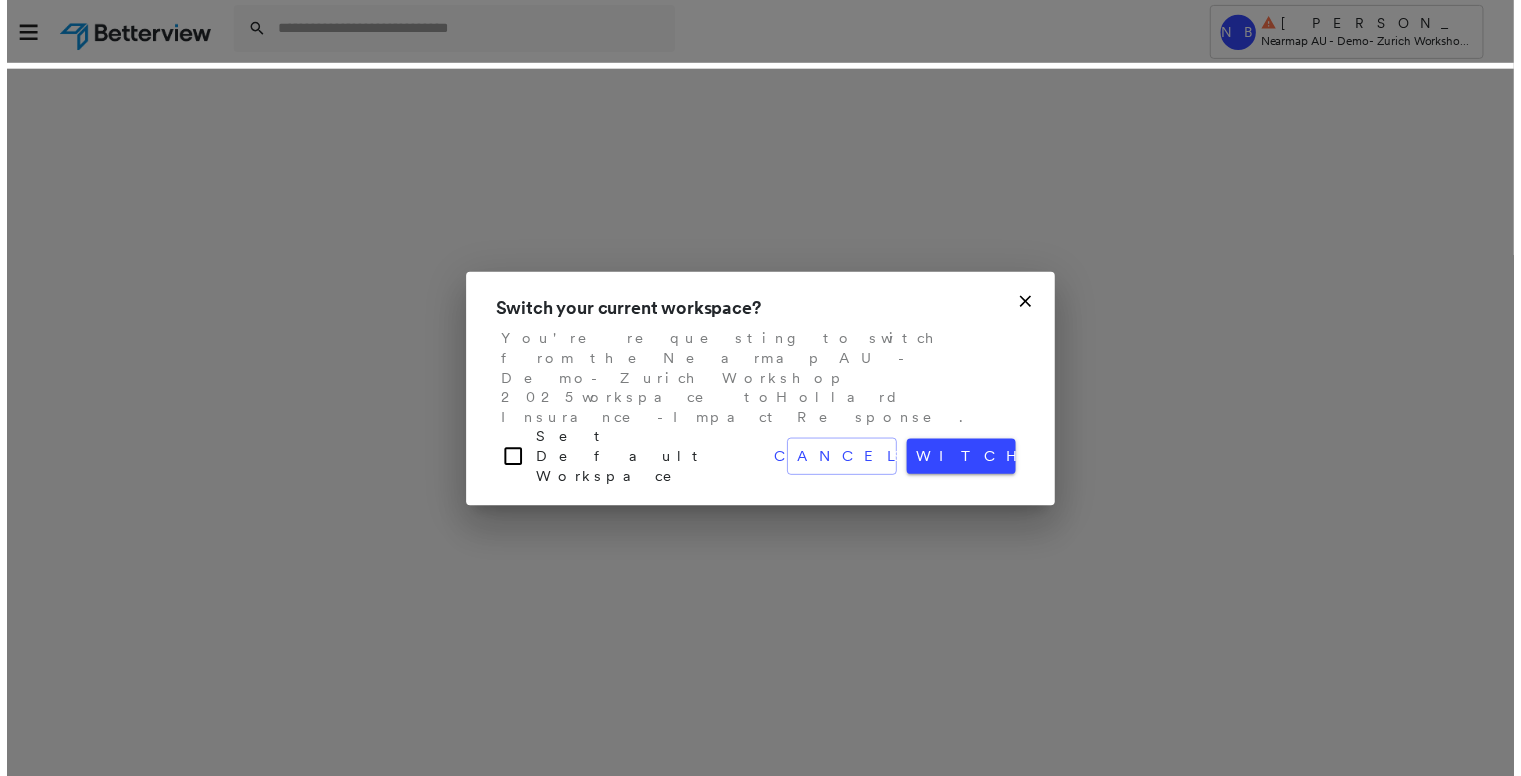 scroll, scrollTop: 0, scrollLeft: 0, axis: both 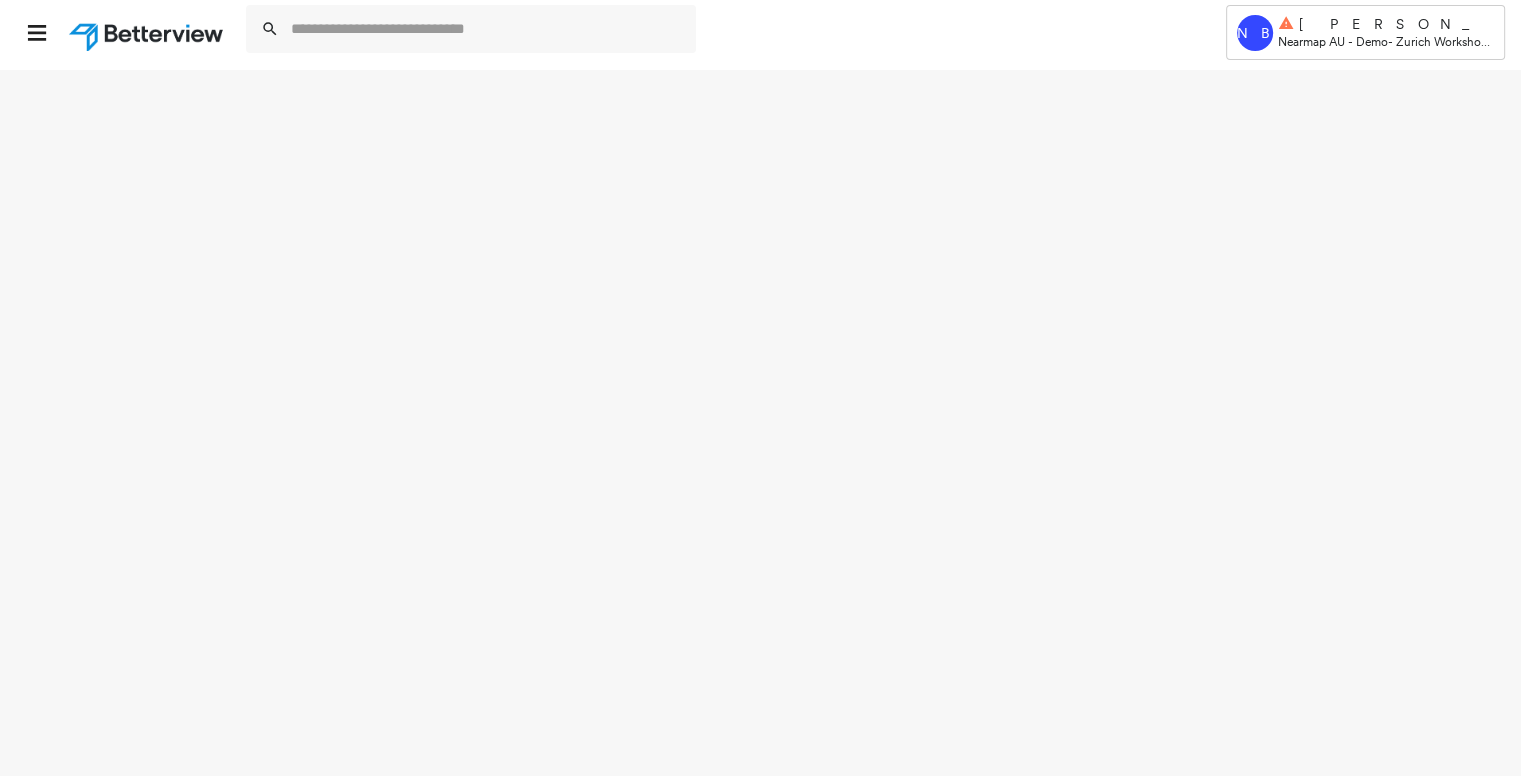 select on "*" 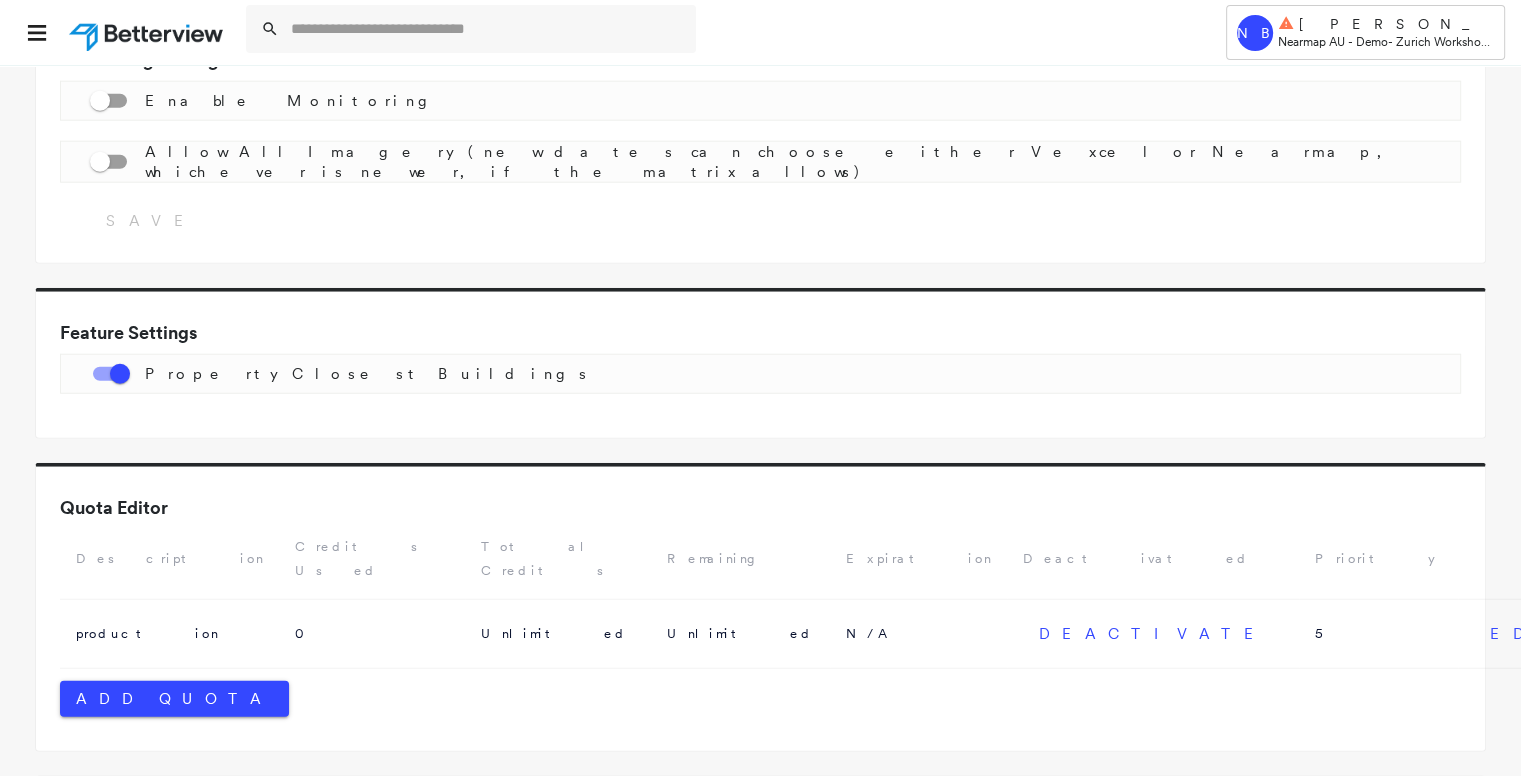 scroll, scrollTop: 5084, scrollLeft: 0, axis: vertical 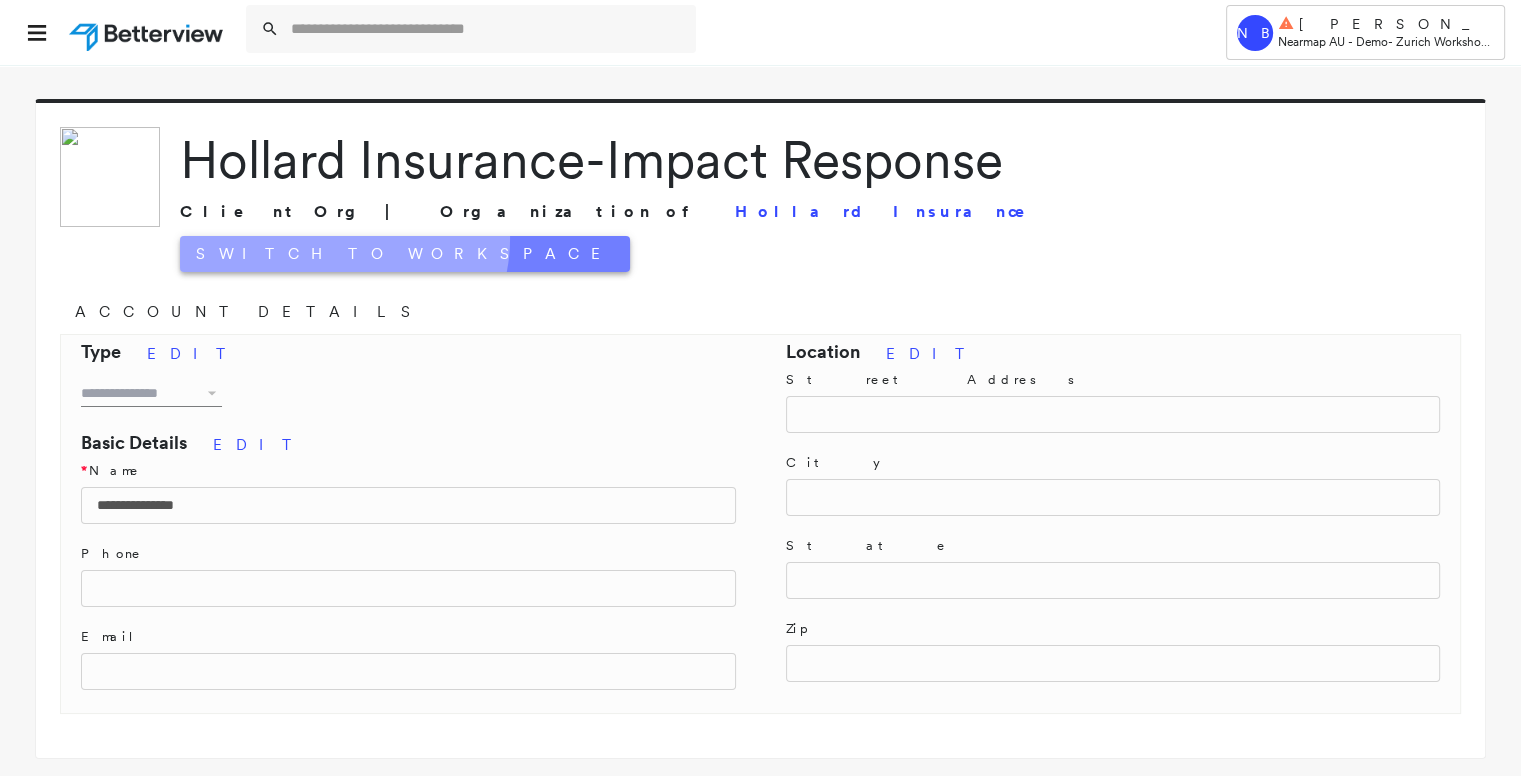 click on "Switch to Workspace" at bounding box center [405, 254] 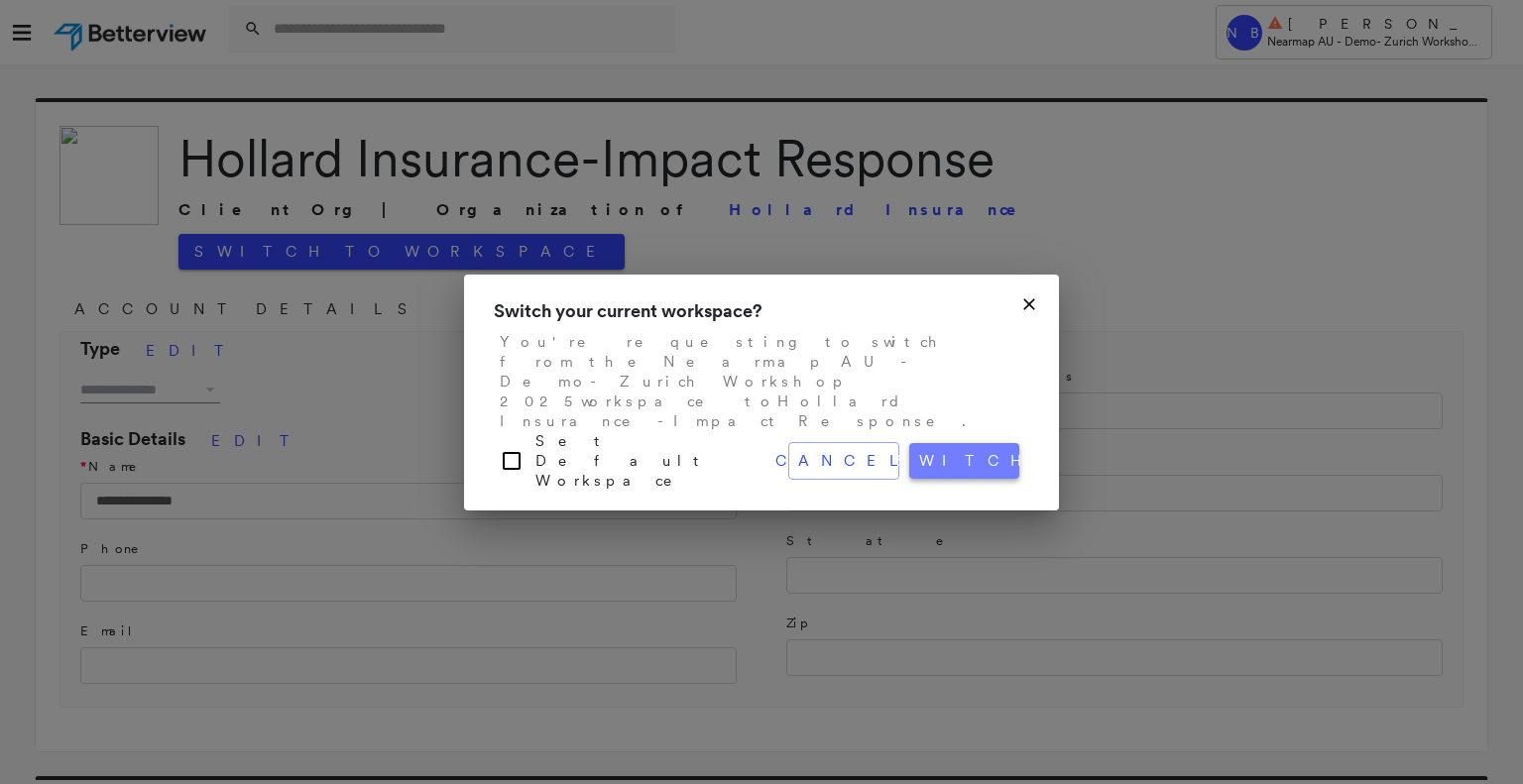 click on "switch" at bounding box center (965, 461) 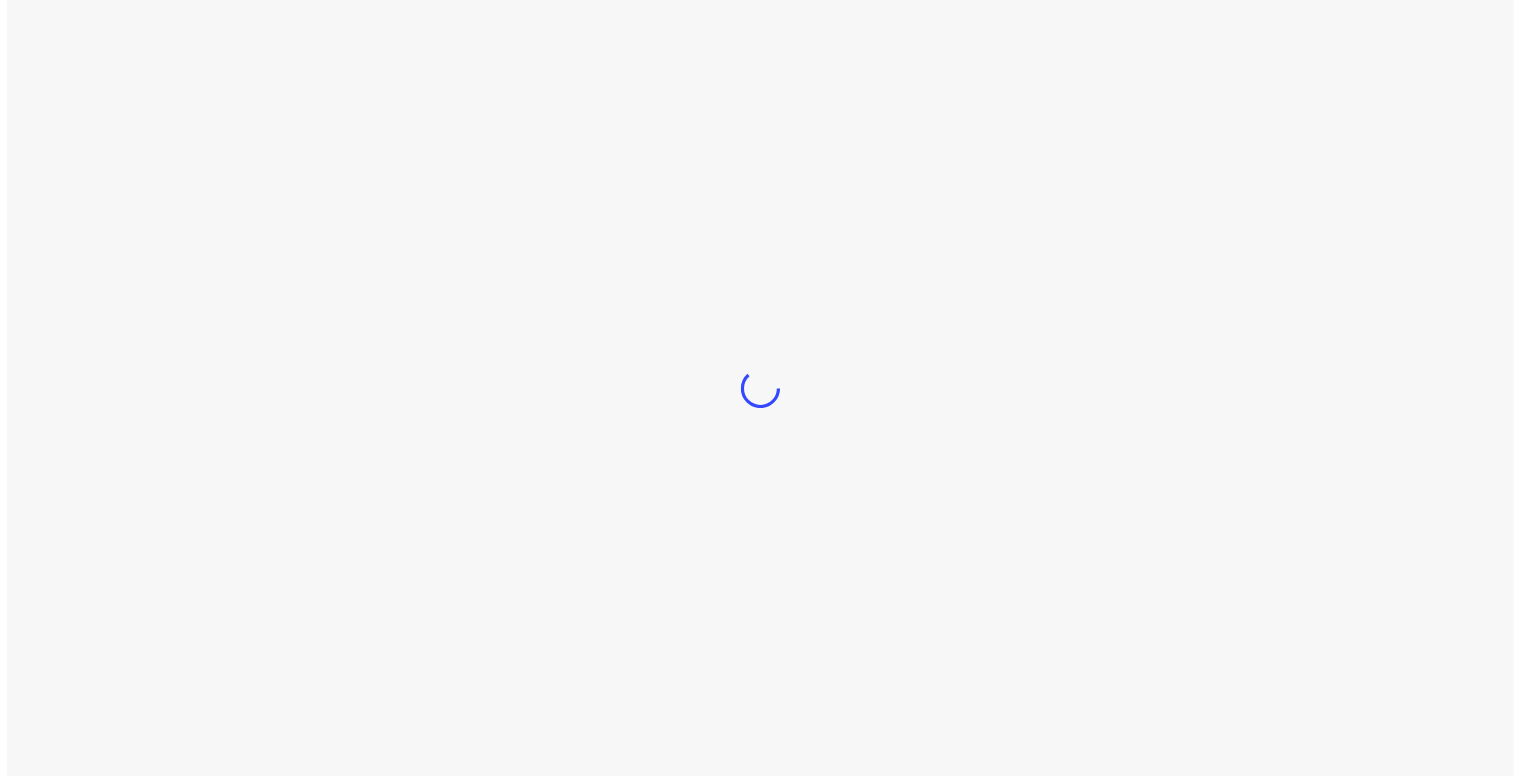 scroll, scrollTop: 0, scrollLeft: 0, axis: both 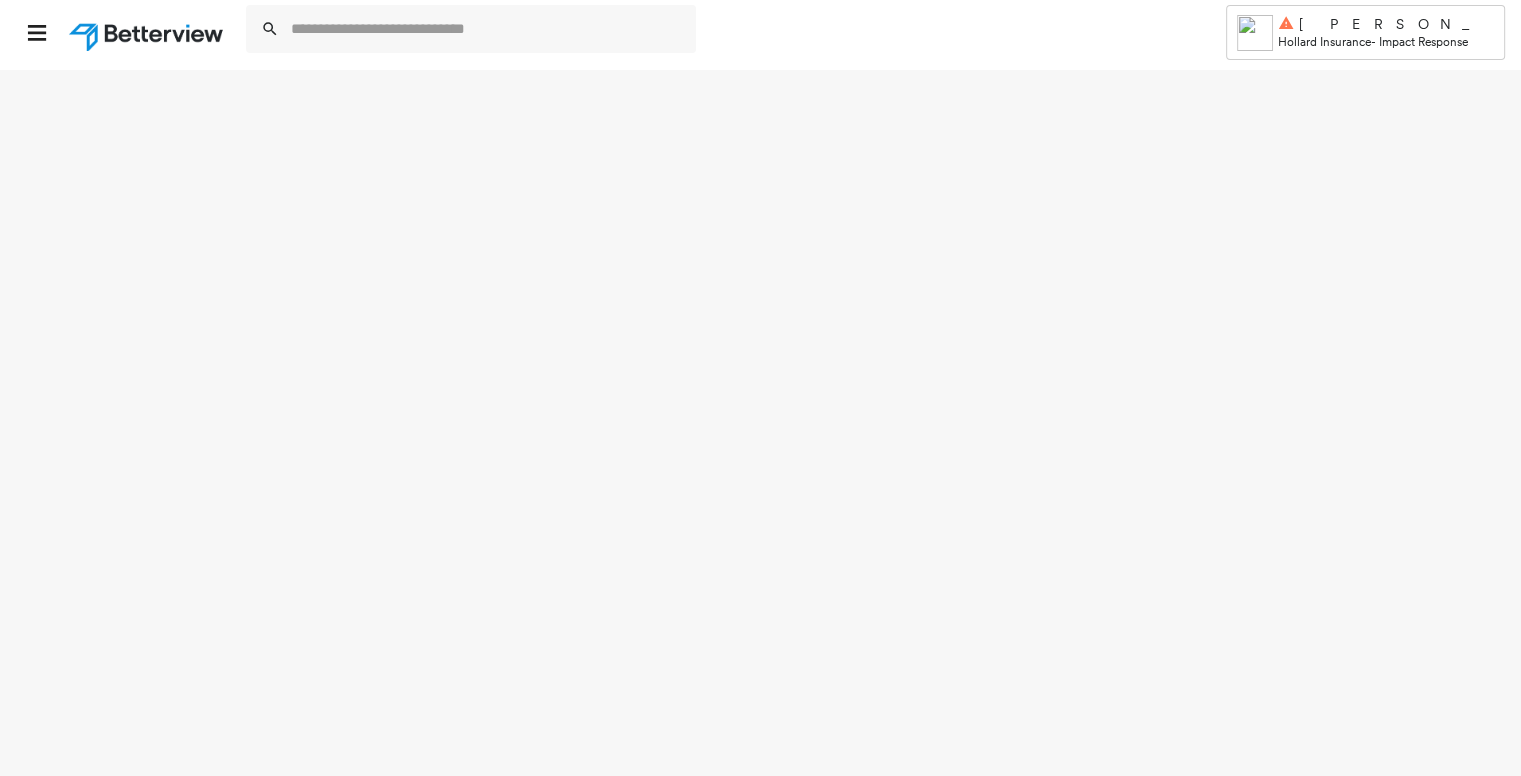 select on "*" 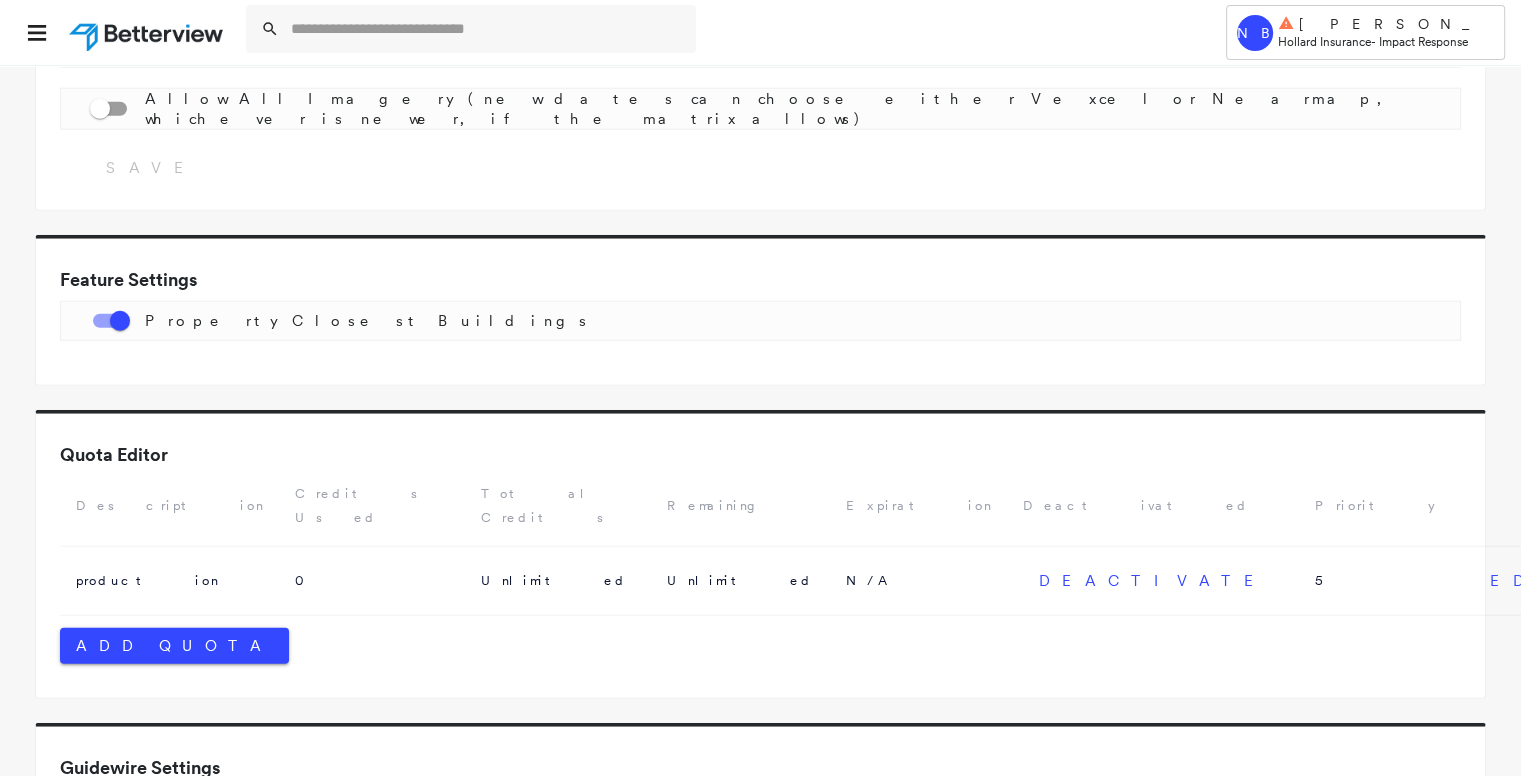 scroll, scrollTop: 5032, scrollLeft: 0, axis: vertical 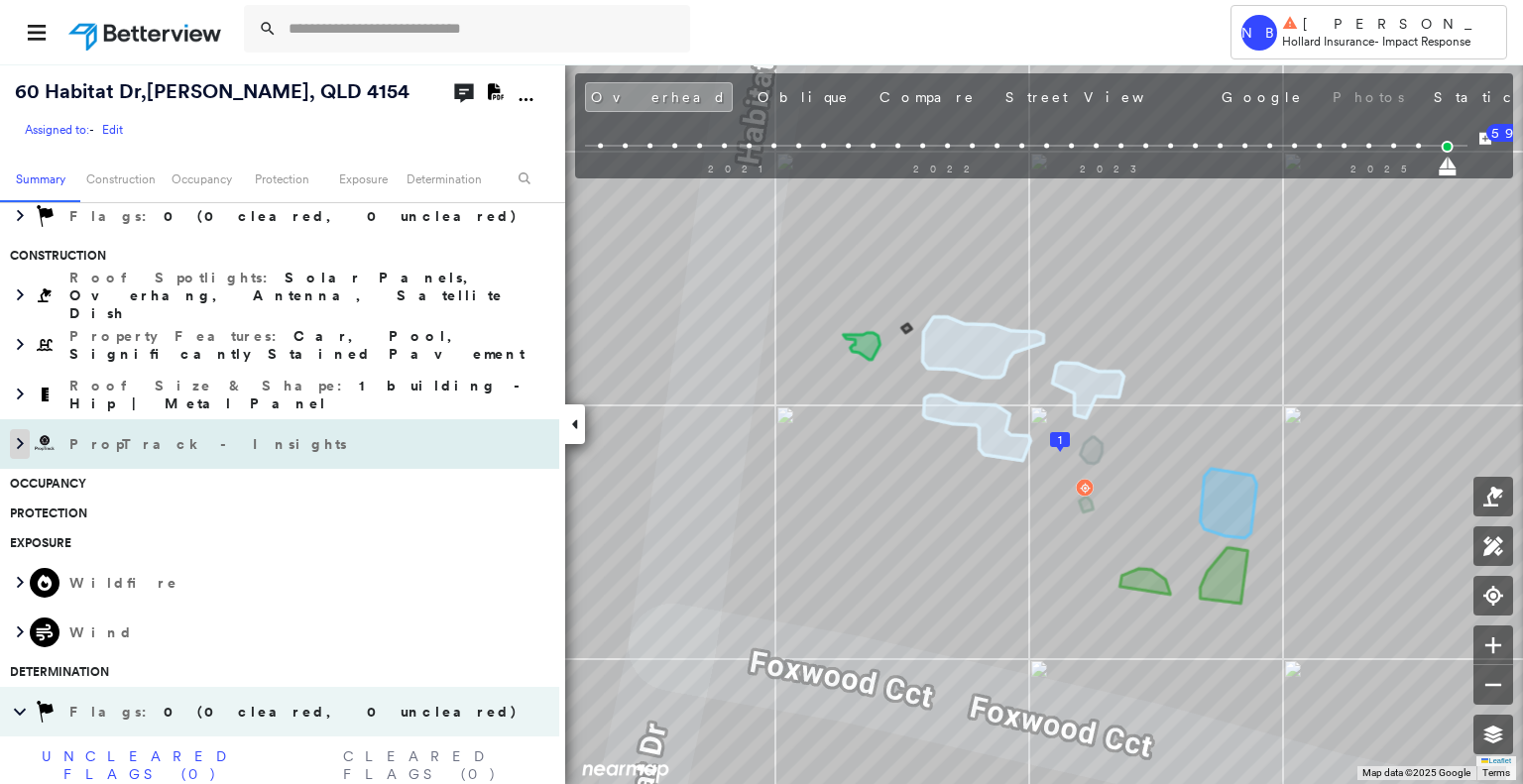 click at bounding box center (20, 444) 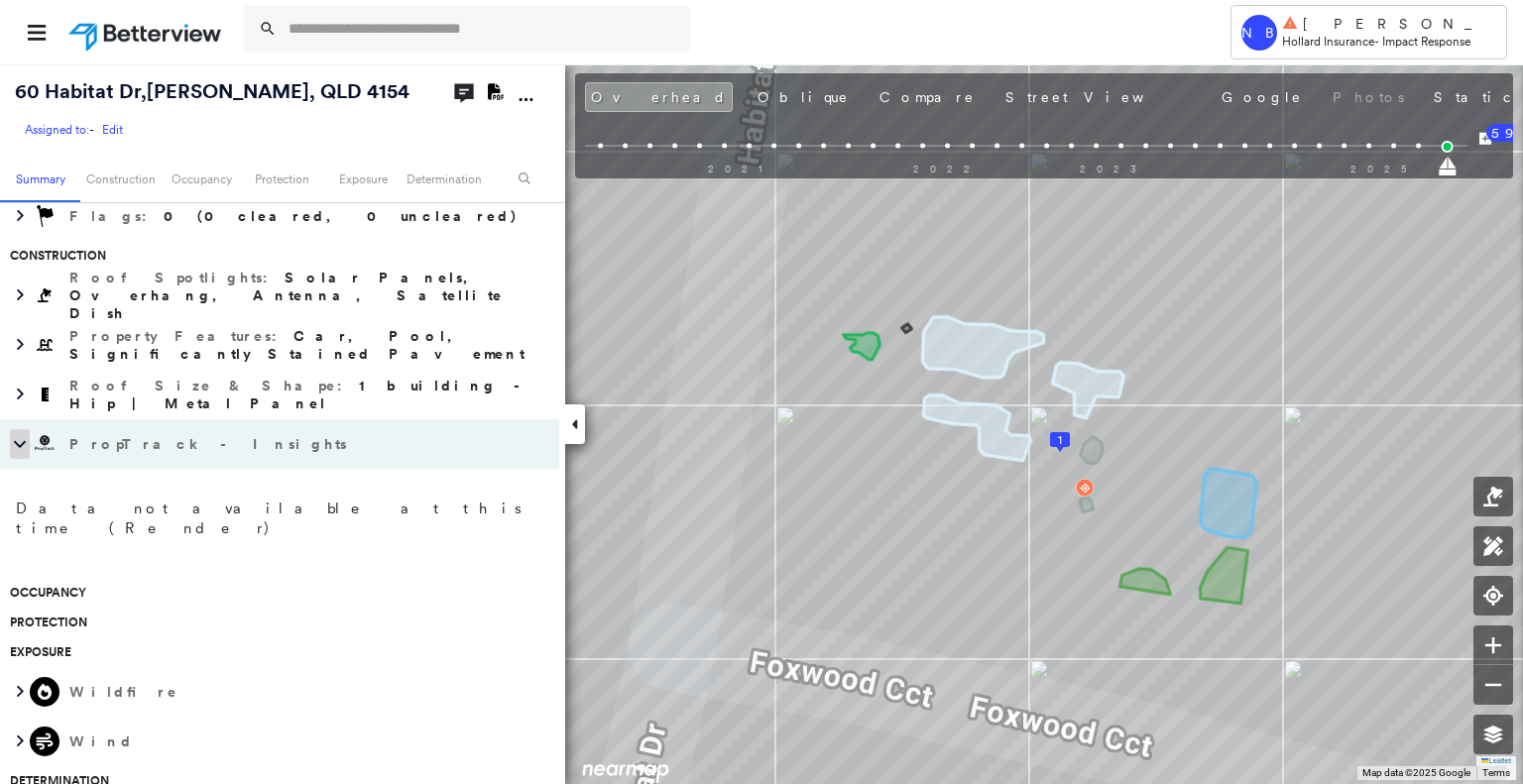 click at bounding box center [20, 444] 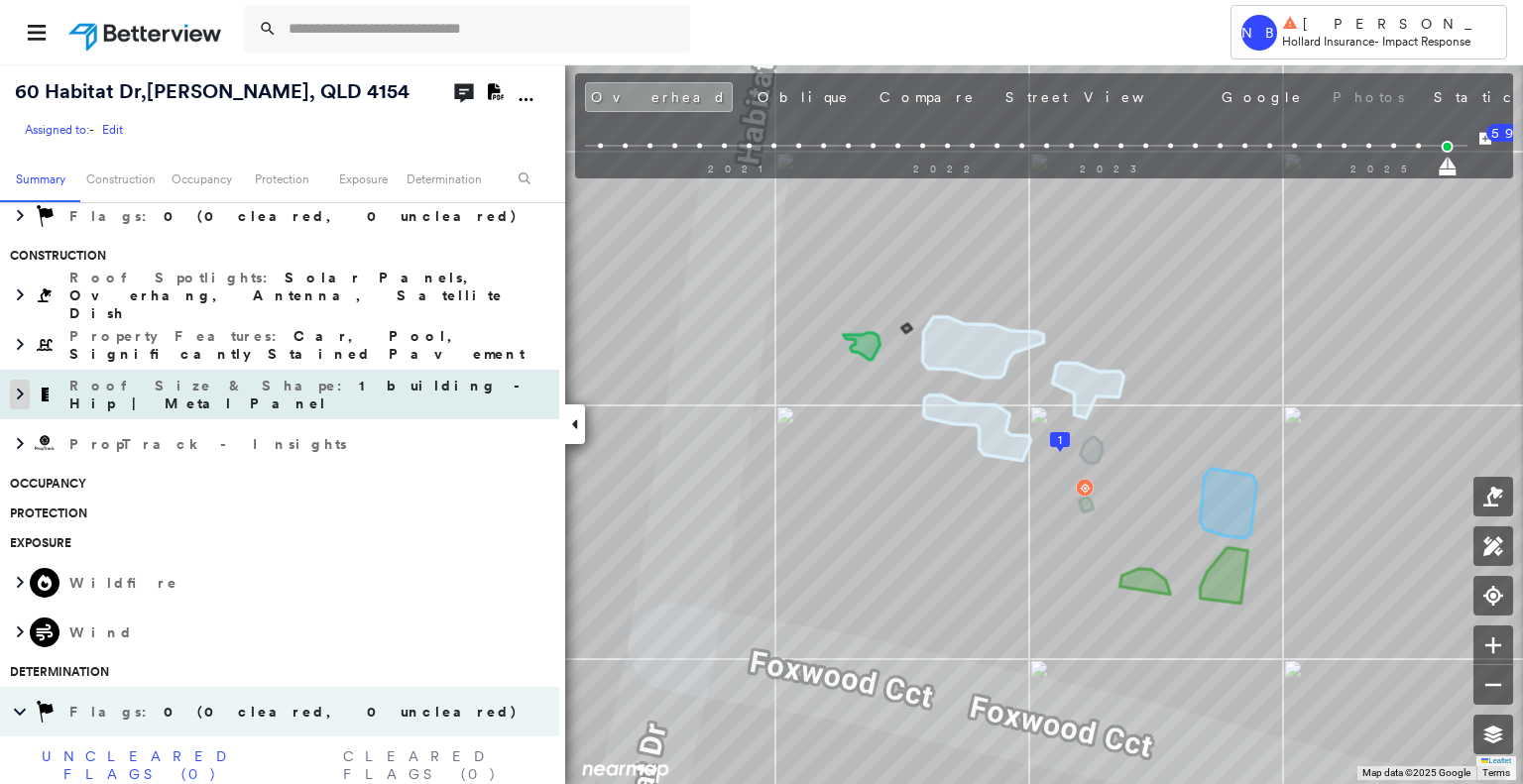click 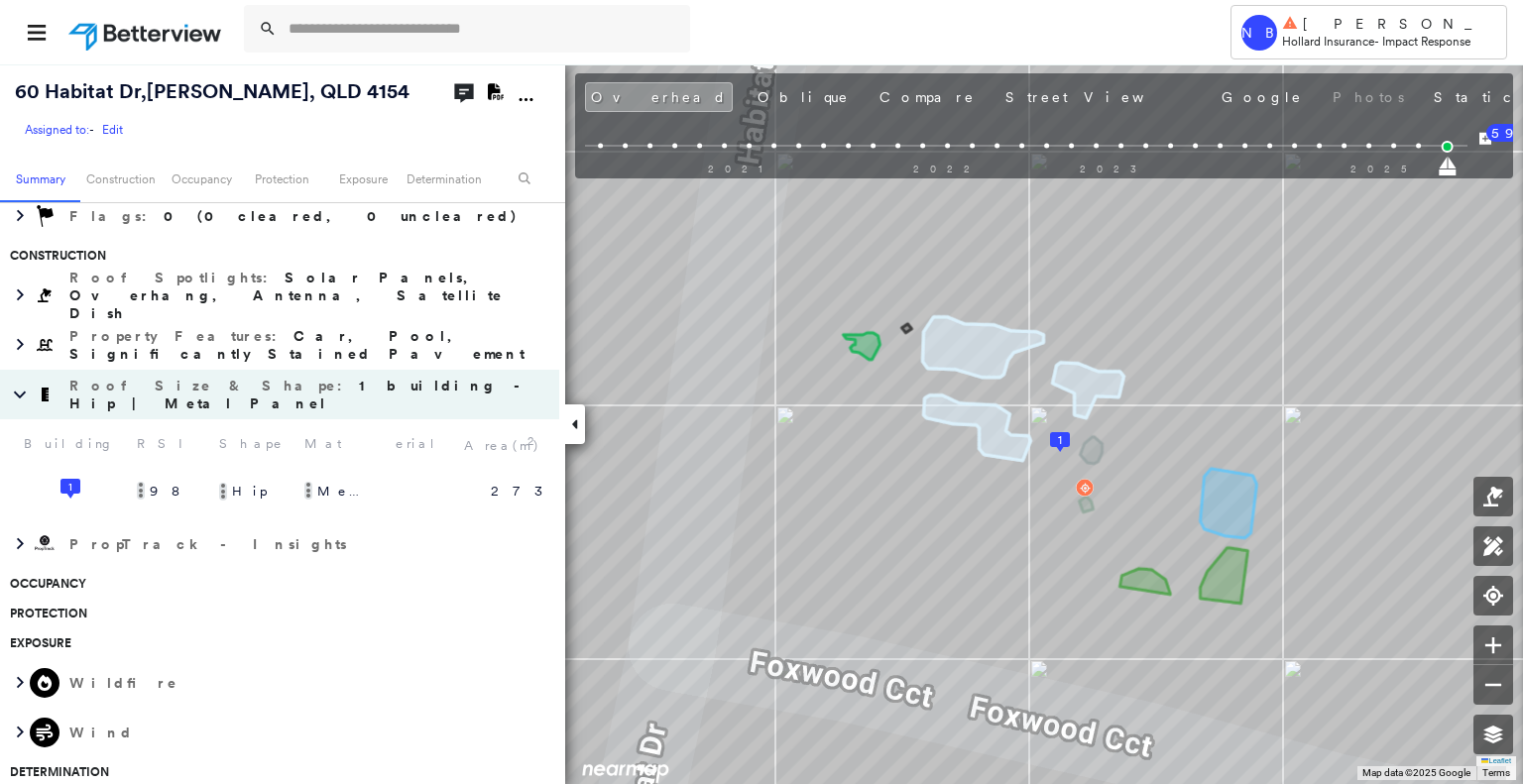 click on "1" 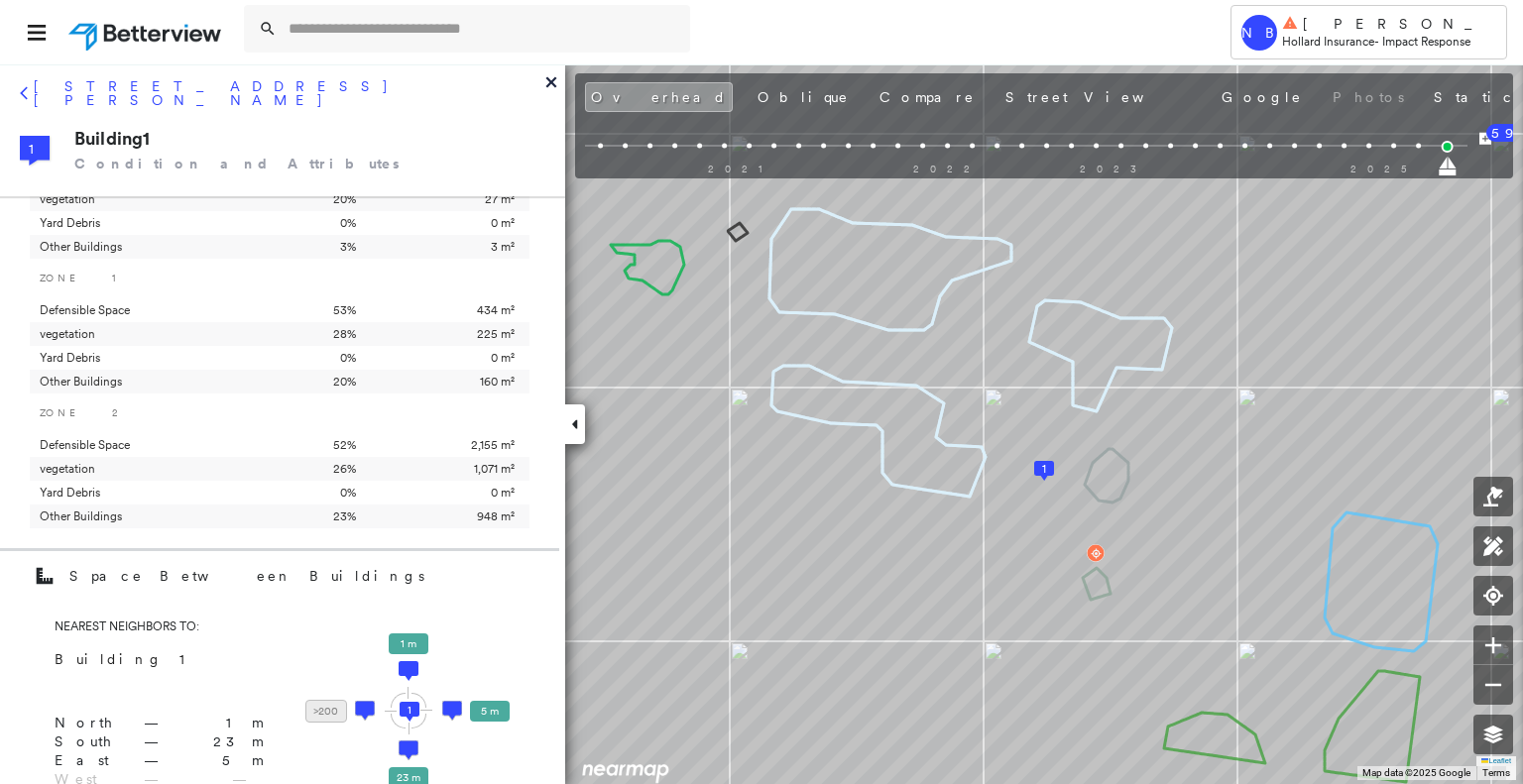 scroll, scrollTop: 0, scrollLeft: 0, axis: both 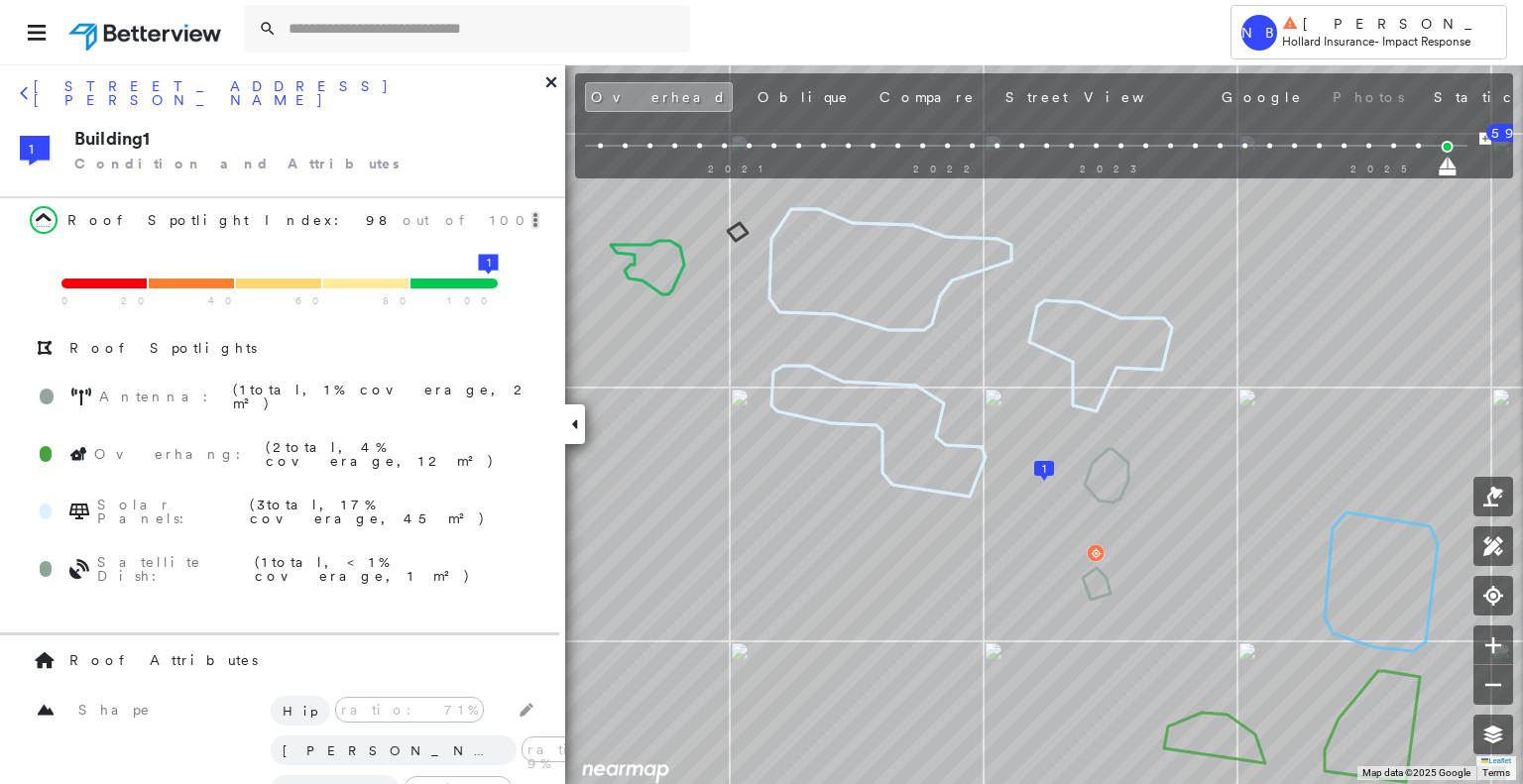click 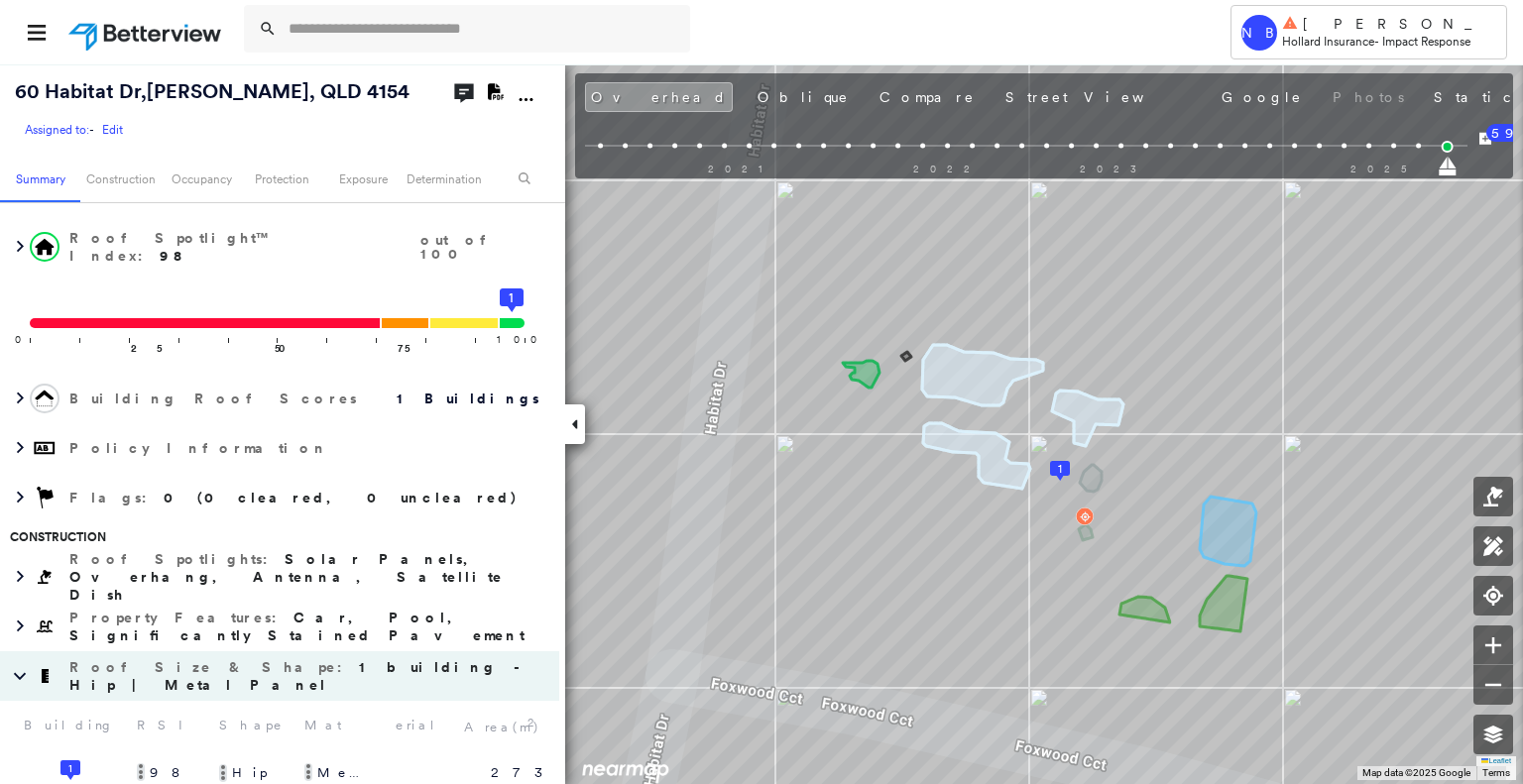 scroll, scrollTop: 127, scrollLeft: 0, axis: vertical 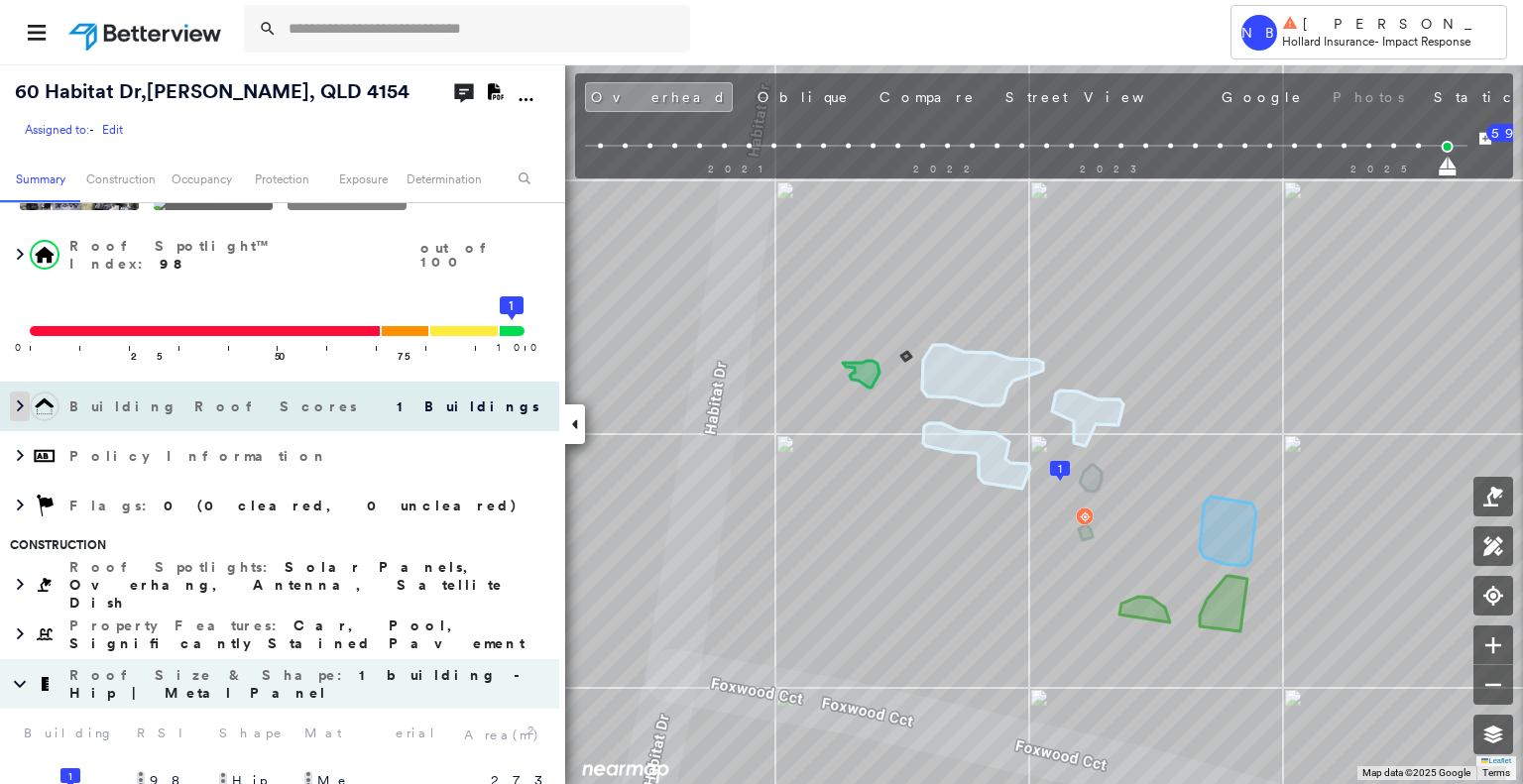 click at bounding box center [20, 406] 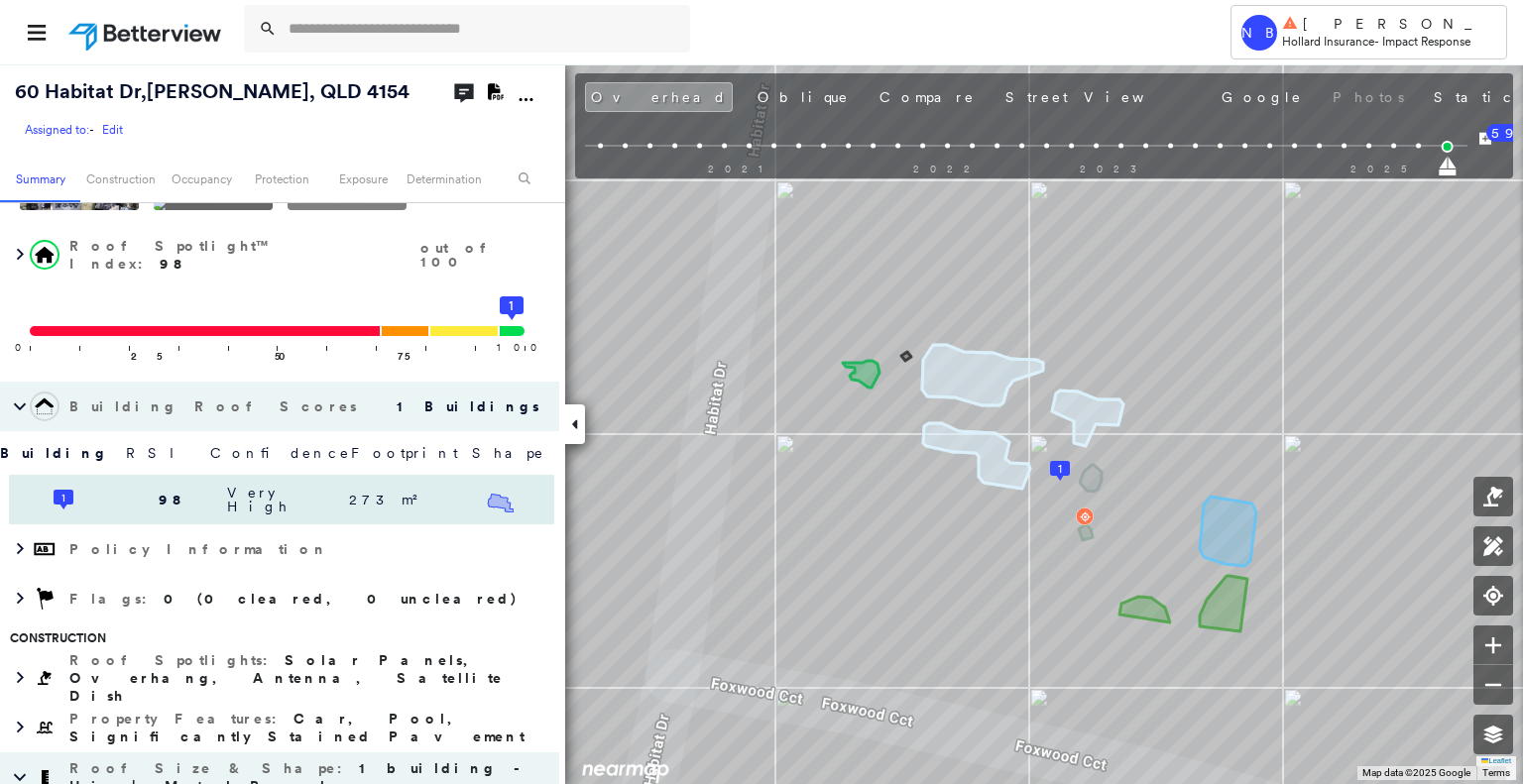 click on "1 98 Very High 273 m²" at bounding box center [282, 500] 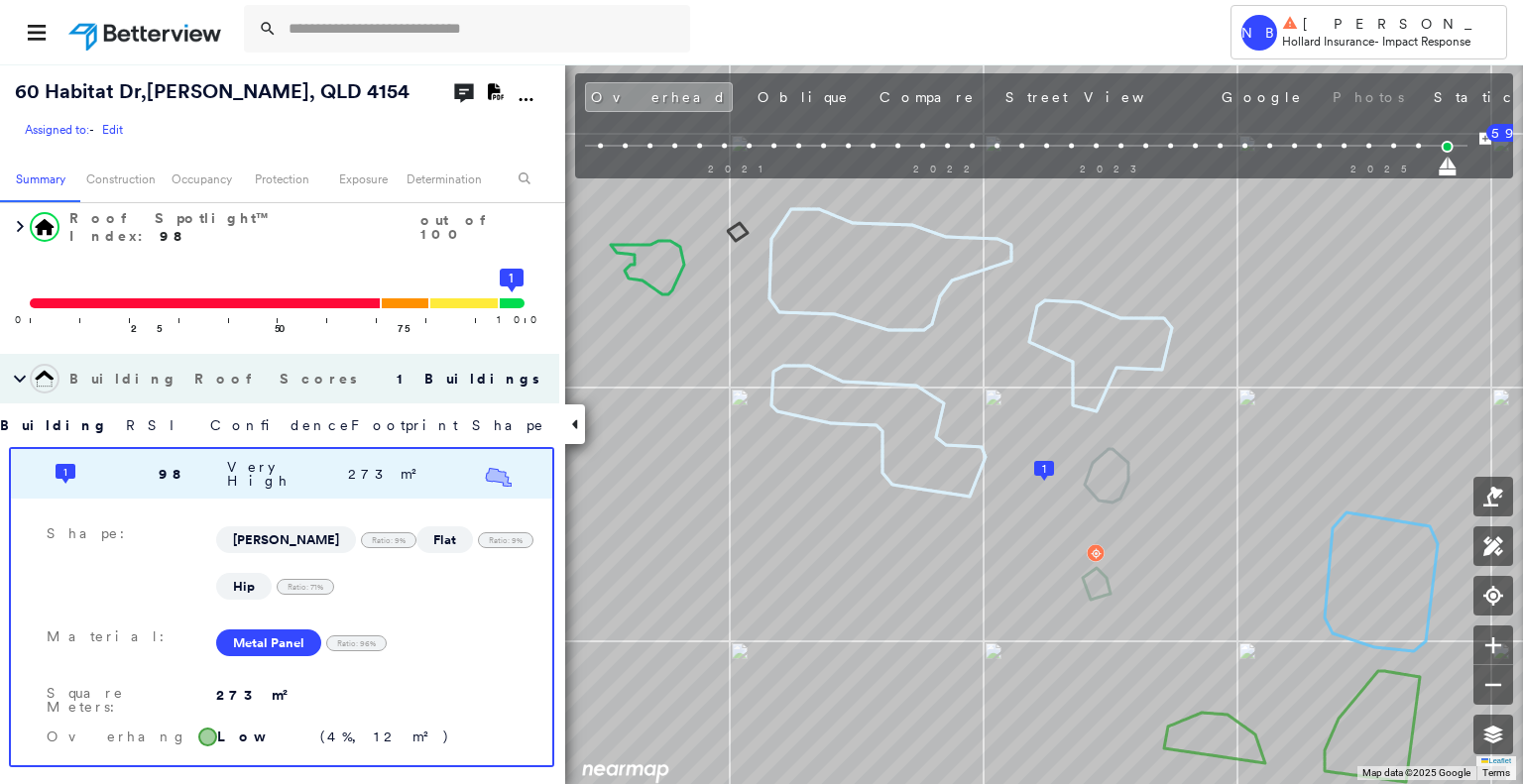 scroll, scrollTop: 158, scrollLeft: 0, axis: vertical 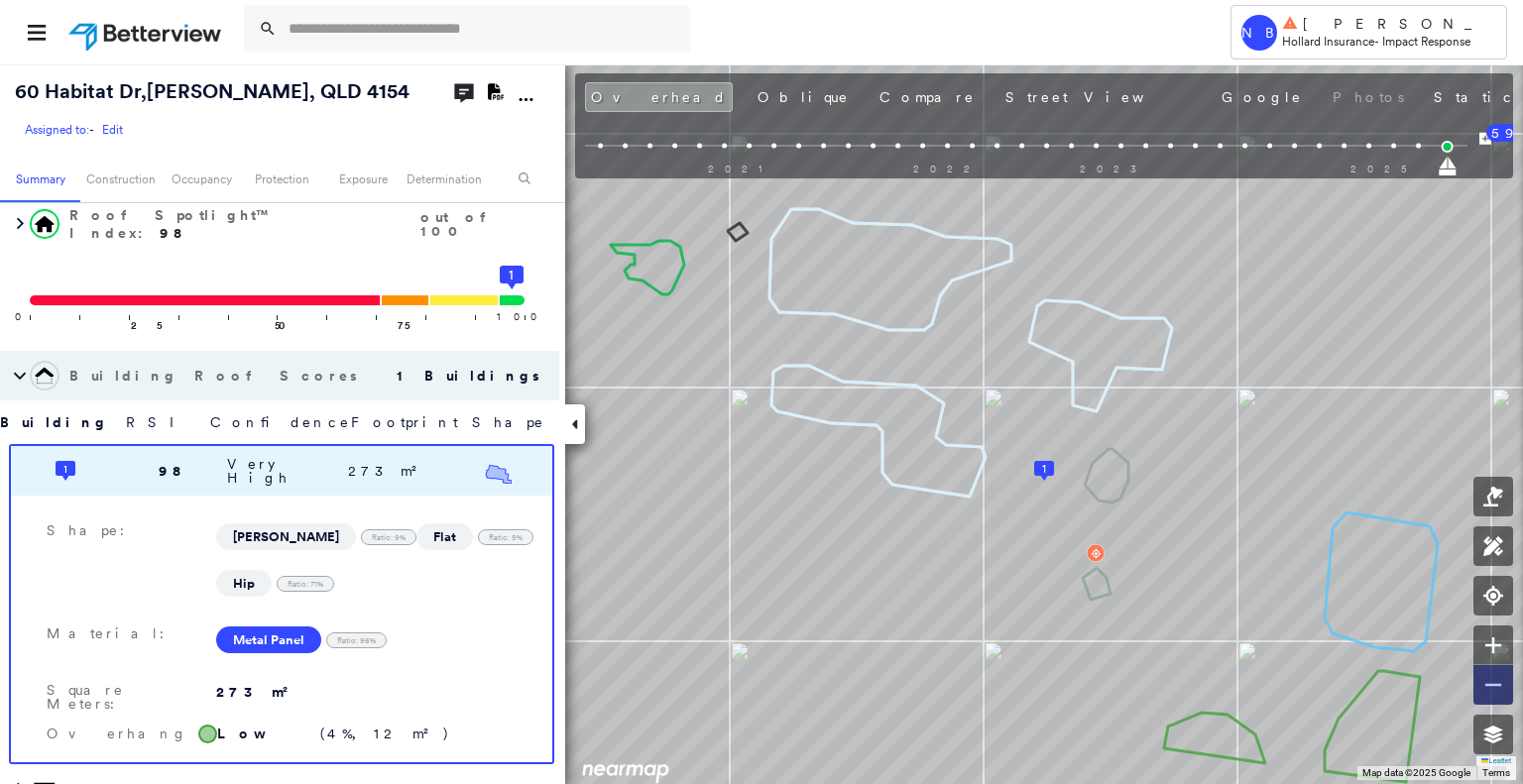 click 